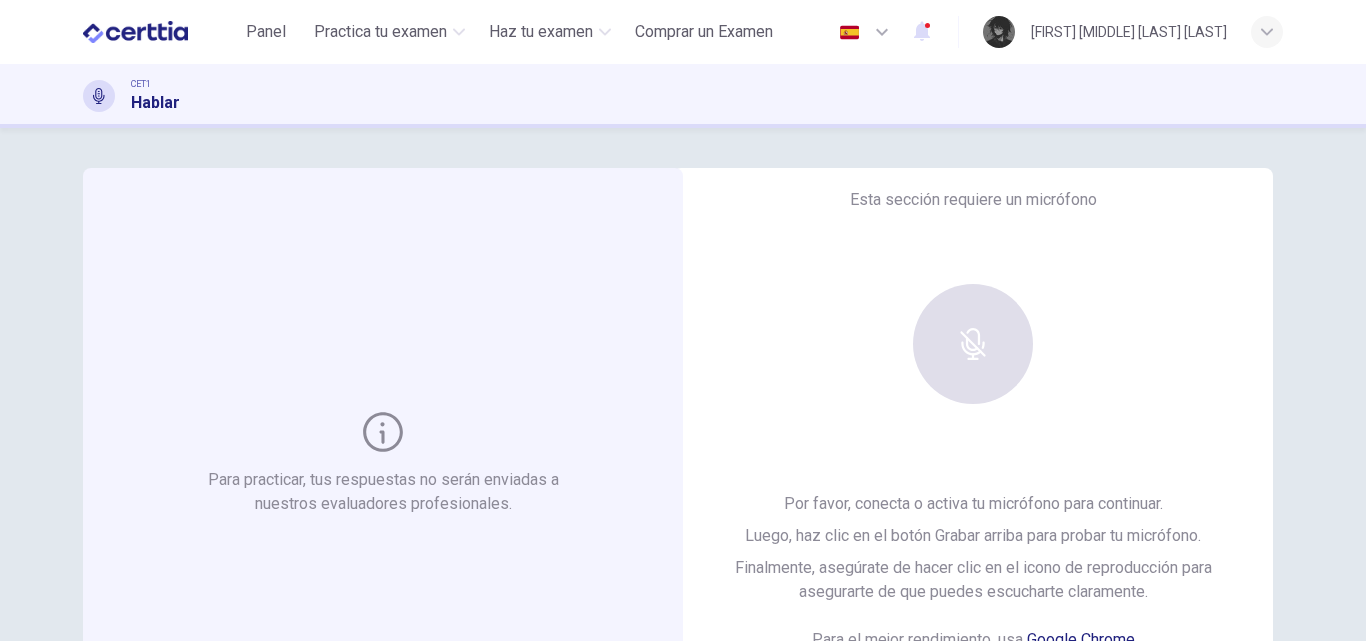 scroll, scrollTop: 0, scrollLeft: 0, axis: both 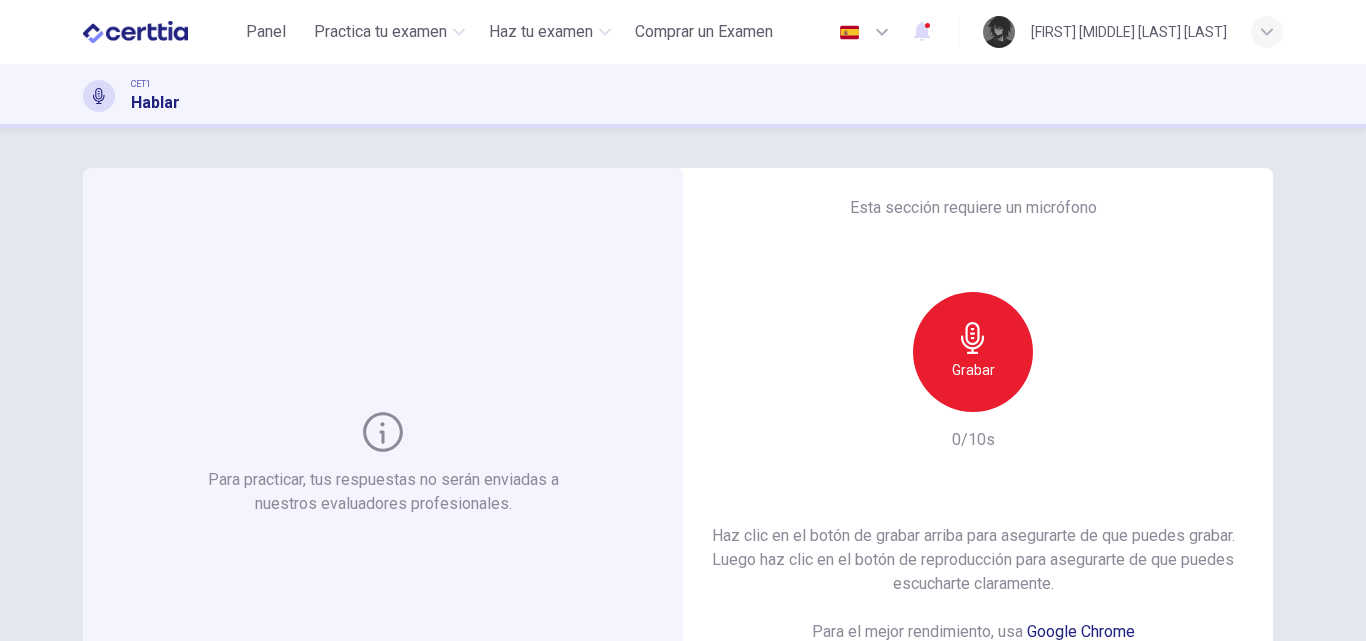 click on "Grabar" at bounding box center [973, 370] 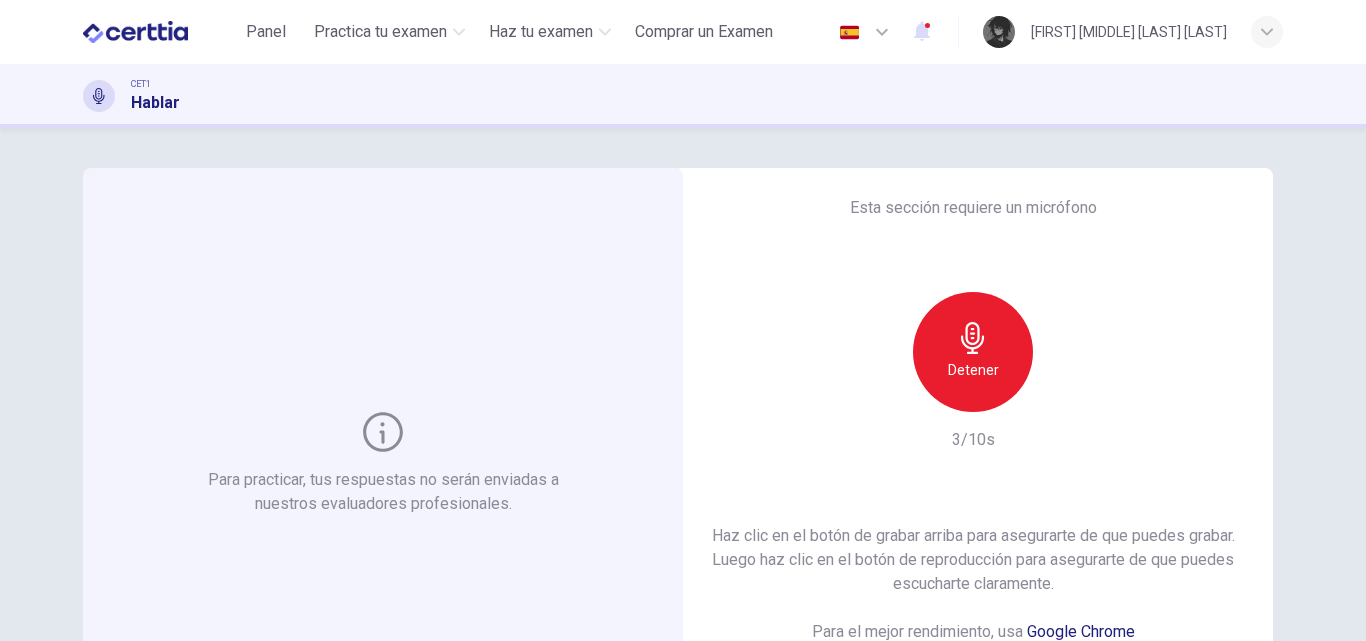 click on "Detener" at bounding box center [973, 370] 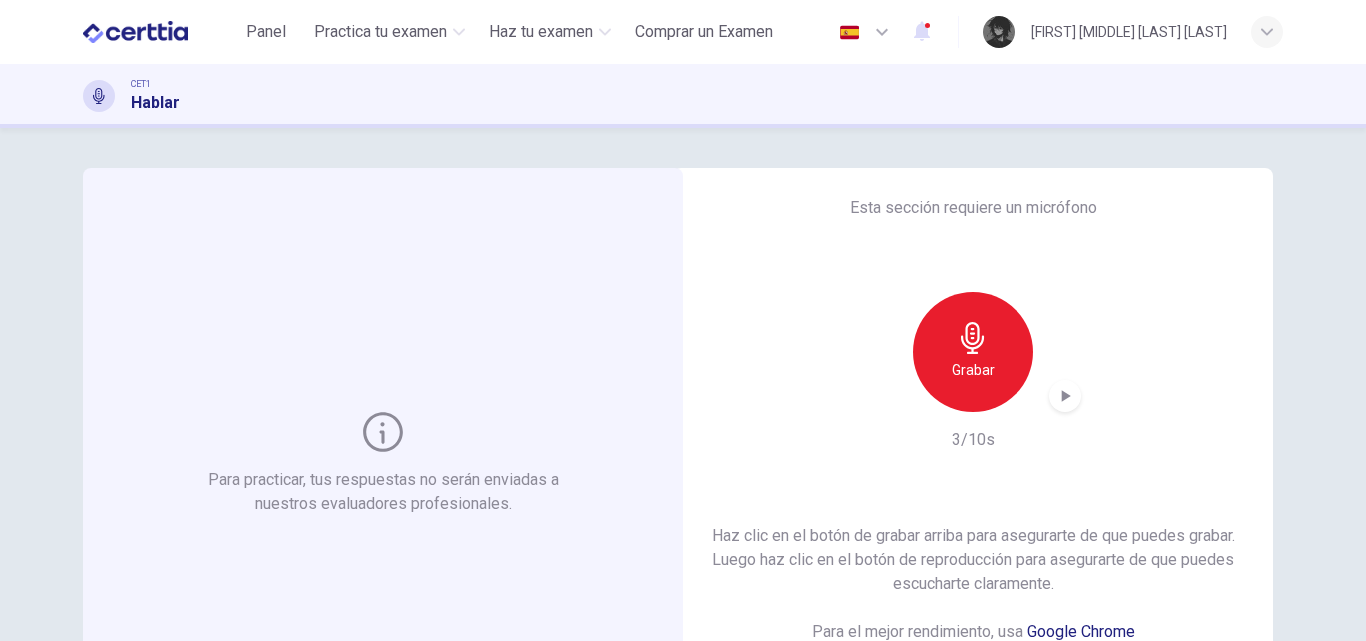 scroll, scrollTop: 100, scrollLeft: 0, axis: vertical 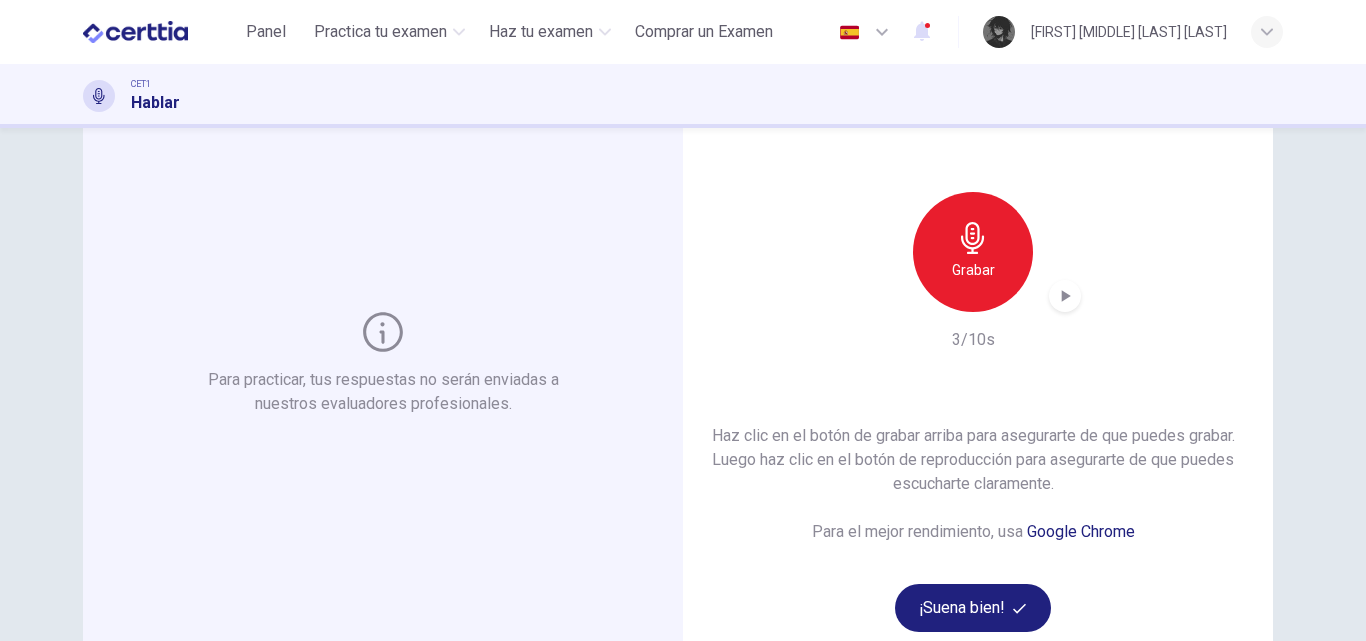 click 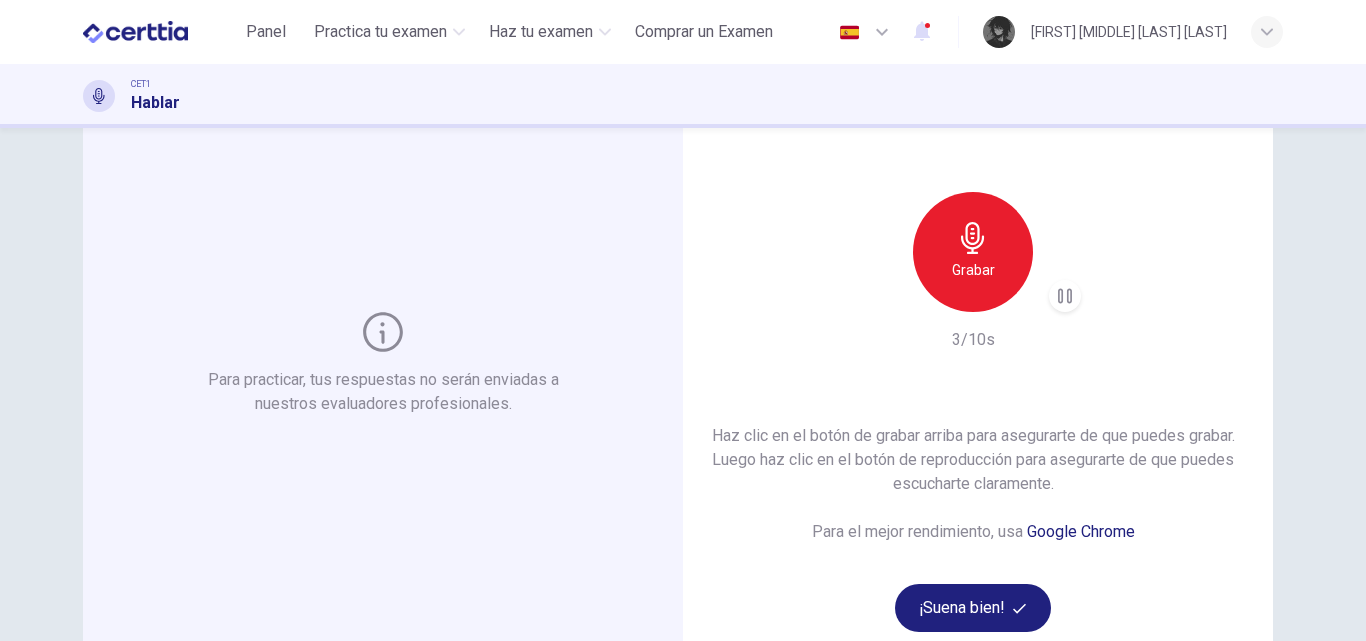 type 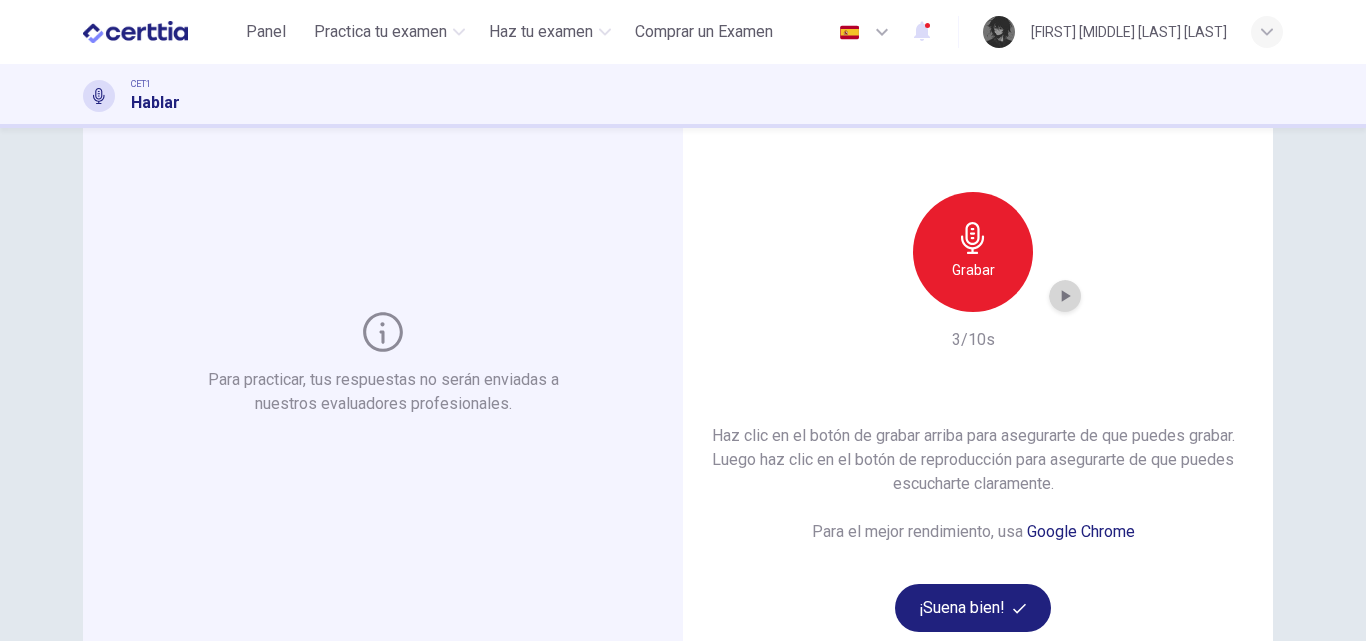 click 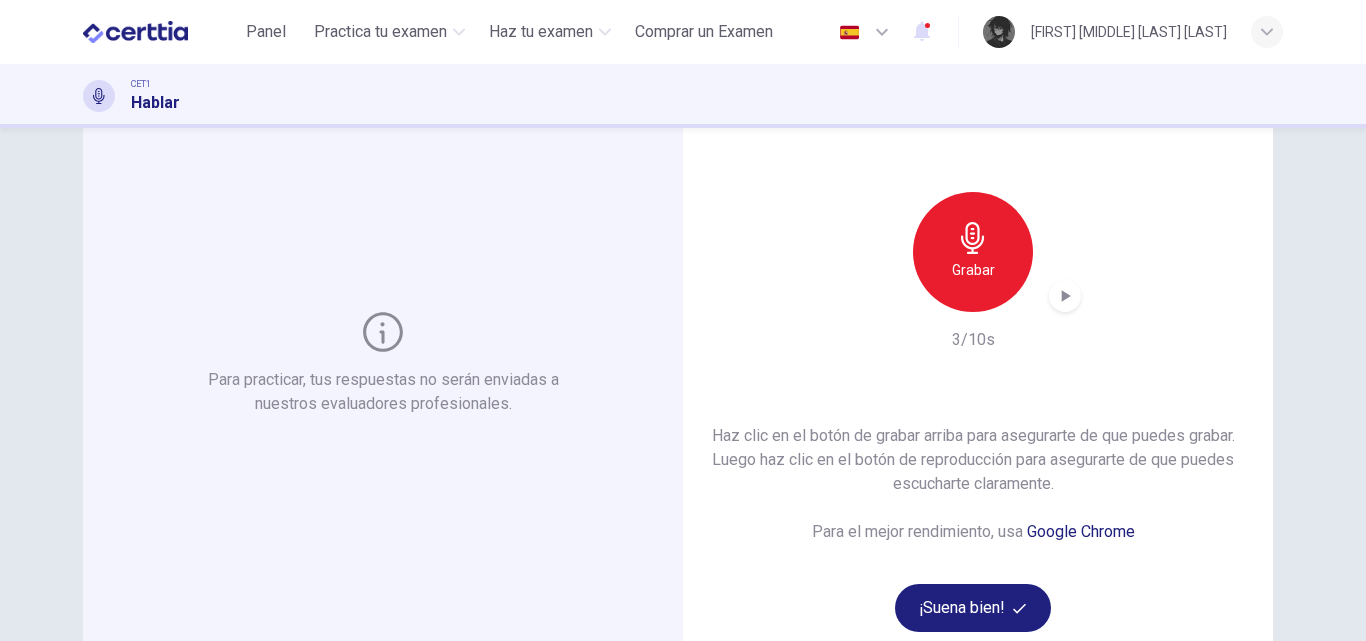 click 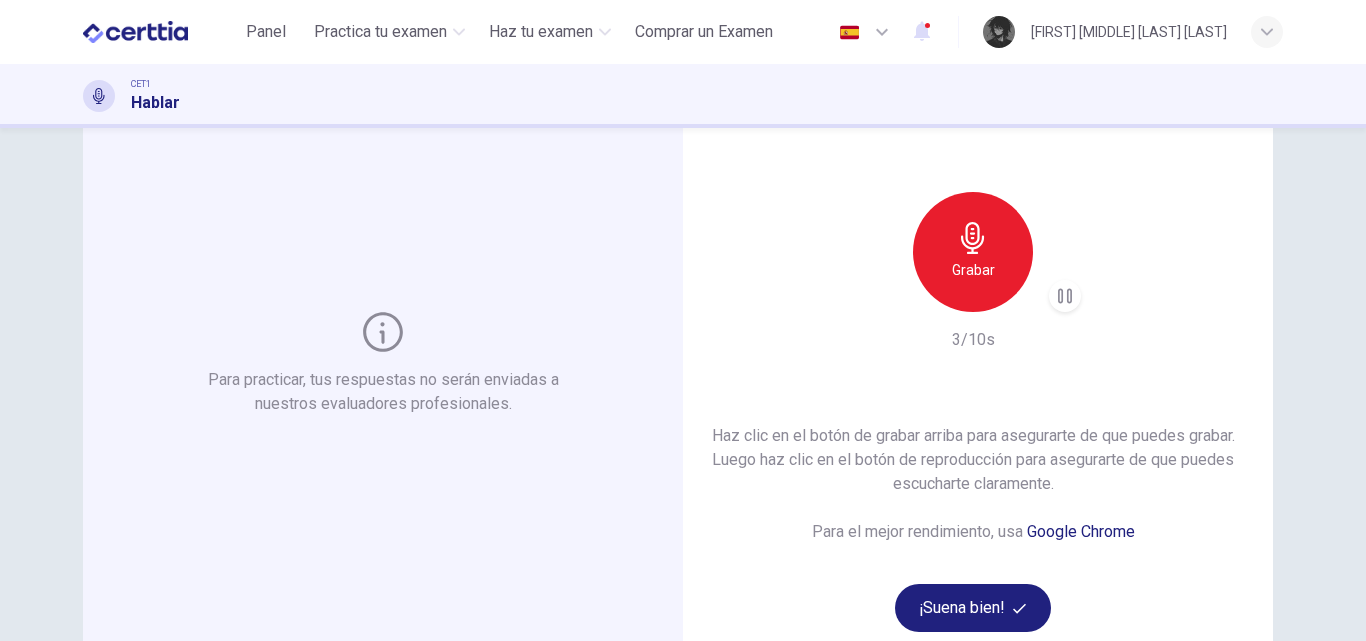 click on "Grabar" at bounding box center [973, 270] 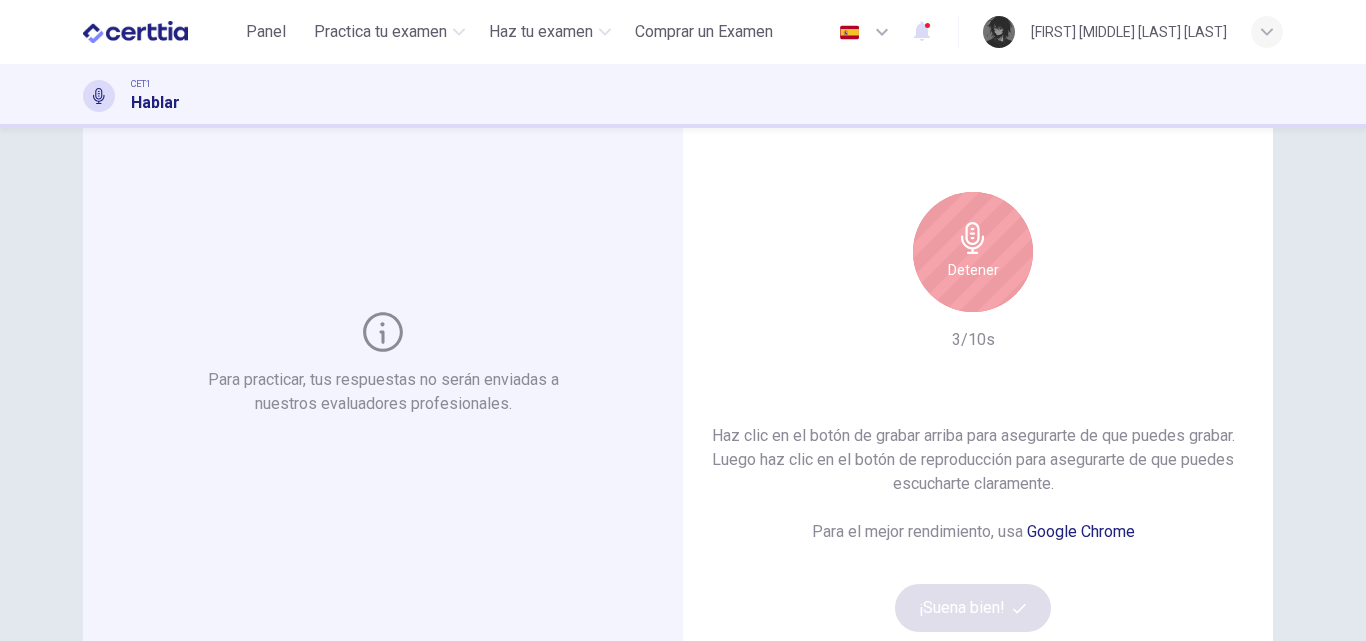 click on "Detener" at bounding box center [973, 270] 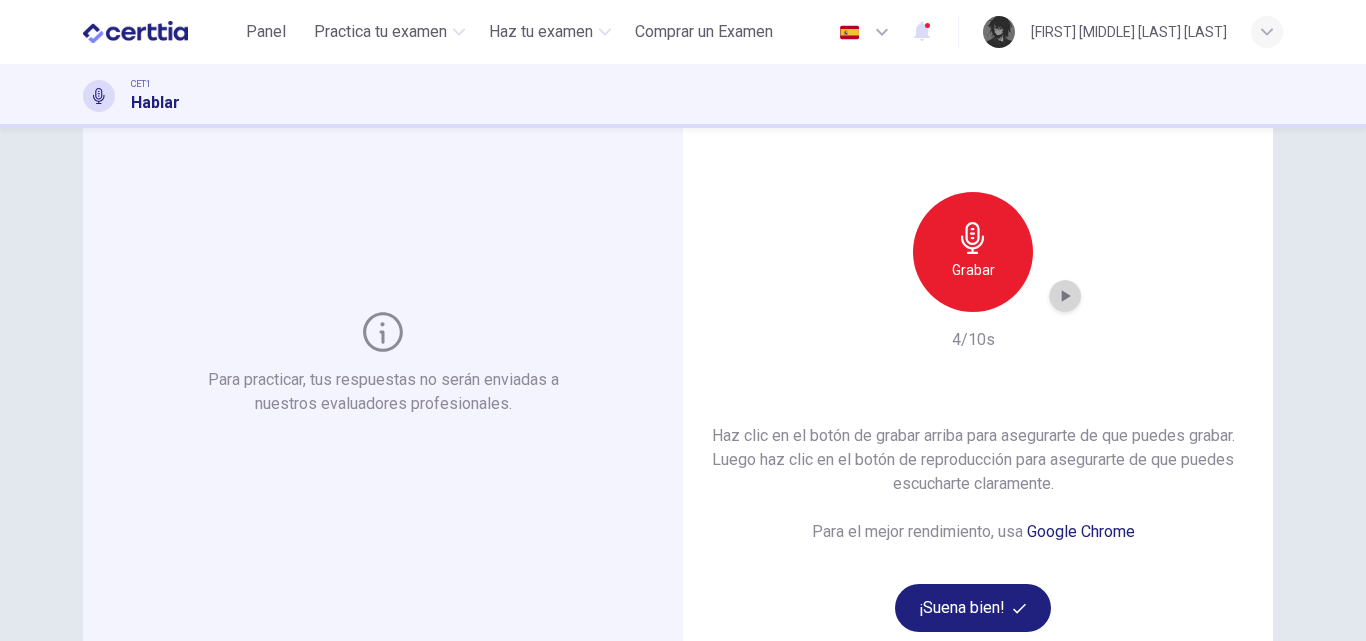 click 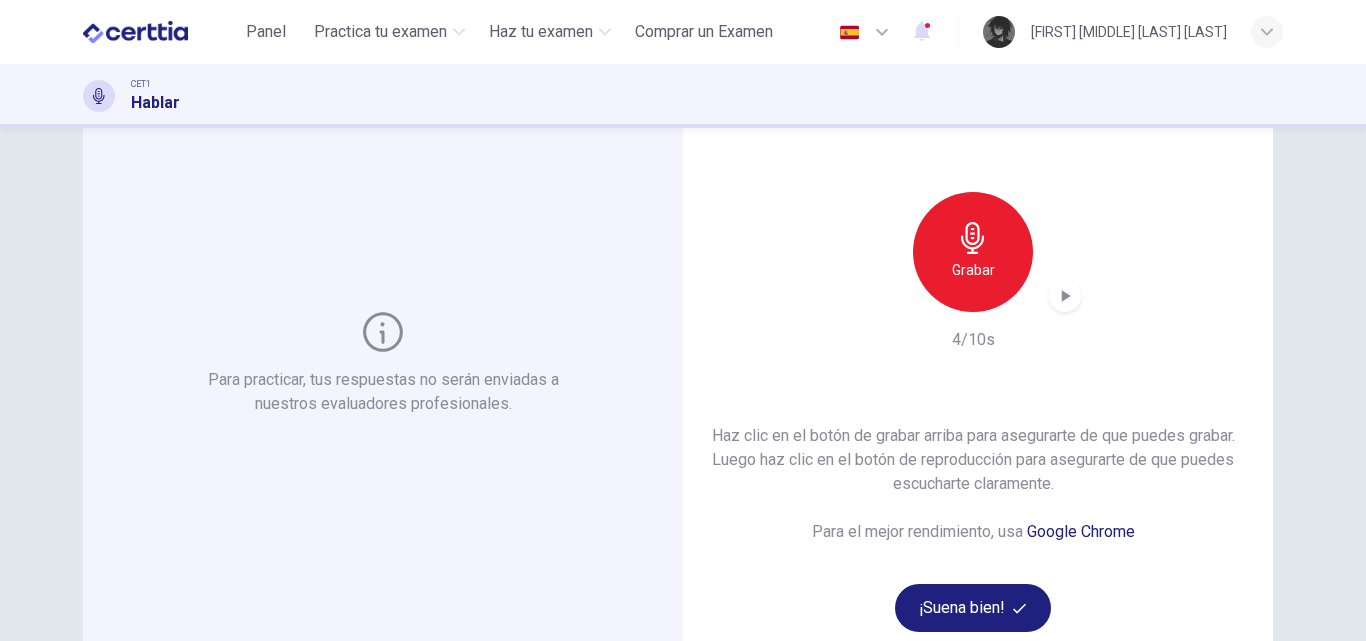 click on "Google Chrome" at bounding box center [1081, 531] 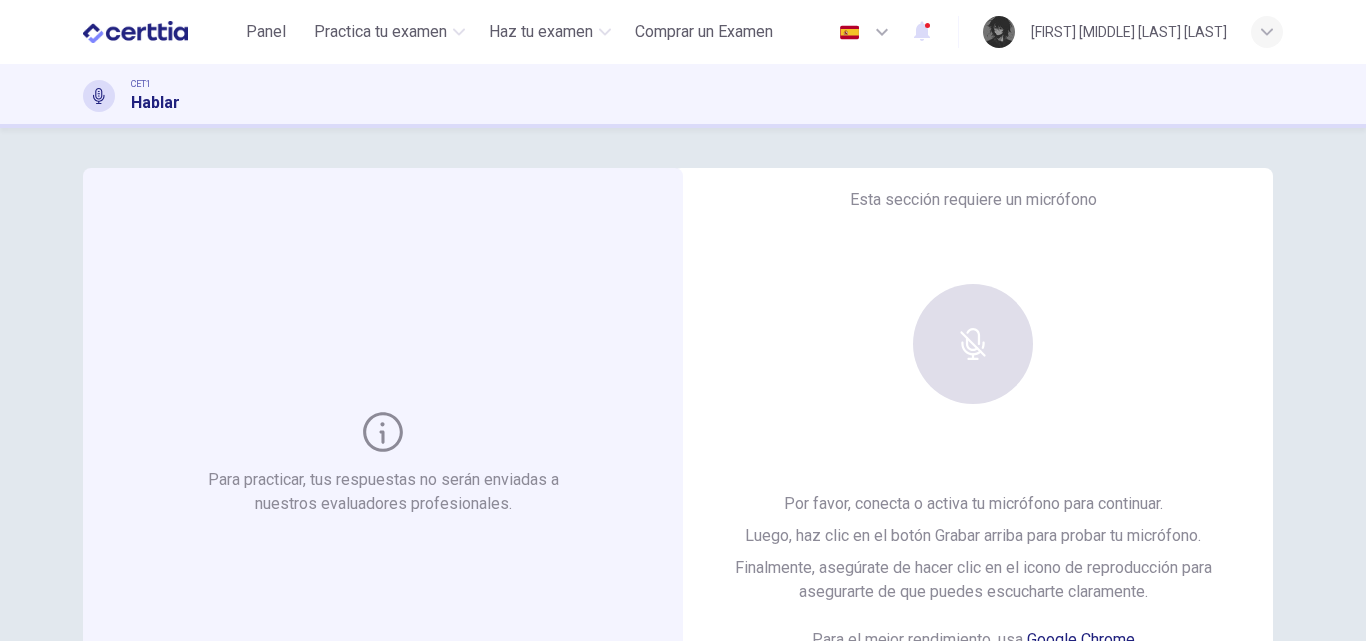 scroll, scrollTop: 0, scrollLeft: 0, axis: both 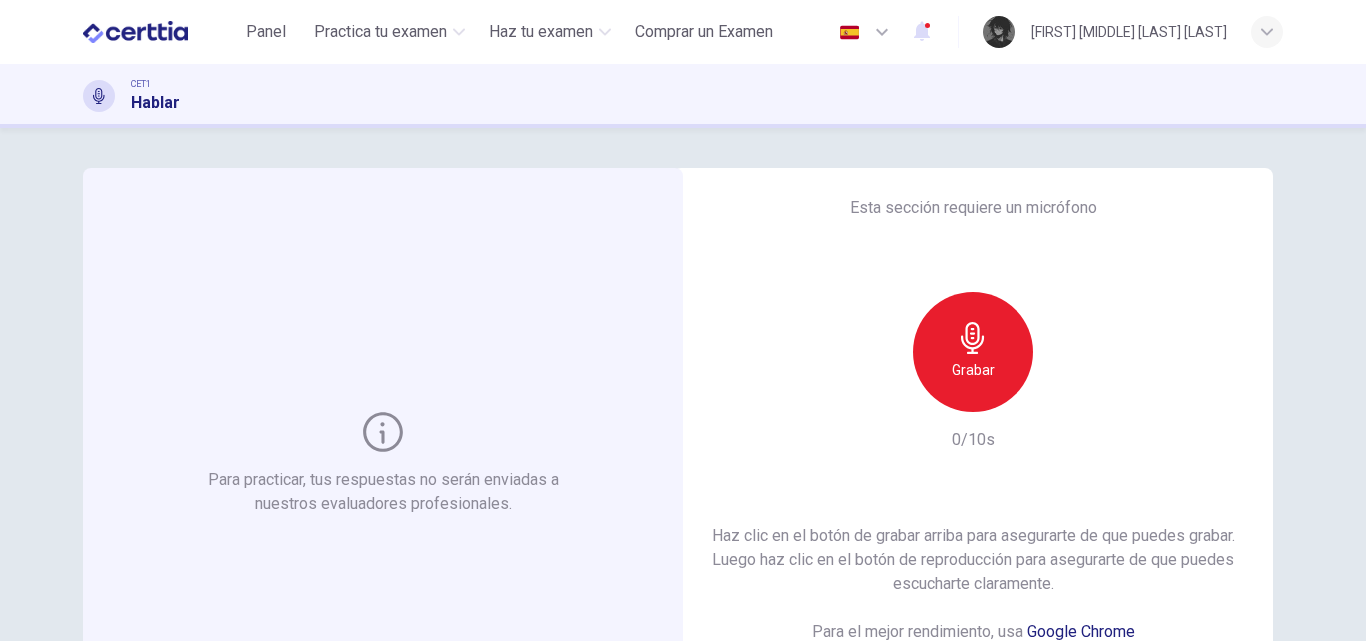 click on "Grabar" at bounding box center (973, 370) 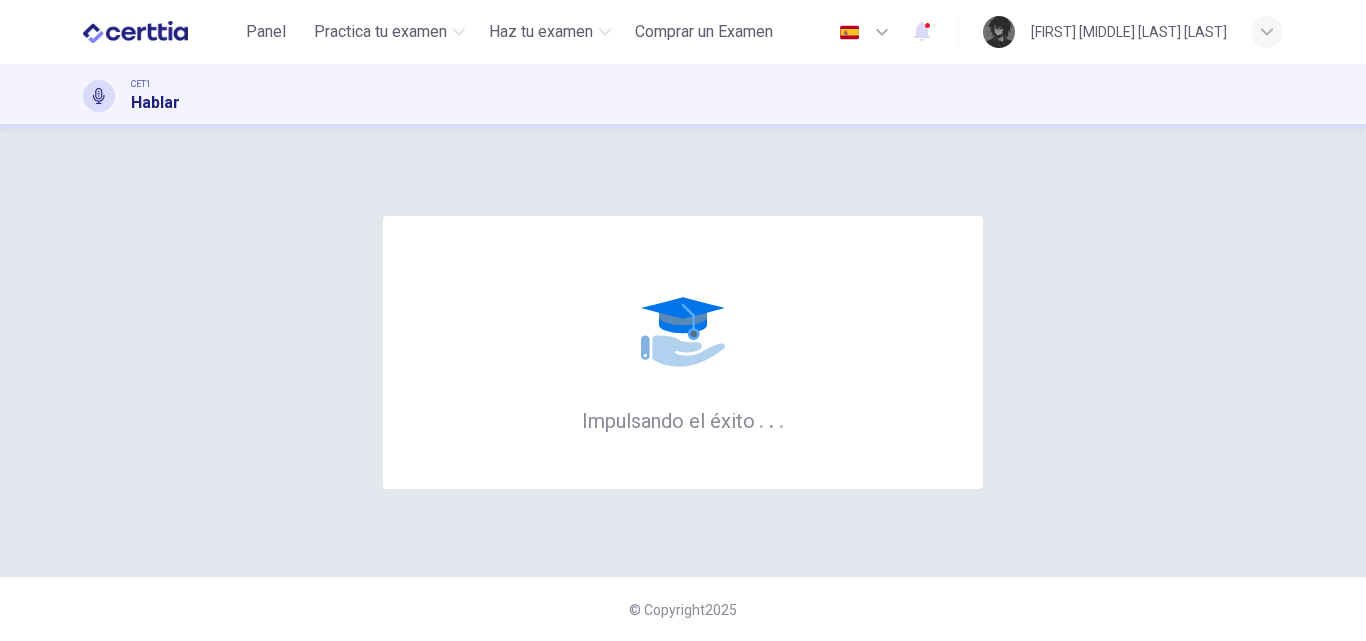 scroll, scrollTop: 0, scrollLeft: 0, axis: both 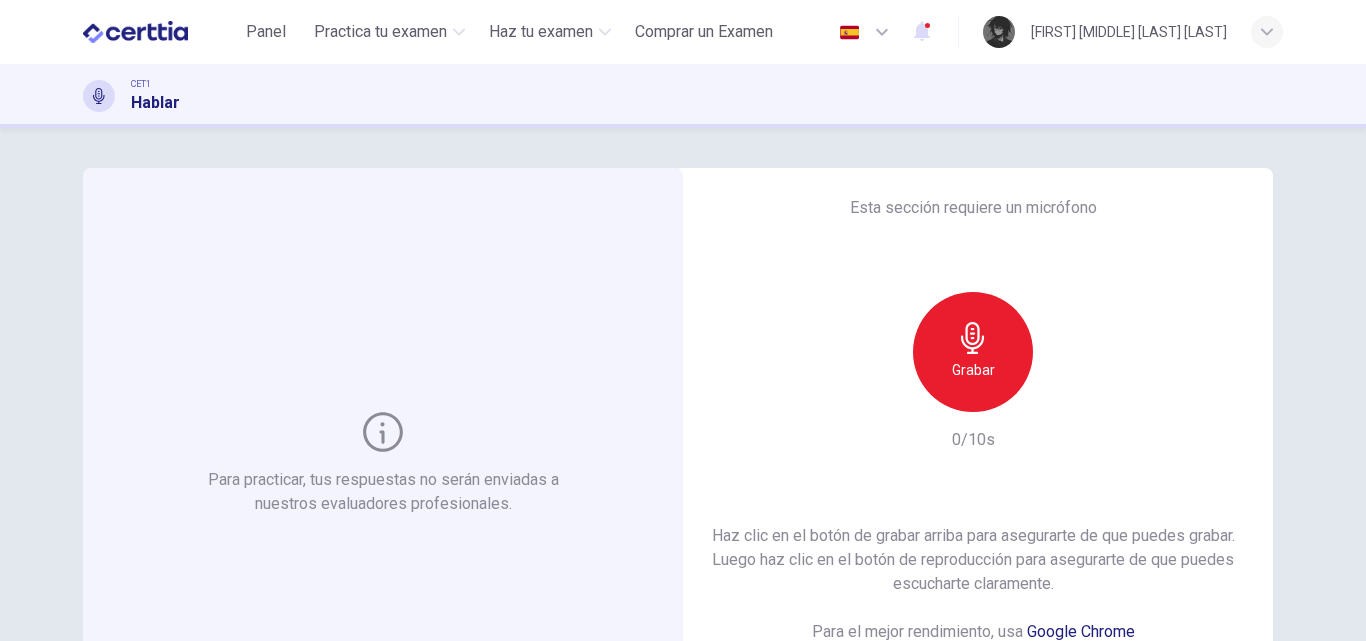 click on "Grabar" at bounding box center [973, 370] 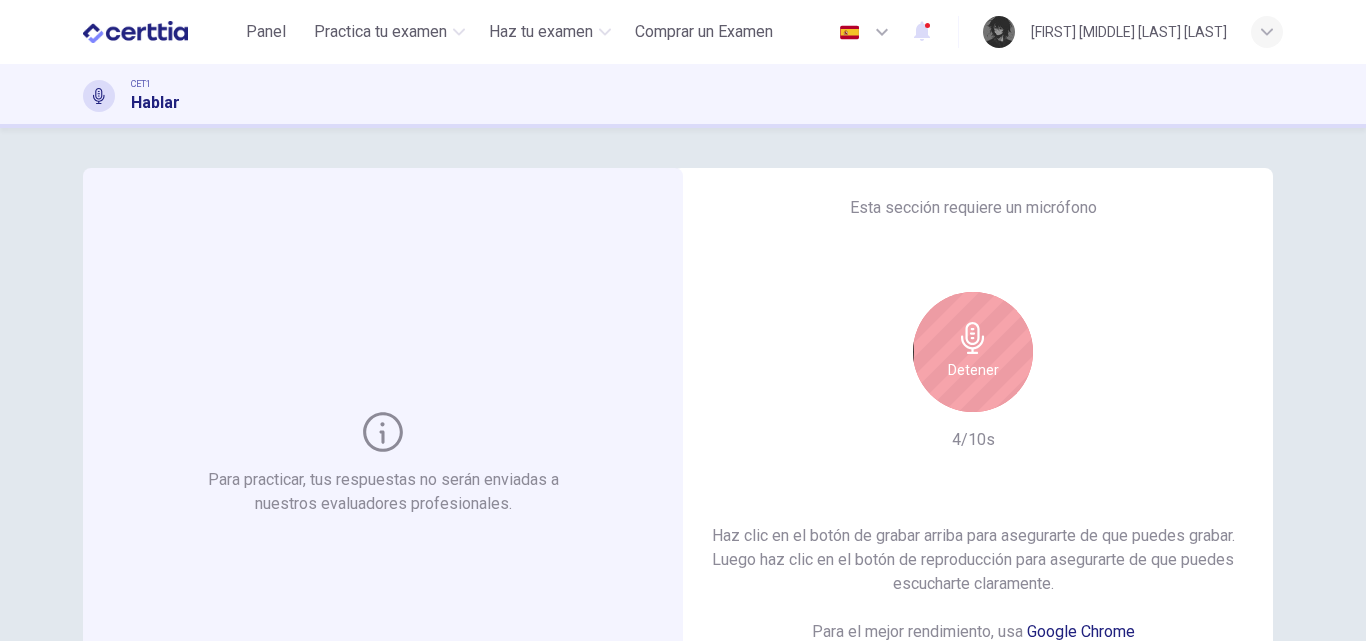 click 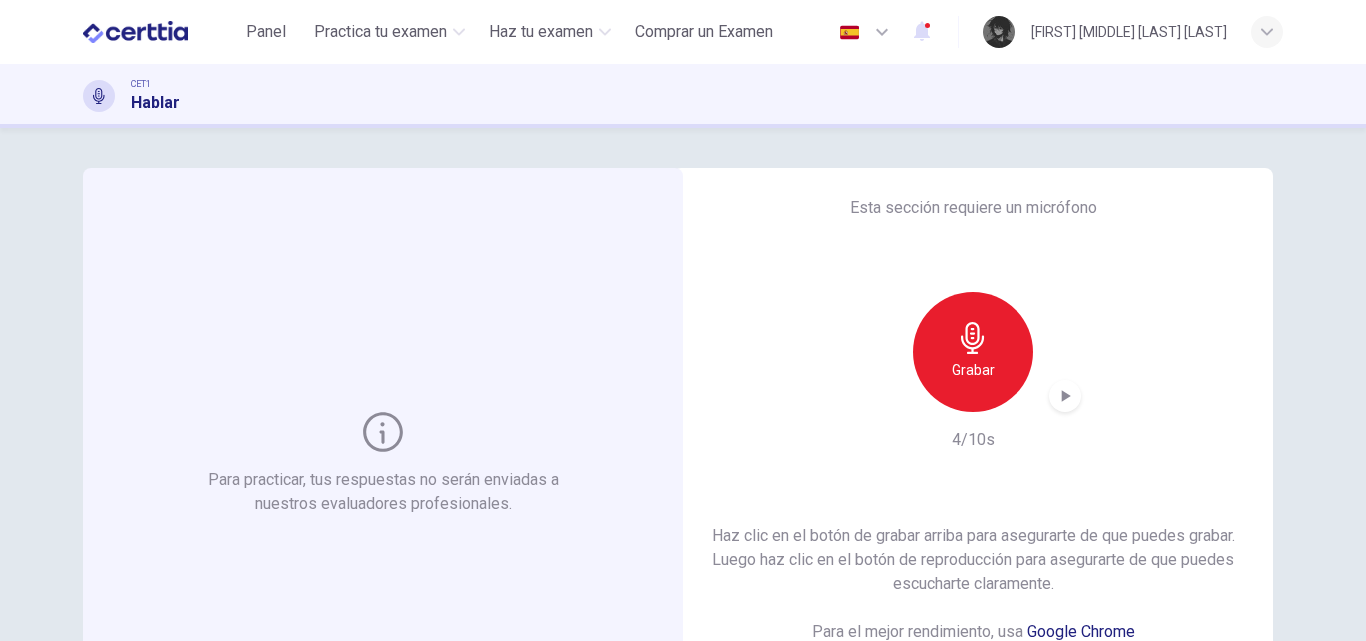 click 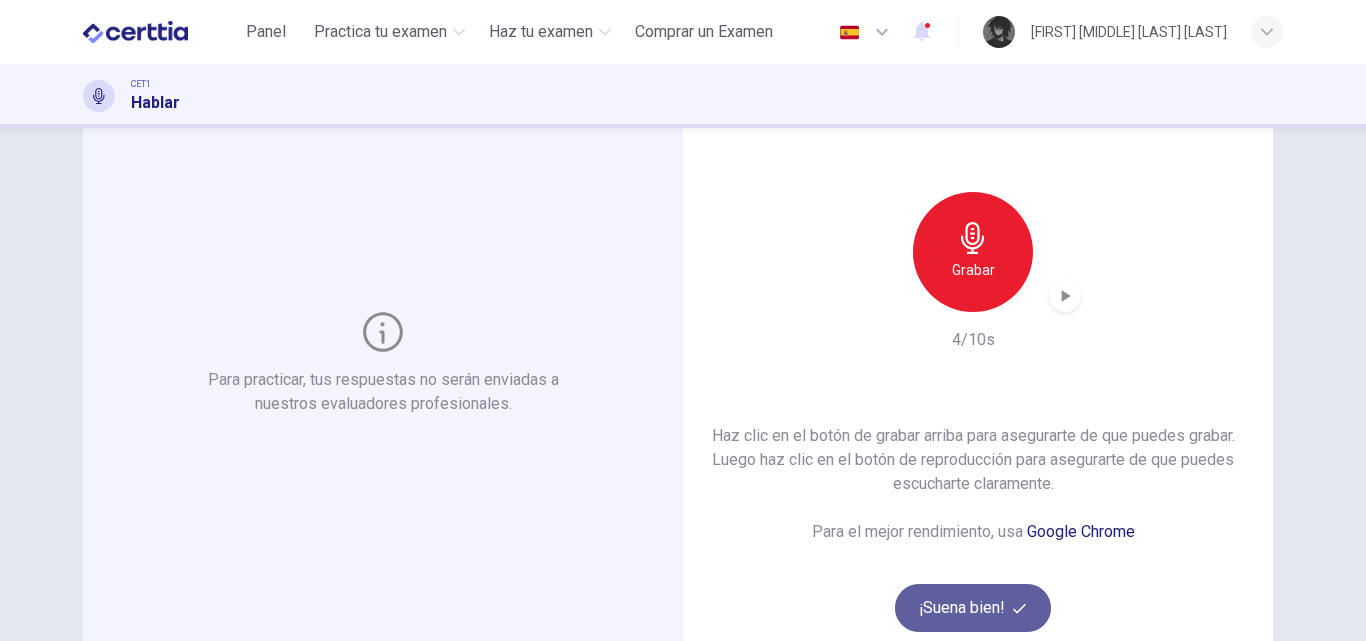 click on "¡Suena bien!" at bounding box center (973, 608) 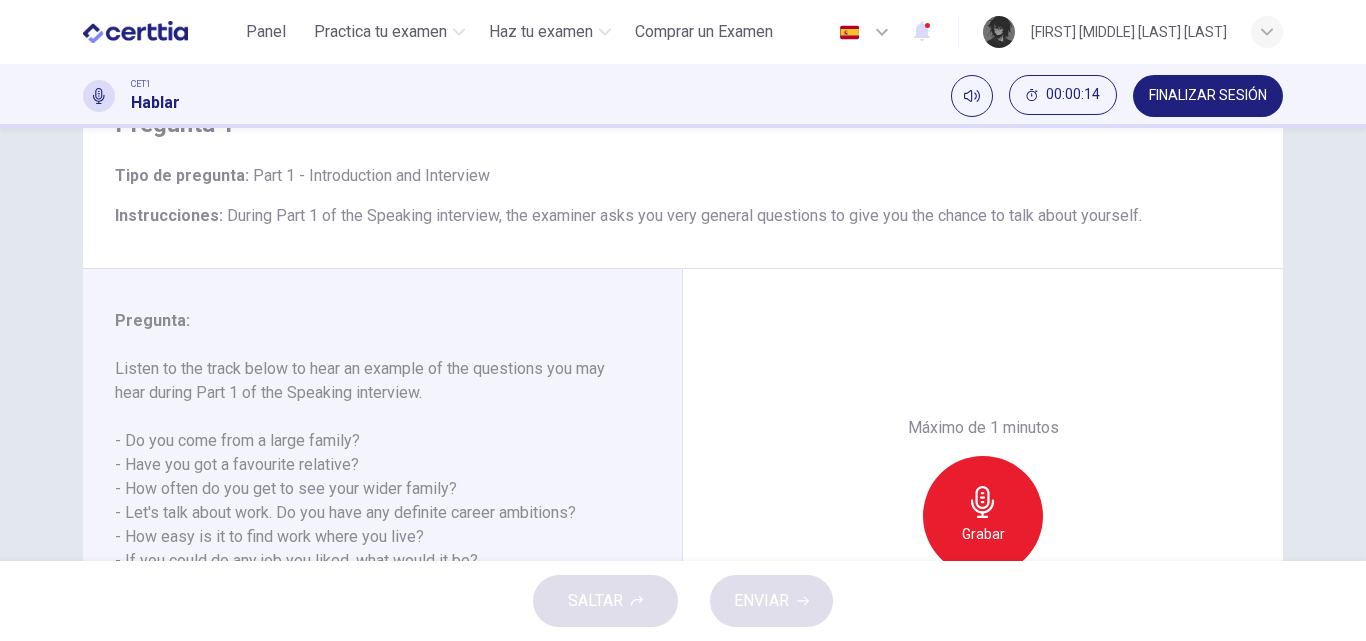 scroll, scrollTop: 342, scrollLeft: 0, axis: vertical 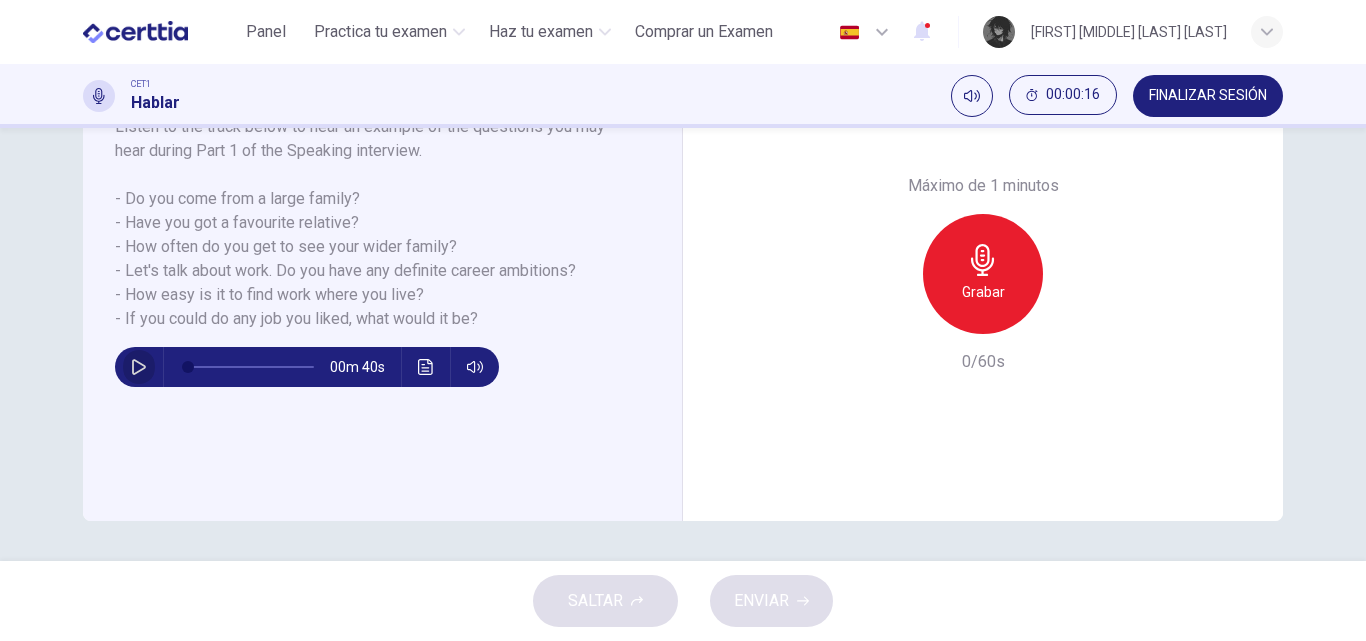 click 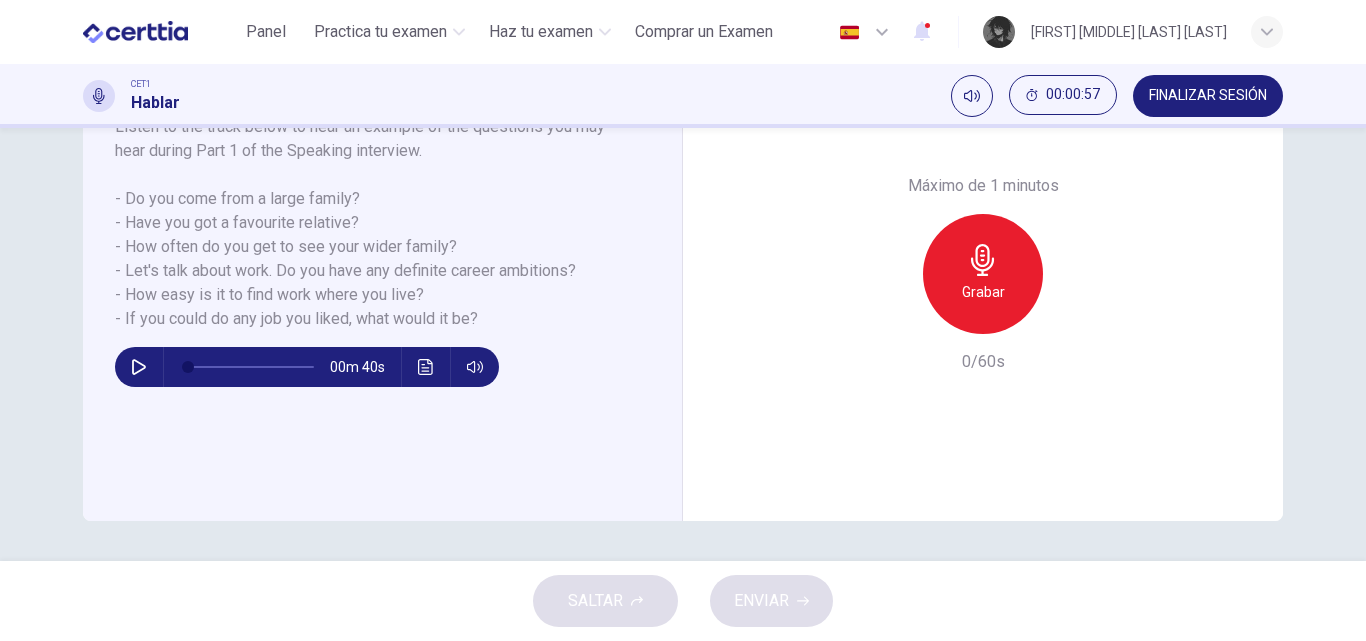 type on "*" 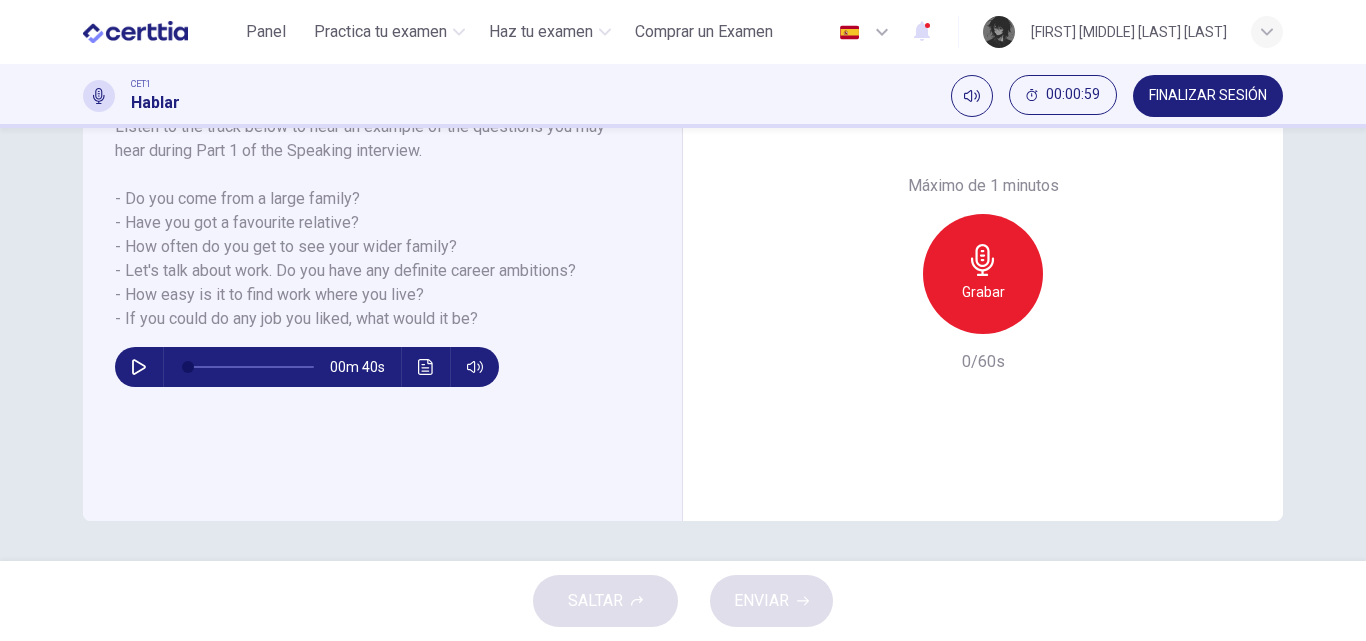 click 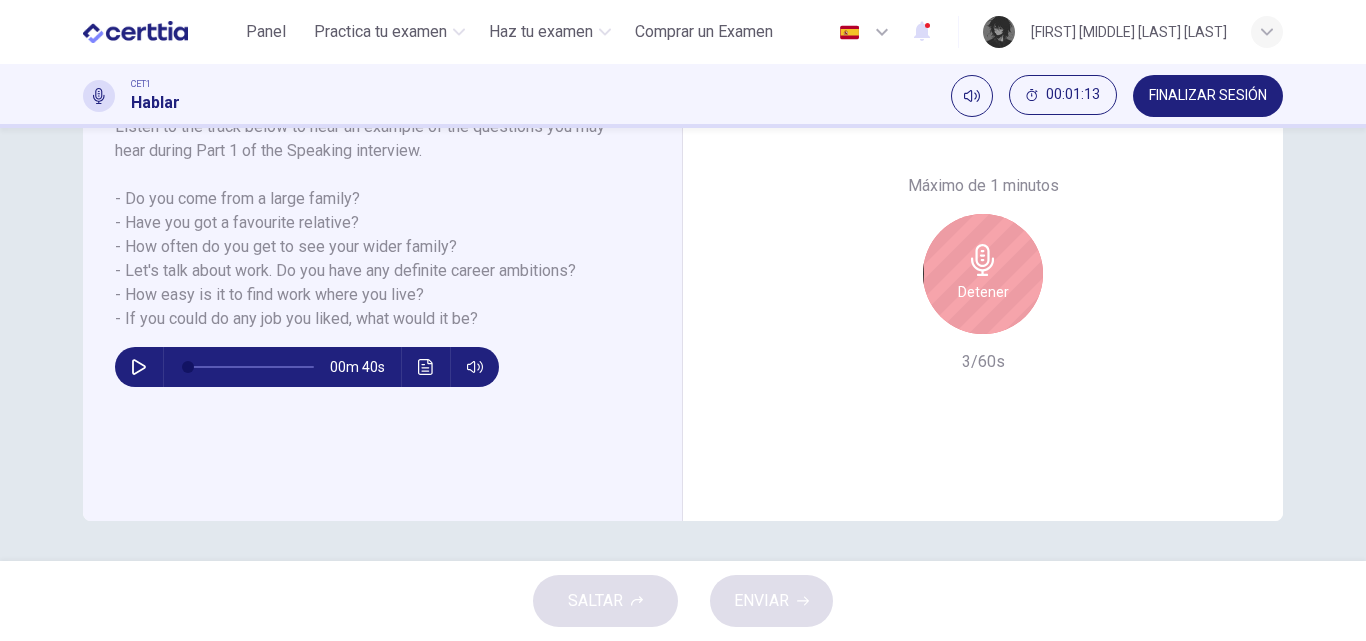 click on "Detener" at bounding box center (983, 274) 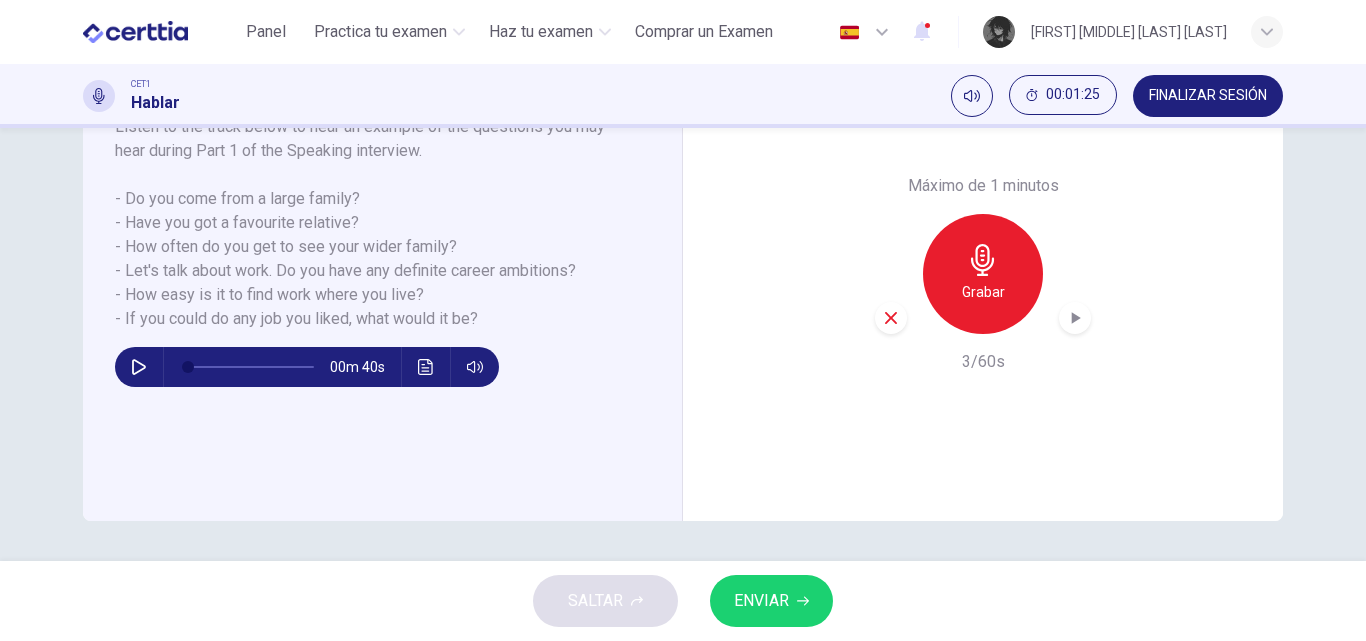 click 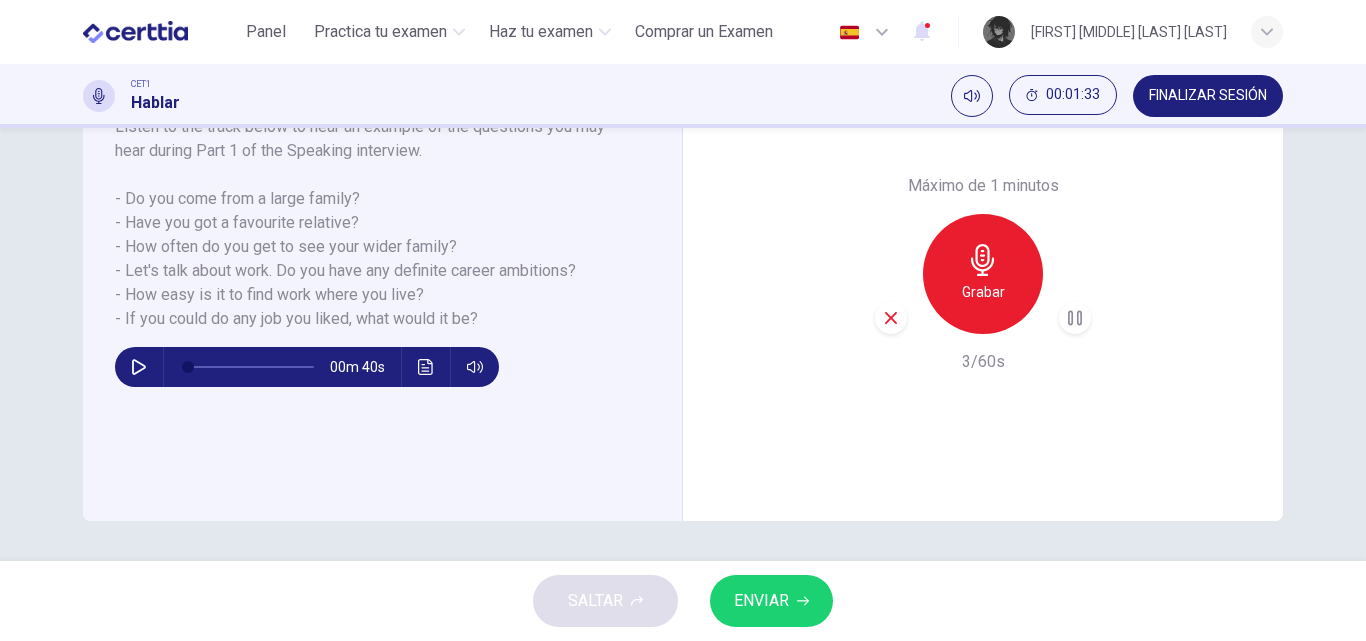 scroll, scrollTop: 142, scrollLeft: 0, axis: vertical 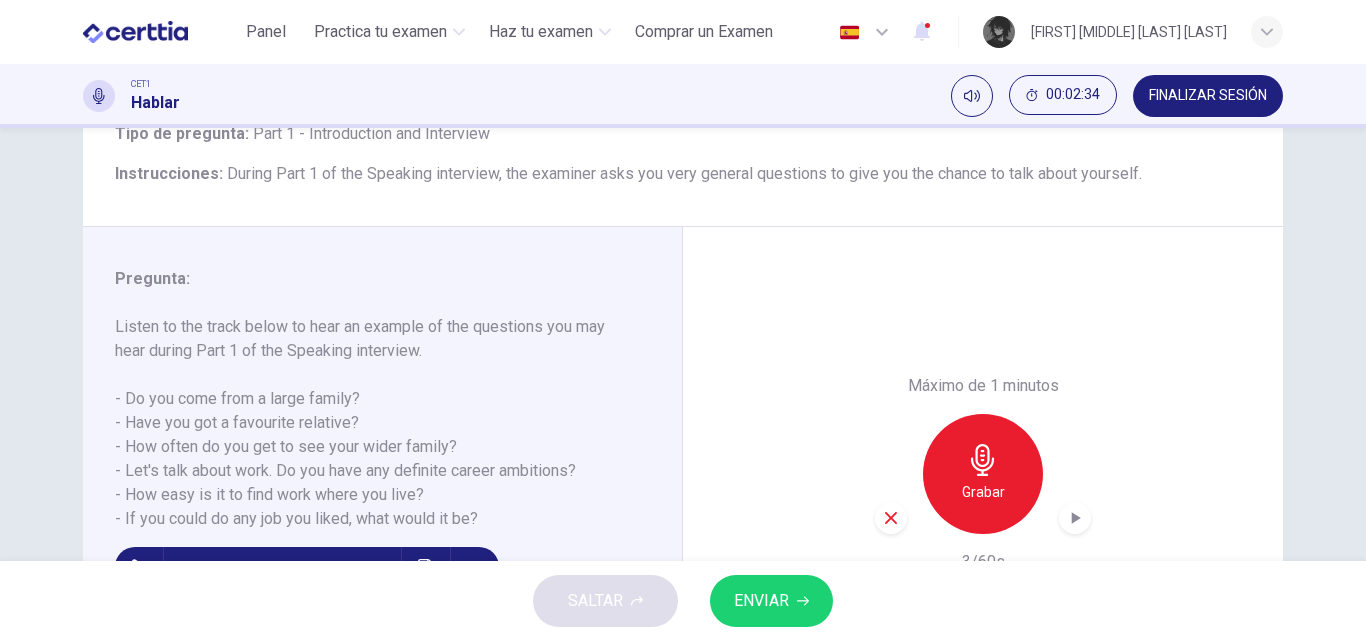 click 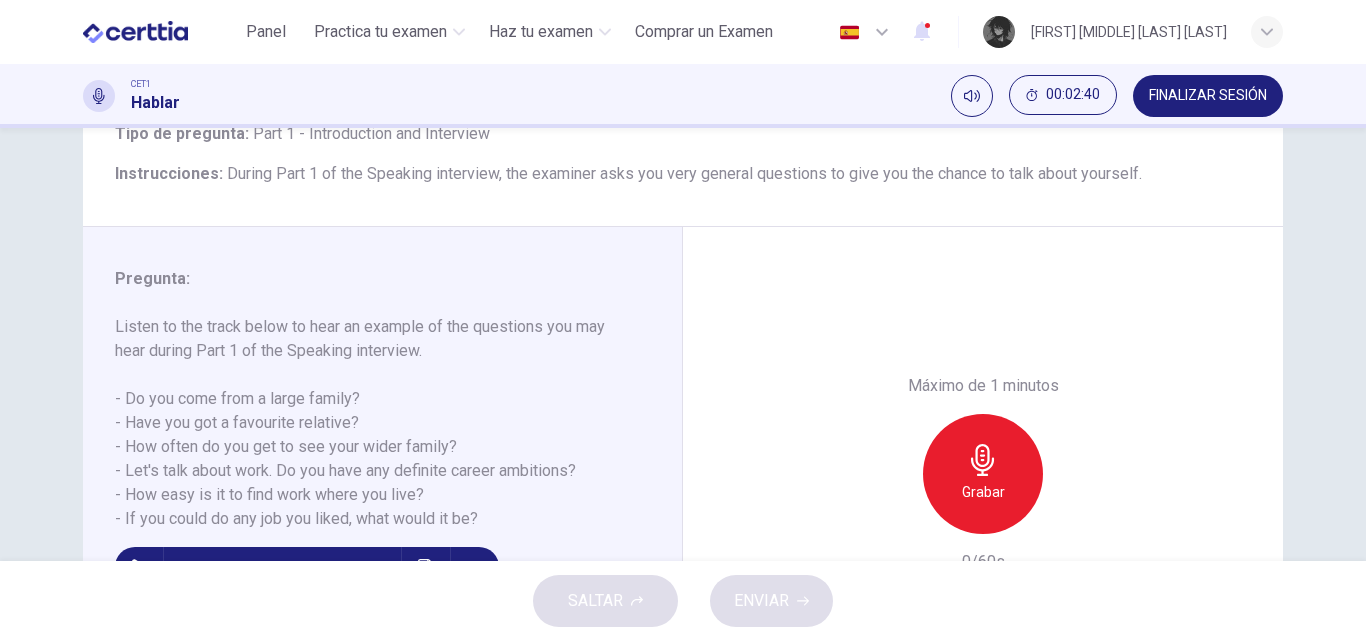 scroll, scrollTop: 242, scrollLeft: 0, axis: vertical 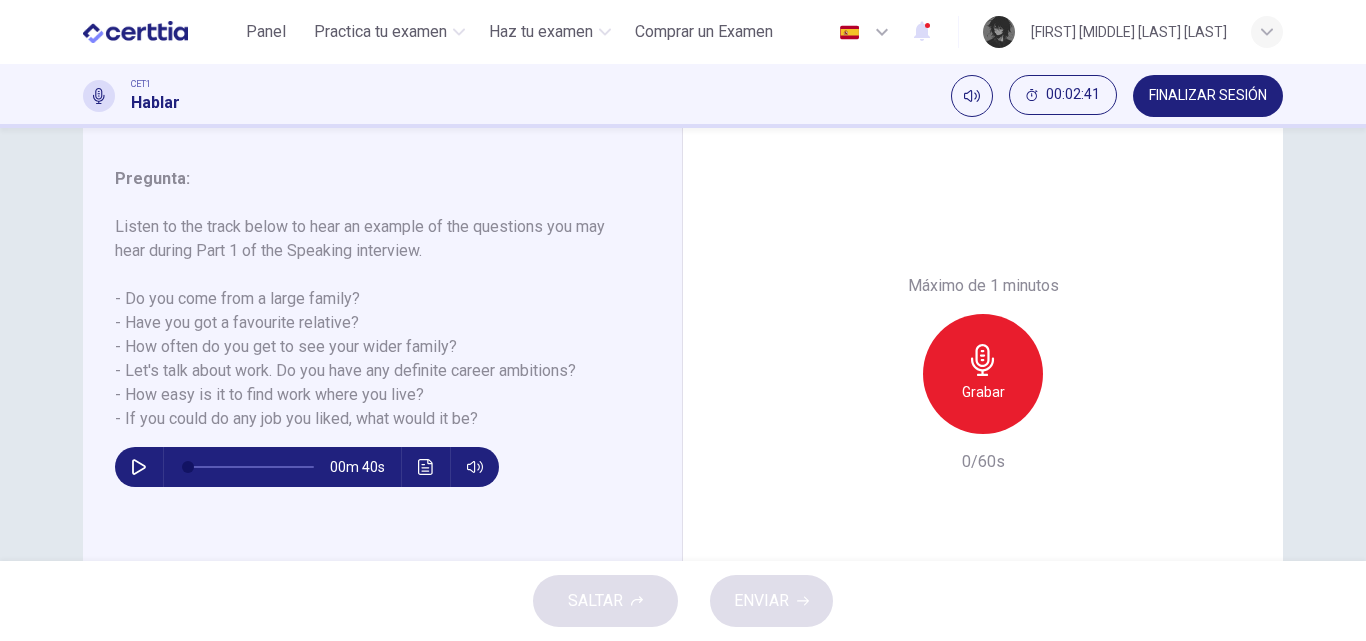 click on "FINALIZAR SESIÓN" at bounding box center [1208, 96] 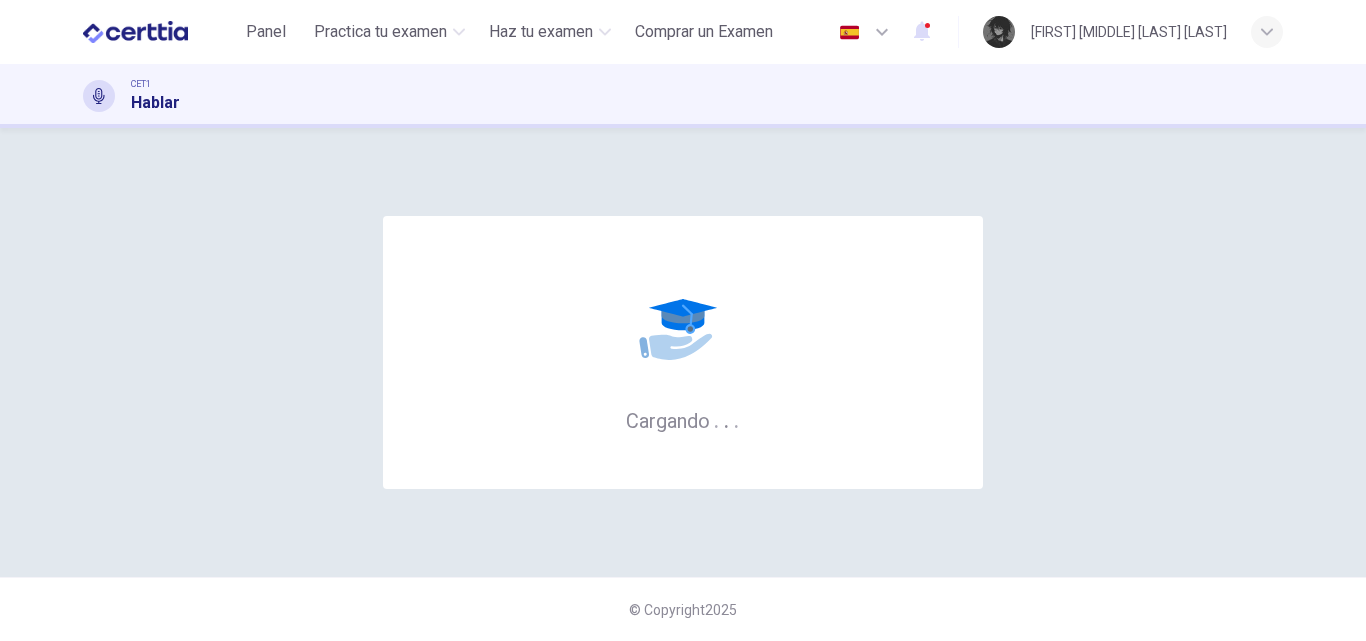 scroll, scrollTop: 0, scrollLeft: 0, axis: both 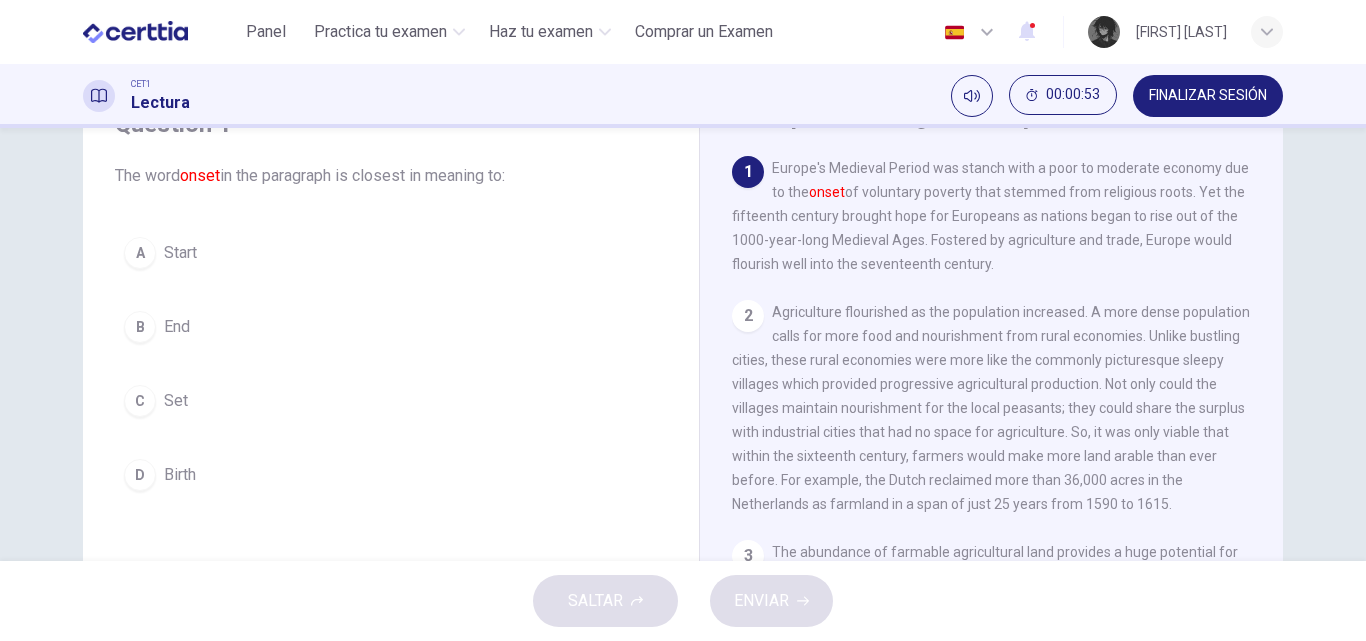 click on "A Start" at bounding box center (391, 253) 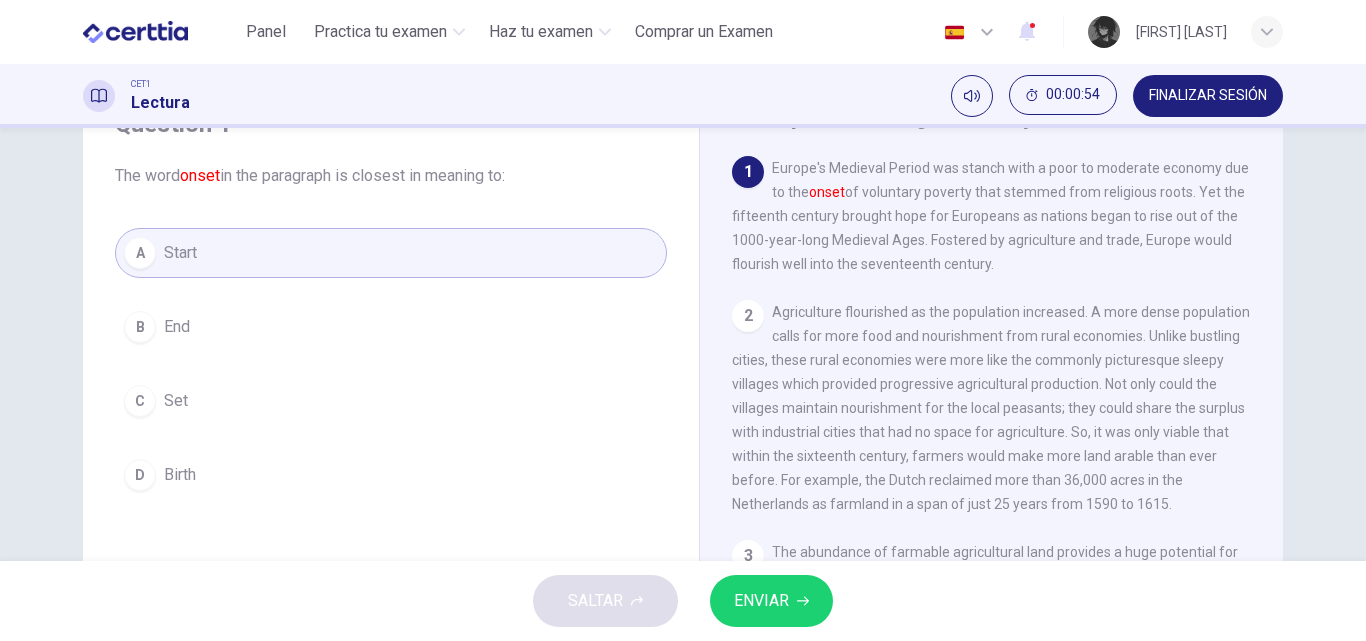 click on "ENVIAR" at bounding box center (761, 601) 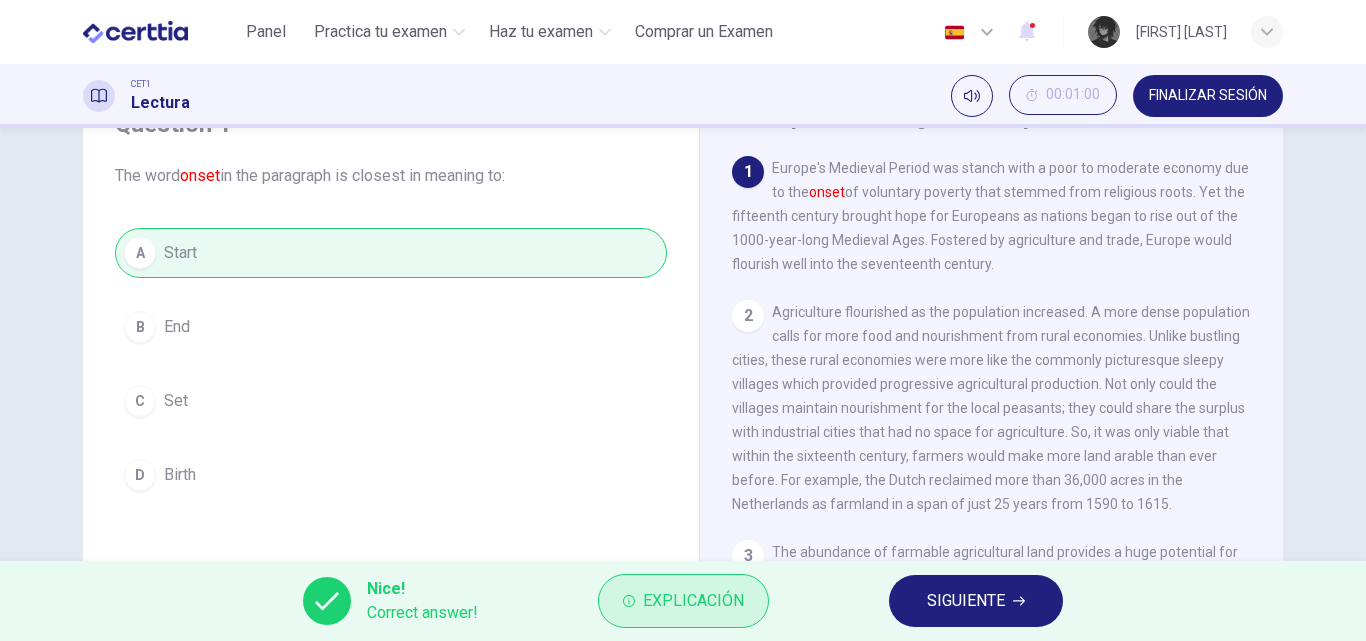 click on "Explicación" at bounding box center [693, 601] 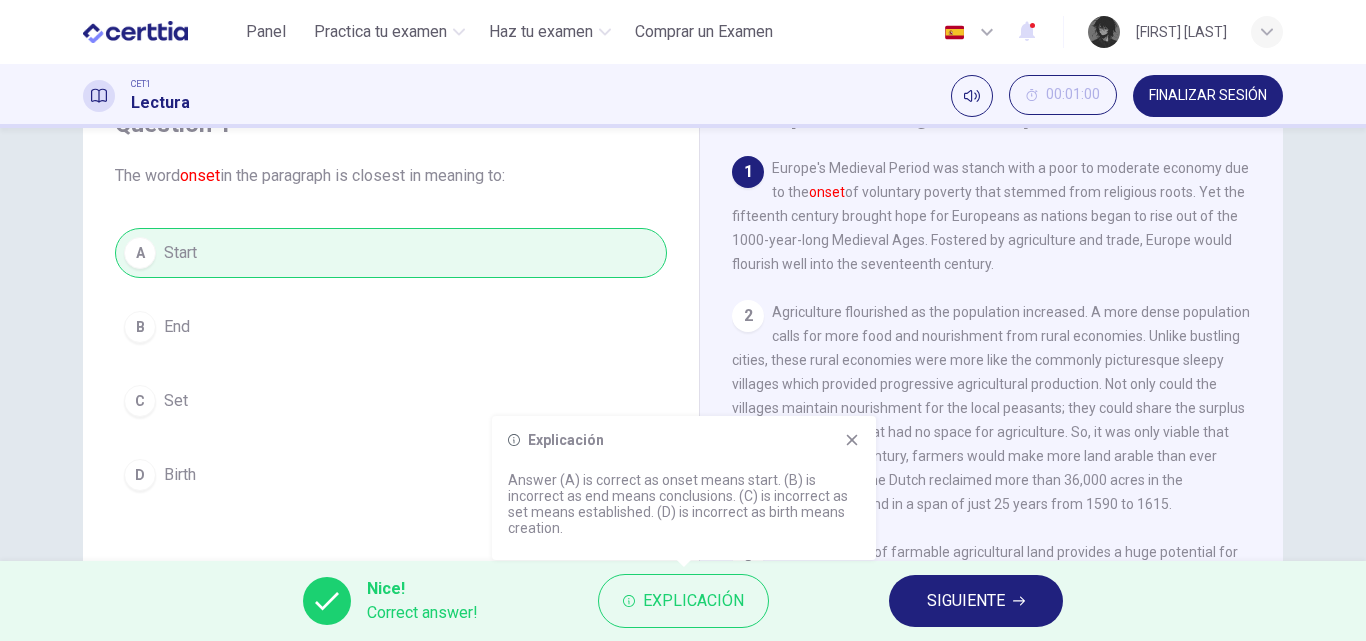 click on "SIGUIENTE" at bounding box center (966, 601) 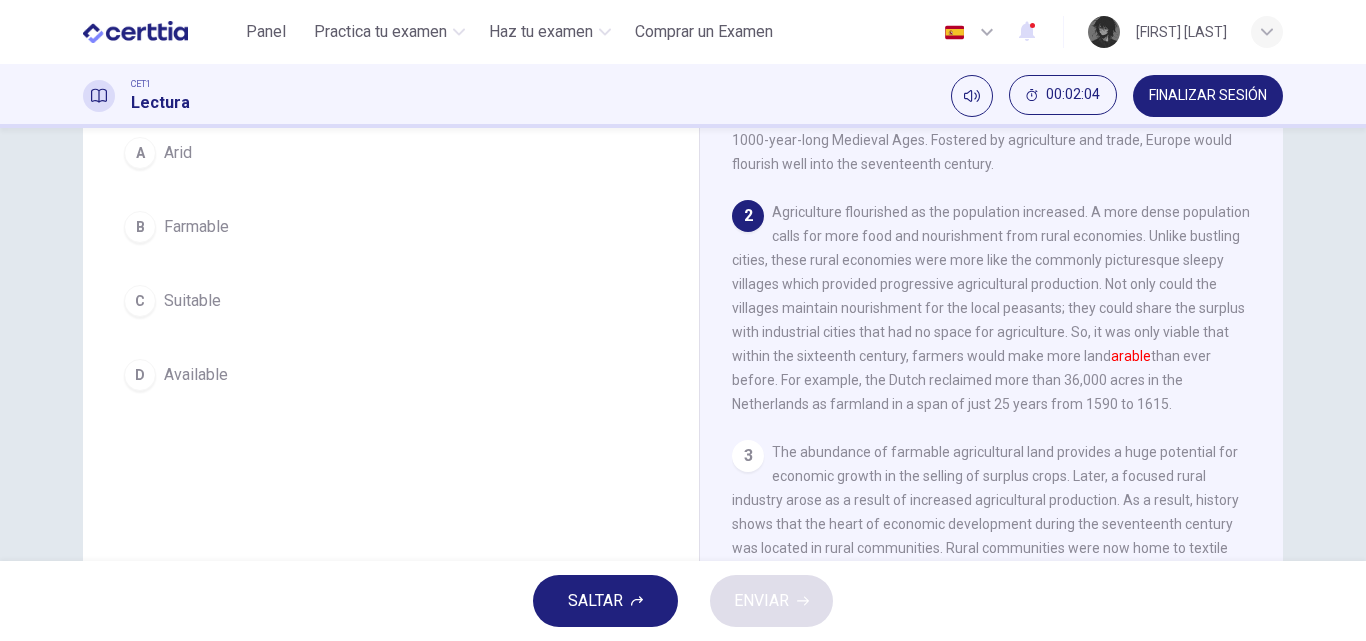 scroll, scrollTop: 100, scrollLeft: 0, axis: vertical 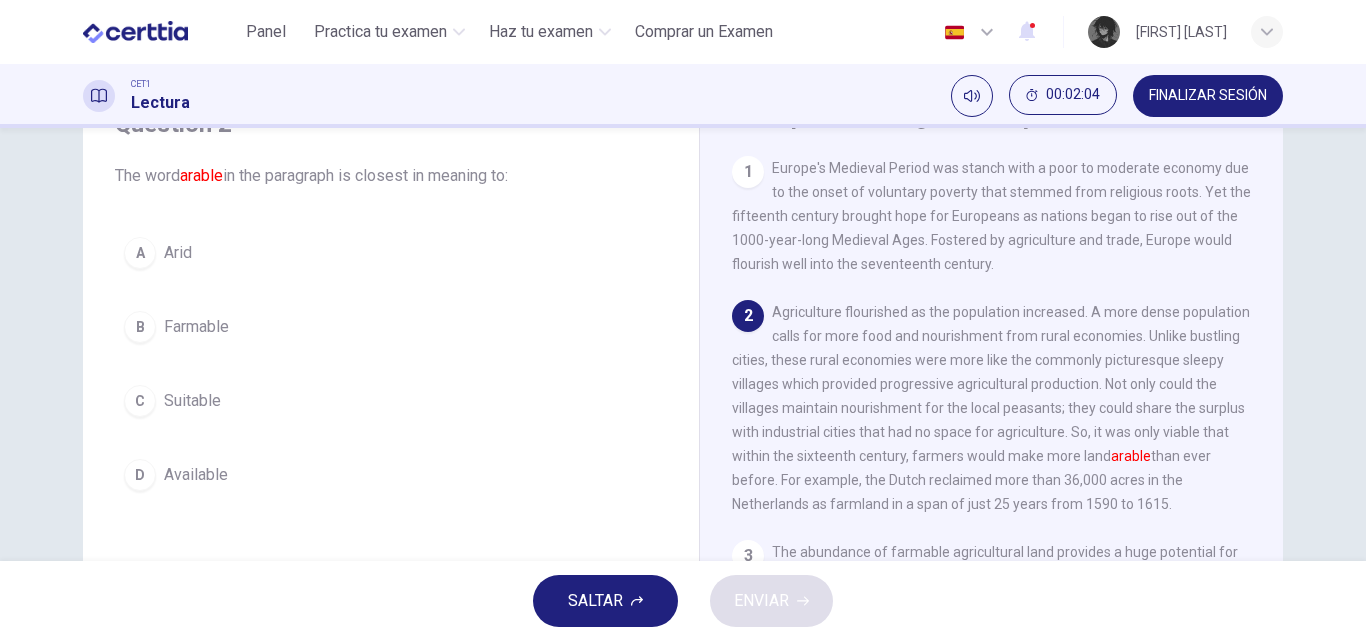 click on "B Farmable" at bounding box center [391, 327] 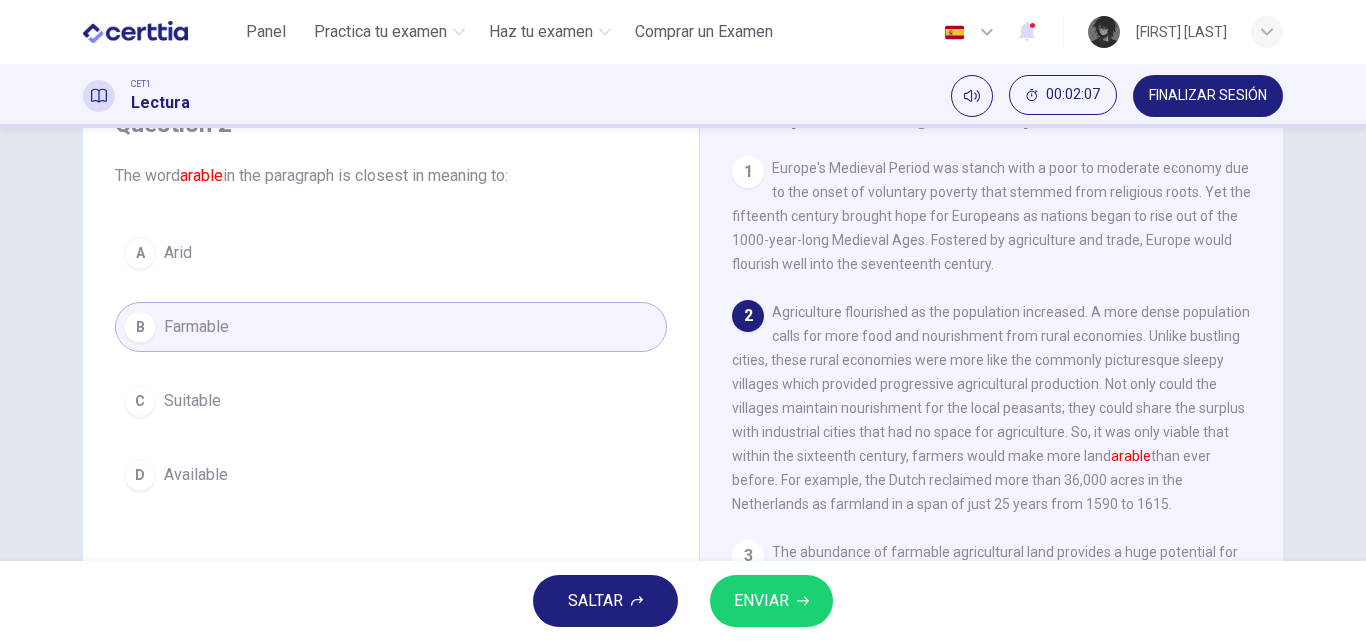 click on "ENVIAR" at bounding box center [761, 601] 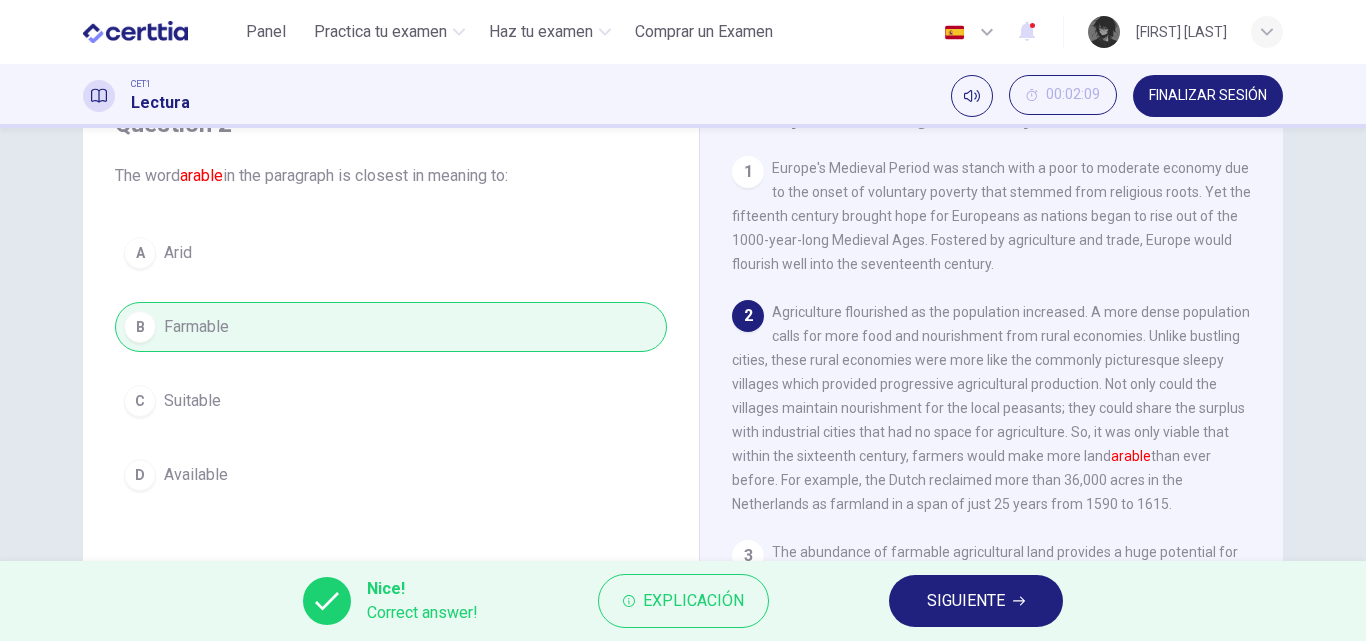 click on "SIGUIENTE" at bounding box center [966, 601] 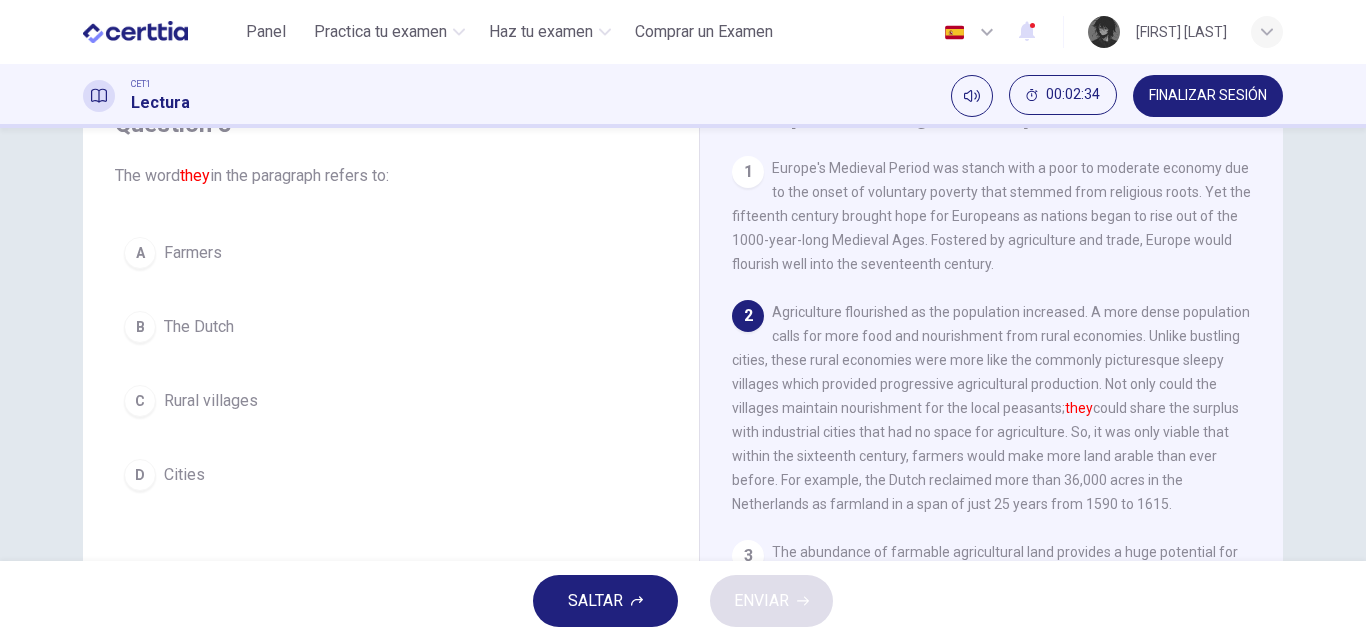 click on "A Farmers" at bounding box center [391, 253] 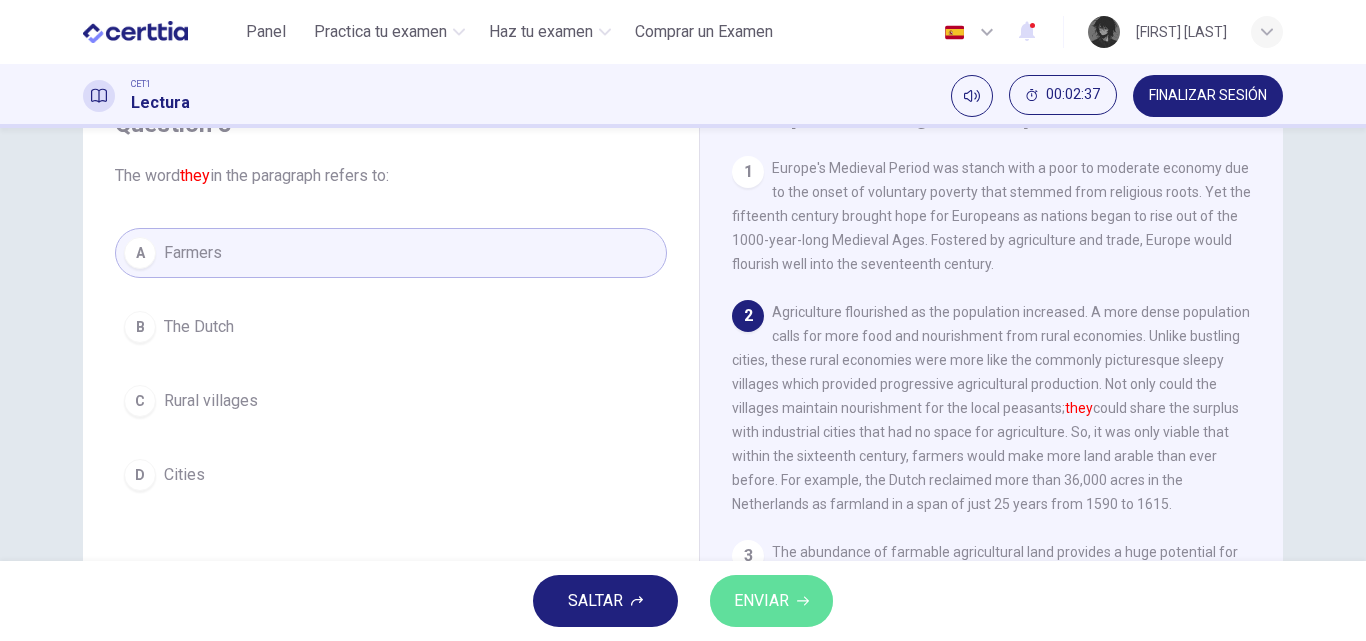 click 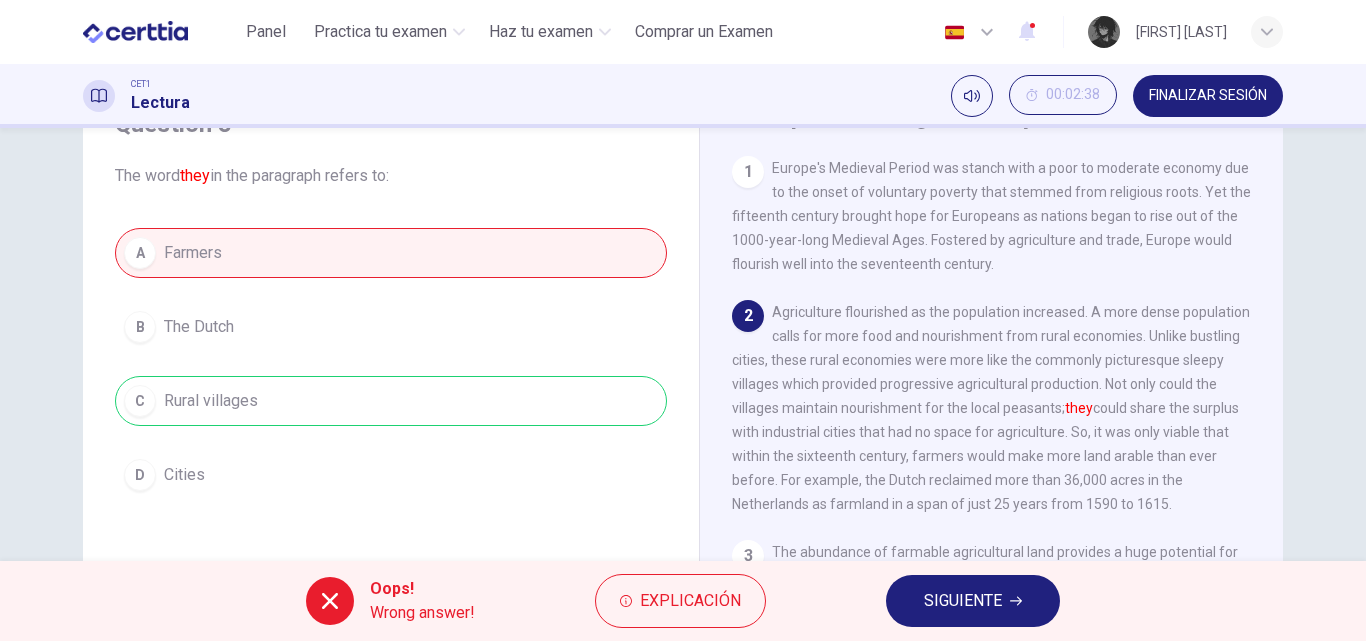 click on "A Farmers B The Dutch C Rural villages D Cities" at bounding box center (391, 364) 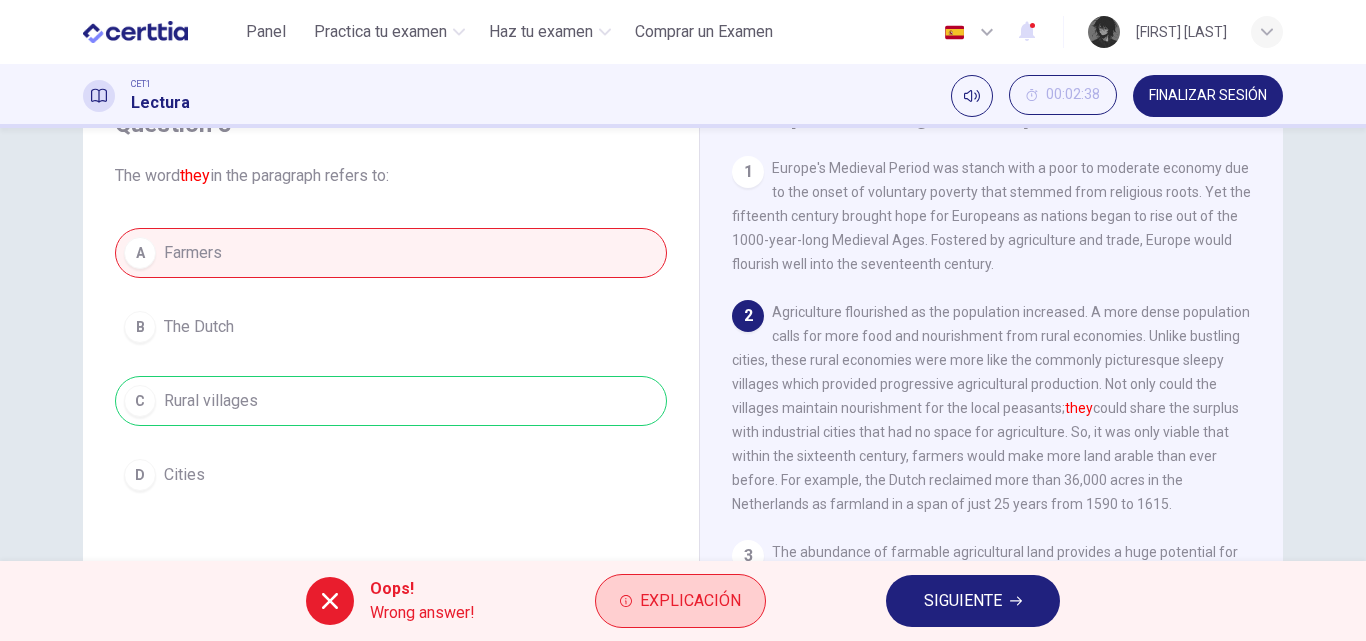 click on "Explicación" at bounding box center [680, 601] 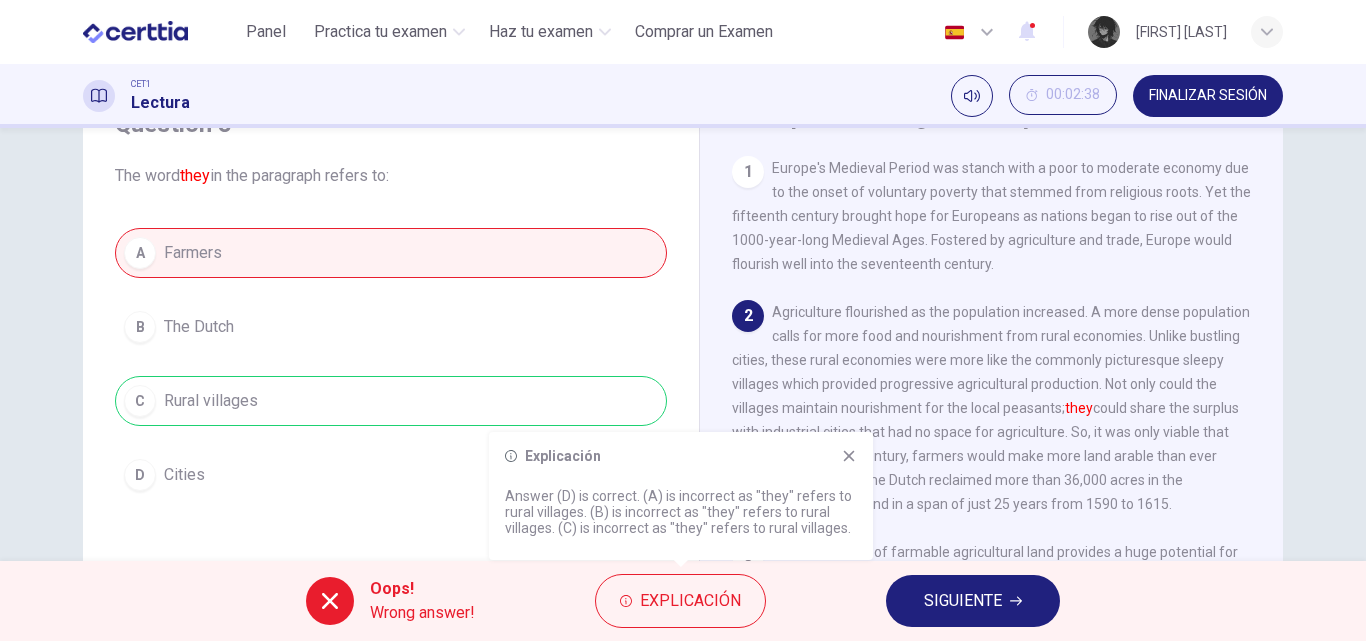 click 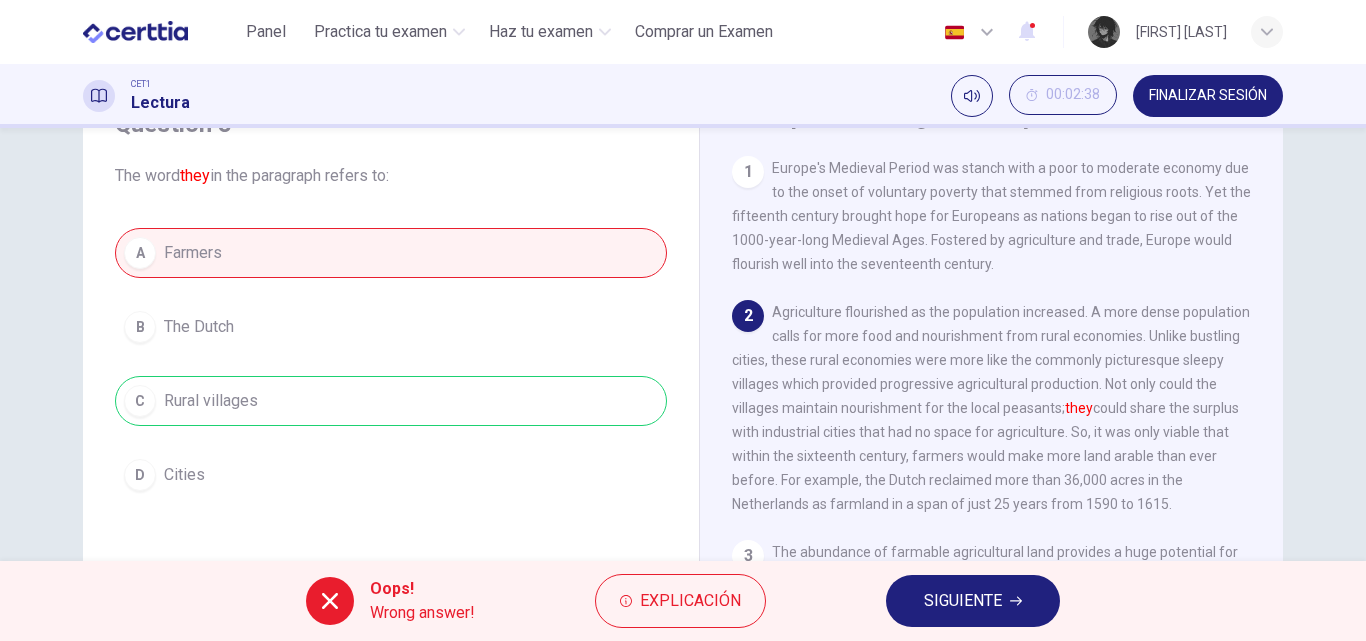 click on "SIGUIENTE" at bounding box center (963, 601) 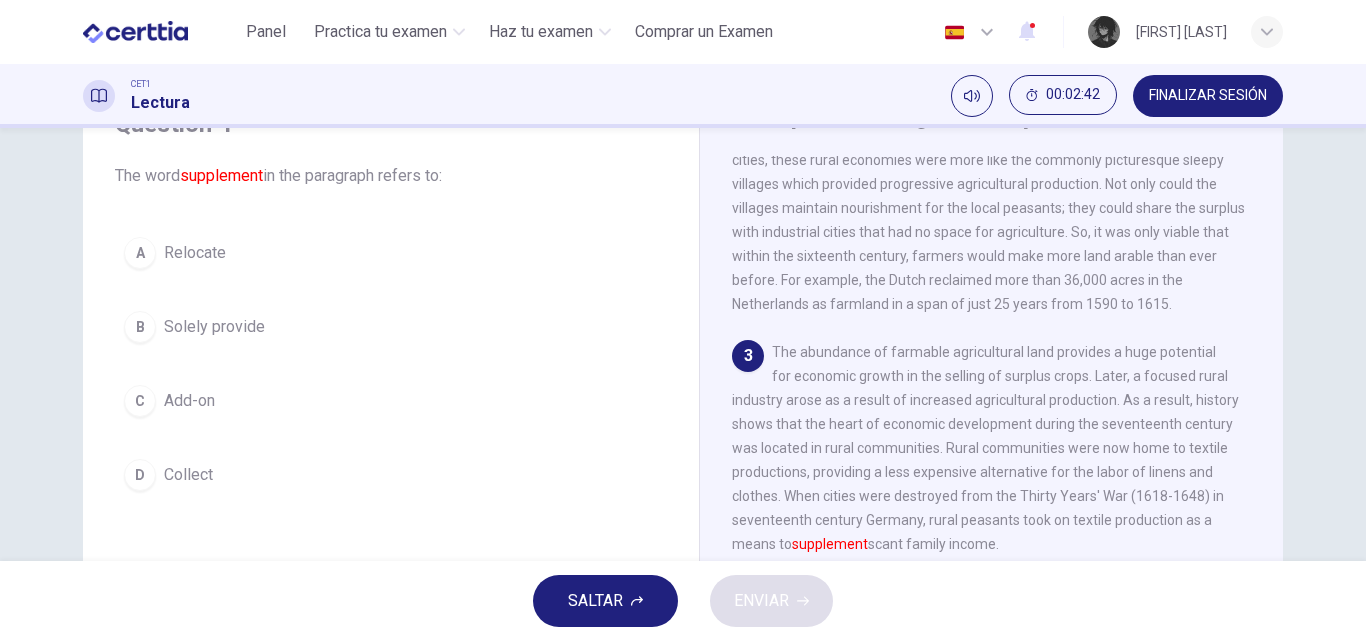 scroll, scrollTop: 300, scrollLeft: 0, axis: vertical 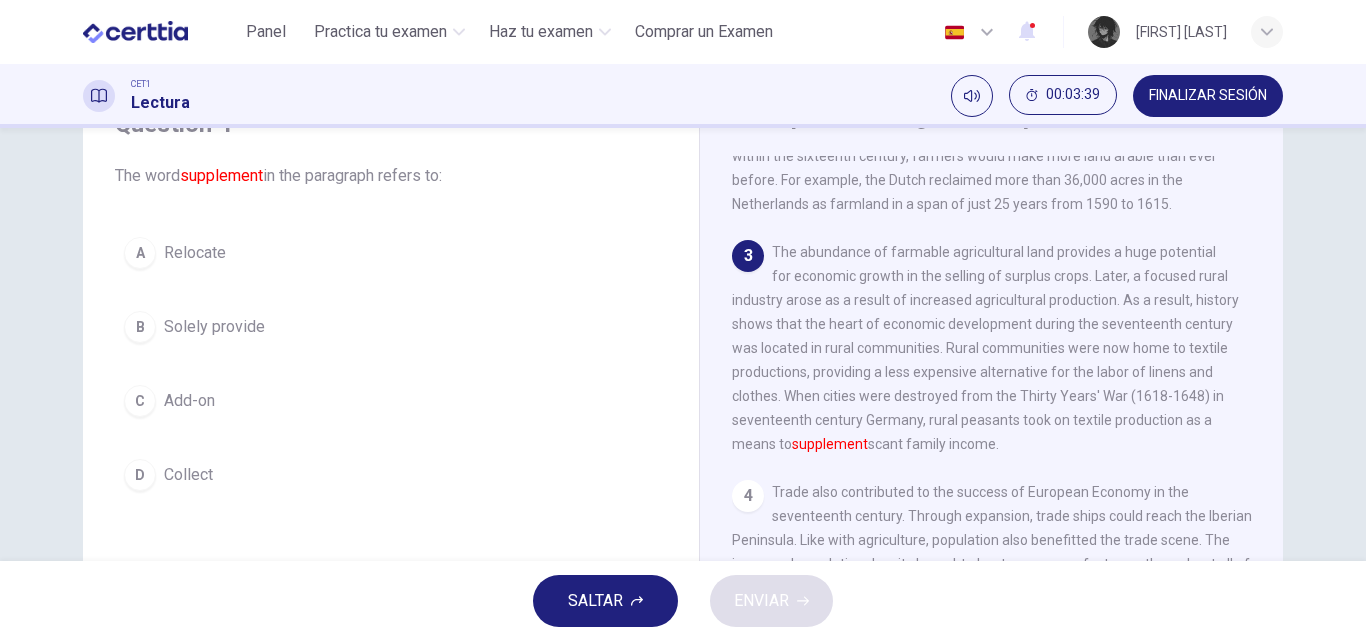 click on "B Solely provide" at bounding box center (391, 327) 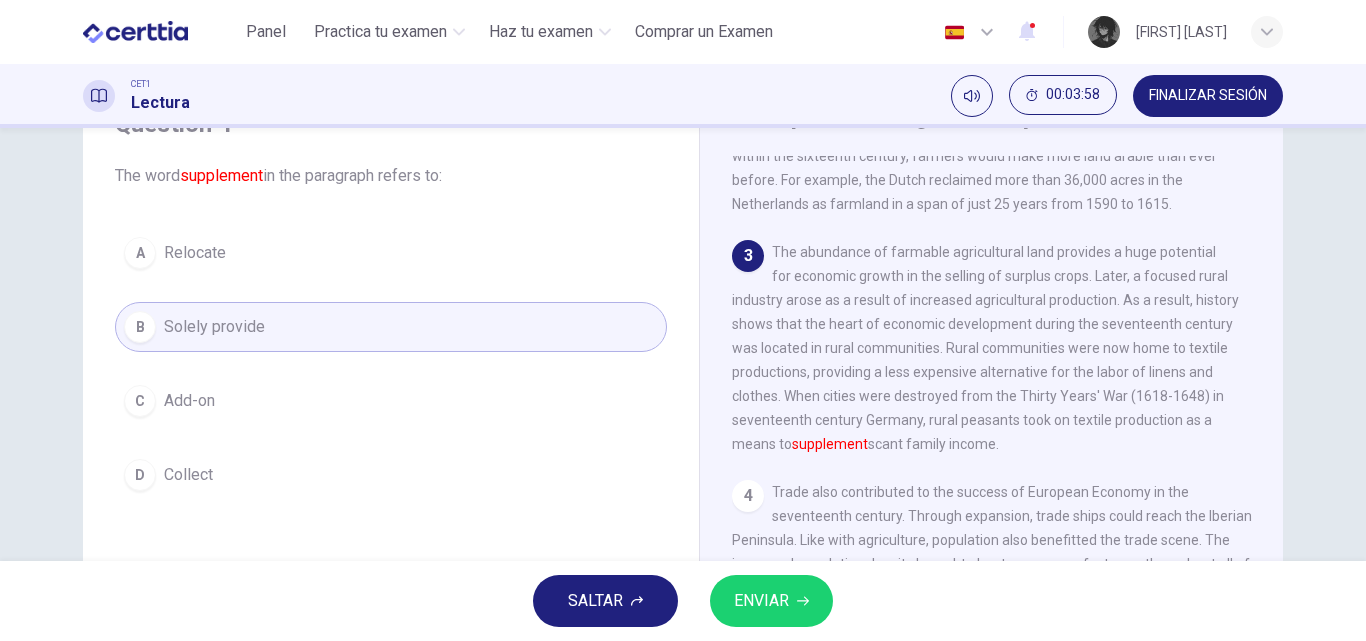 click on "ENVIAR" at bounding box center (761, 601) 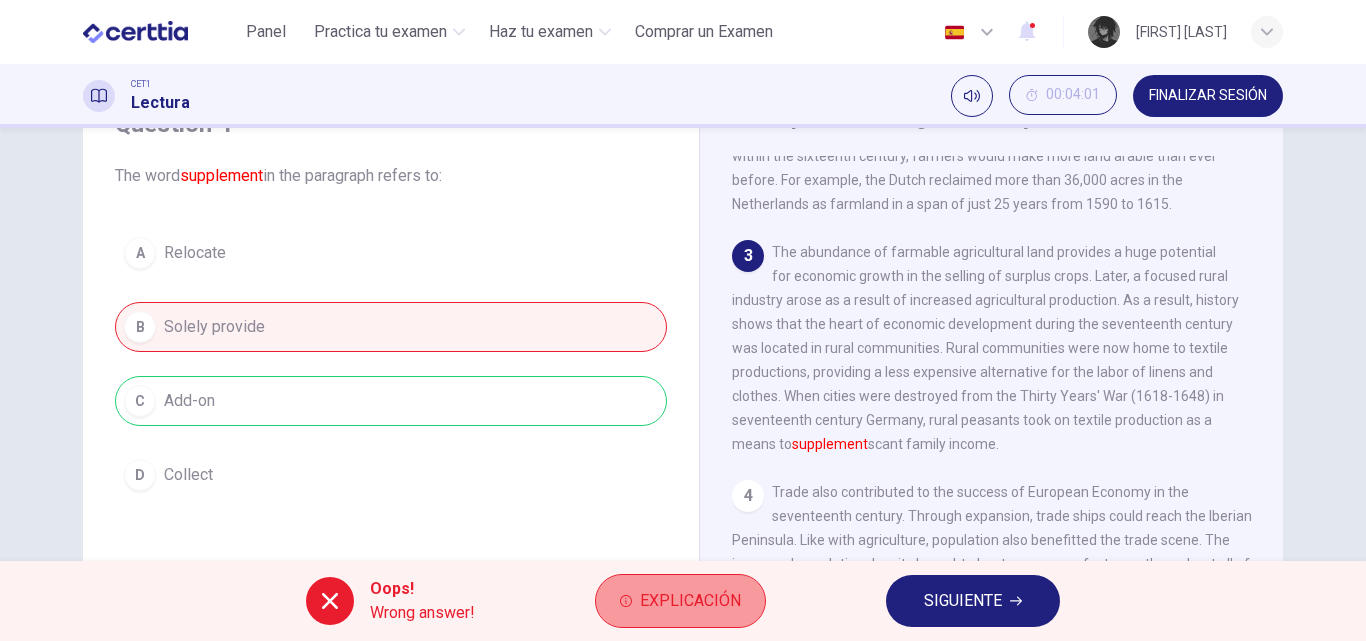 click on "Explicación" at bounding box center [680, 601] 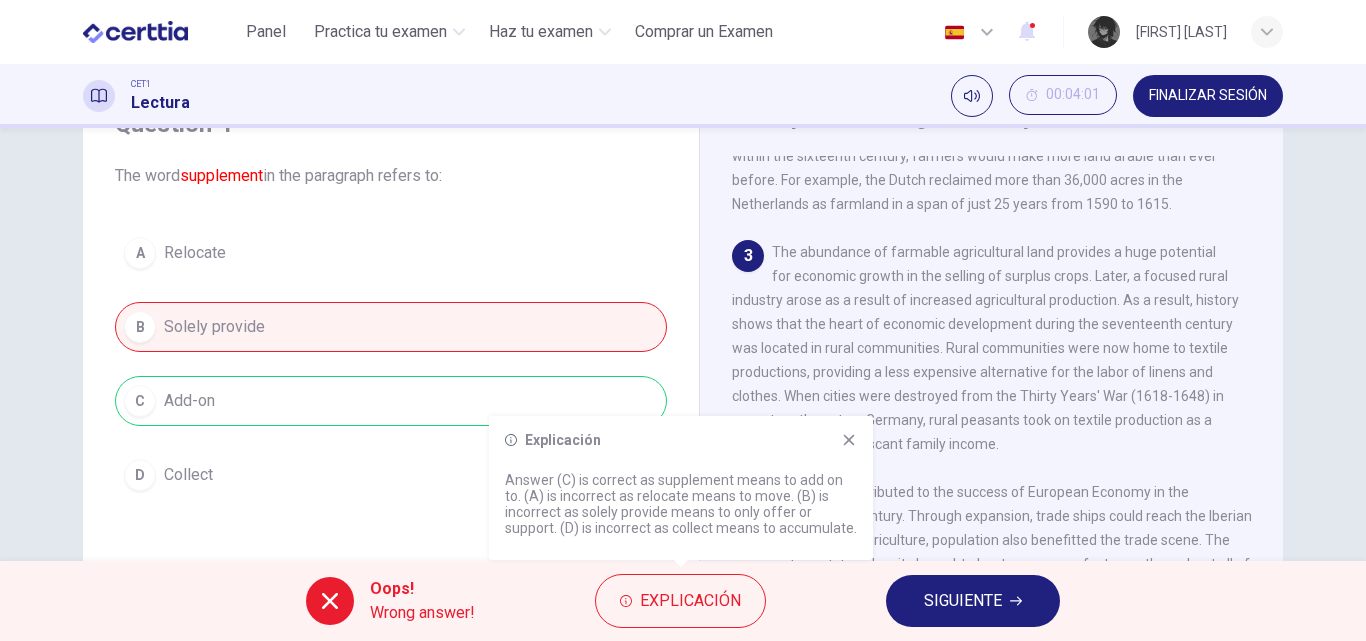 click 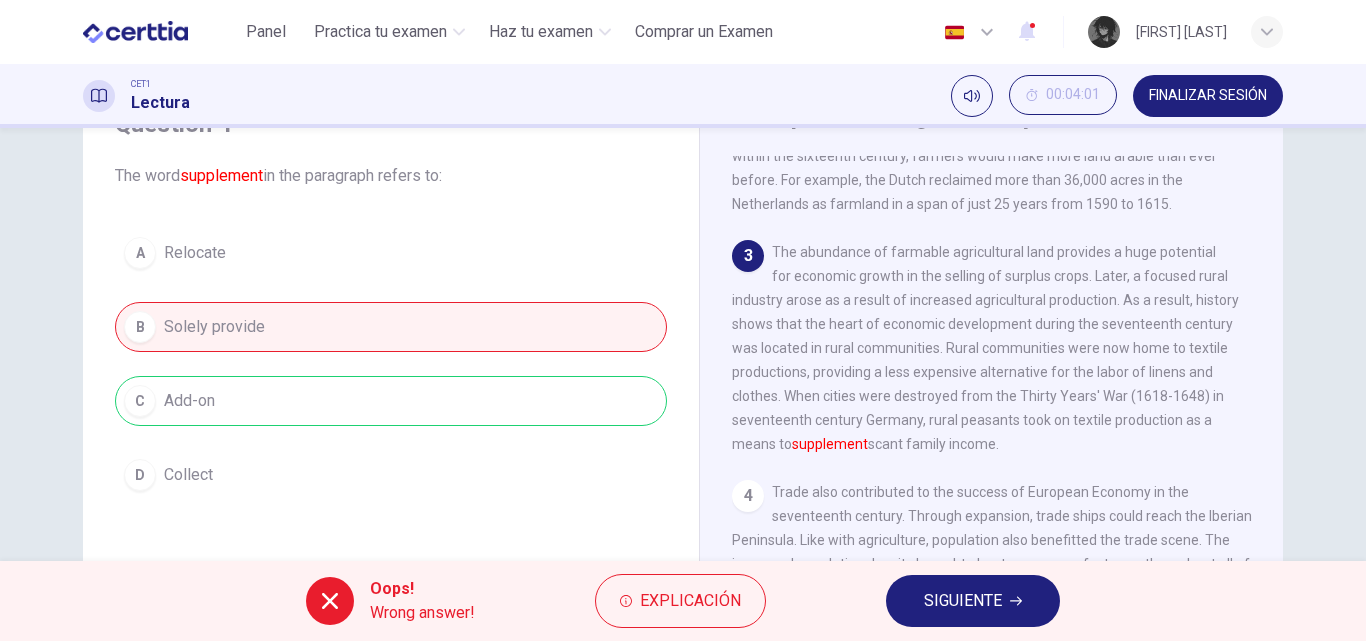 click on "SIGUIENTE" at bounding box center (963, 601) 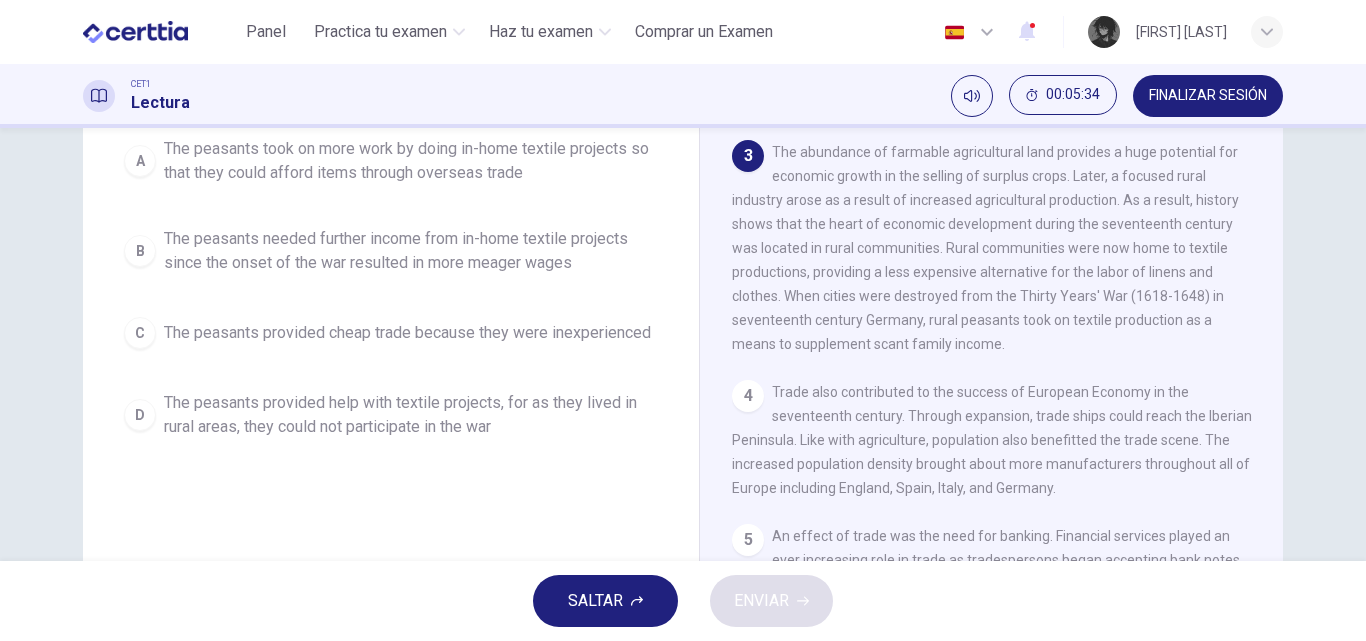 scroll, scrollTop: 100, scrollLeft: 0, axis: vertical 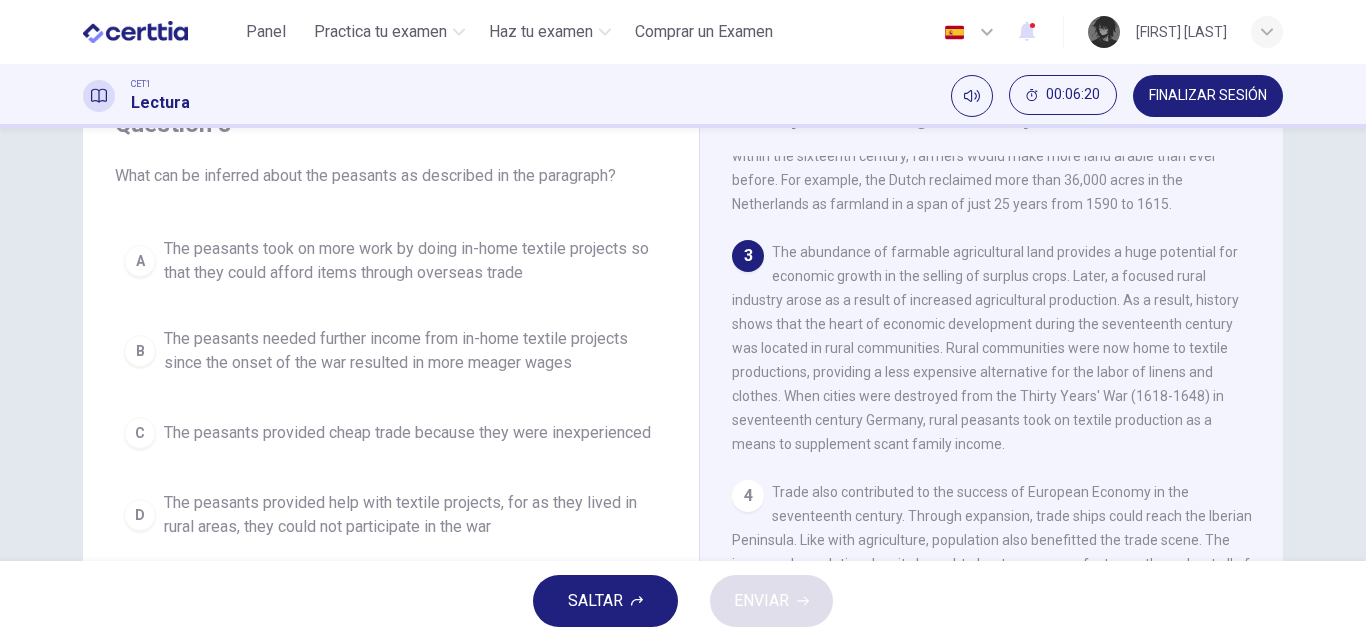 click on "The peasants provided help with textile projects, for as they lived in rural areas, they could not participate in the war" at bounding box center [411, 515] 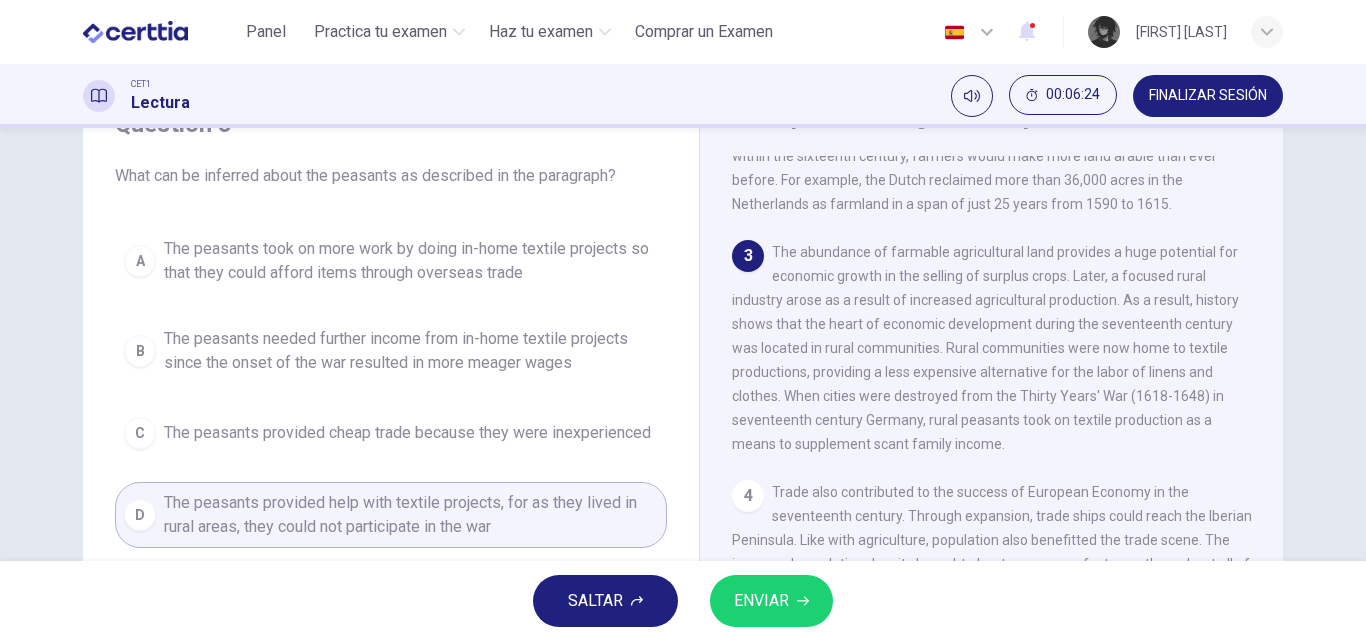 click 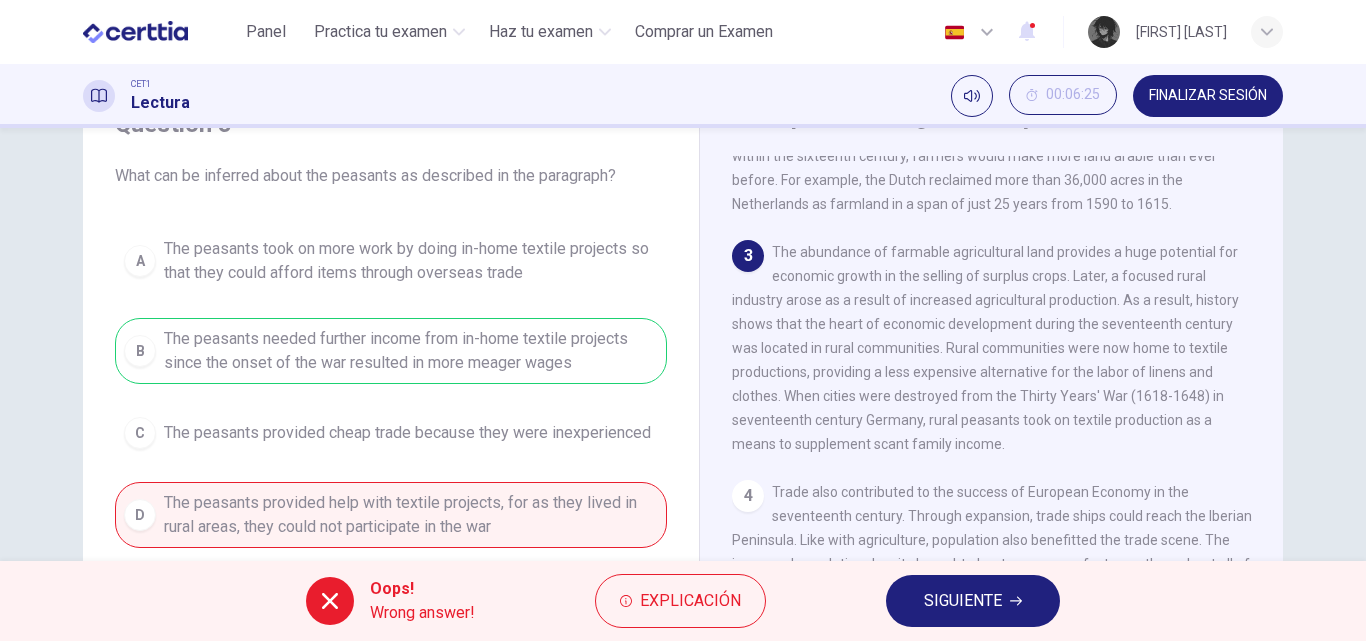 click on "SIGUIENTE" at bounding box center (963, 601) 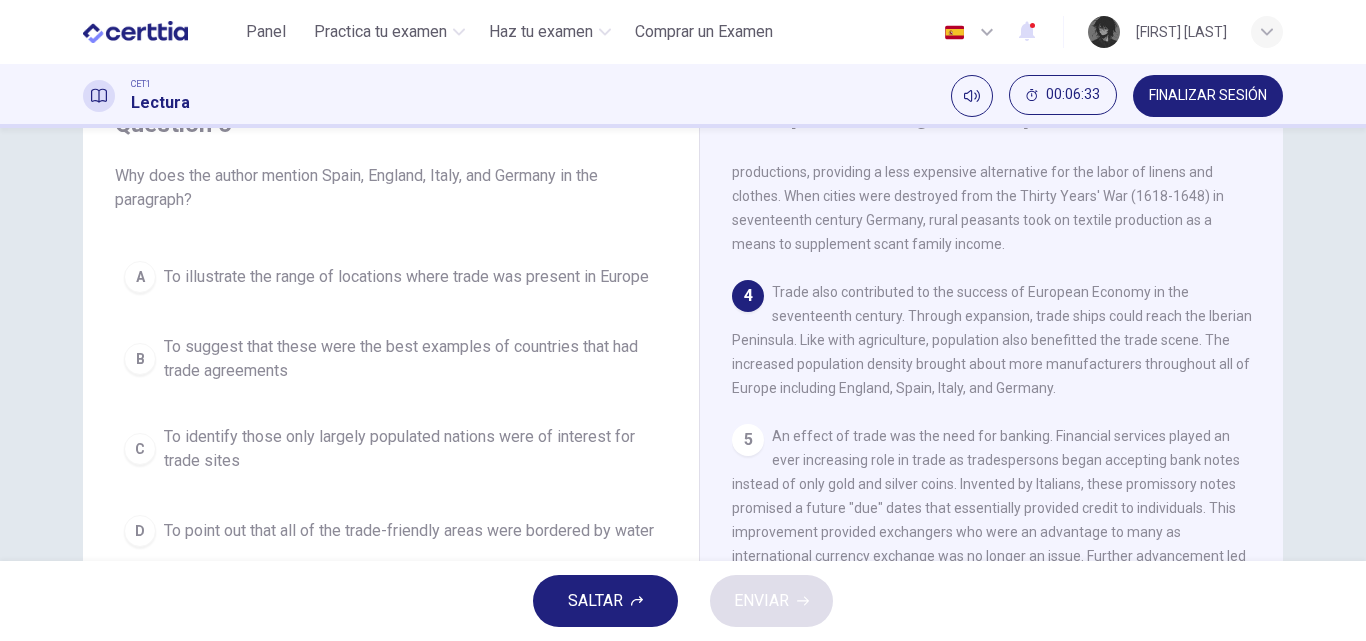 scroll, scrollTop: 600, scrollLeft: 0, axis: vertical 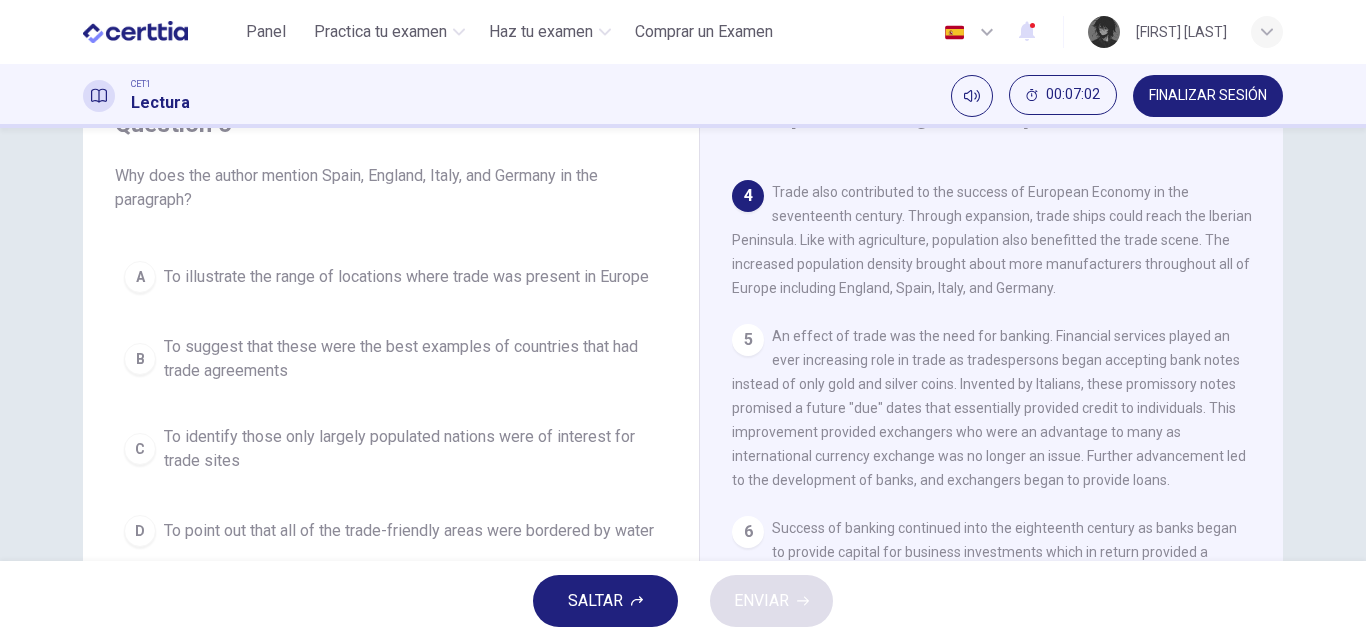 click on "A To illustrate the range of locations where trade was present in Europe" at bounding box center [391, 277] 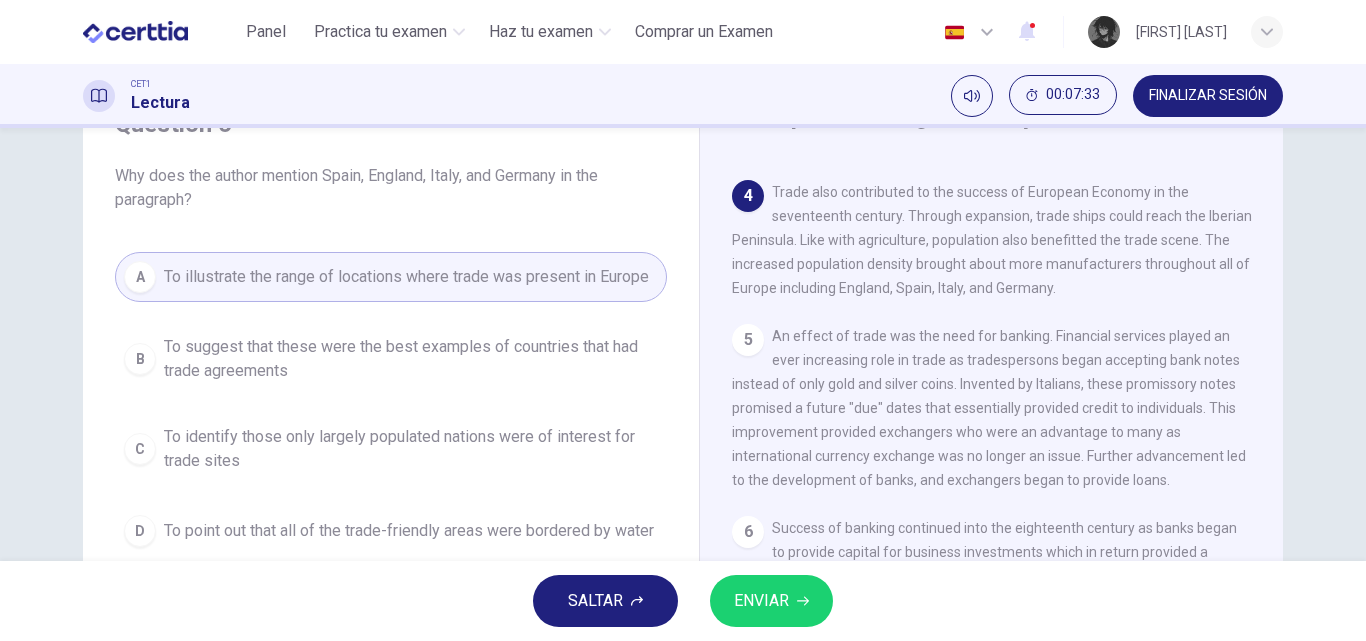 click on "To suggest that these were the best examples of countries that had trade agreements" at bounding box center (411, 359) 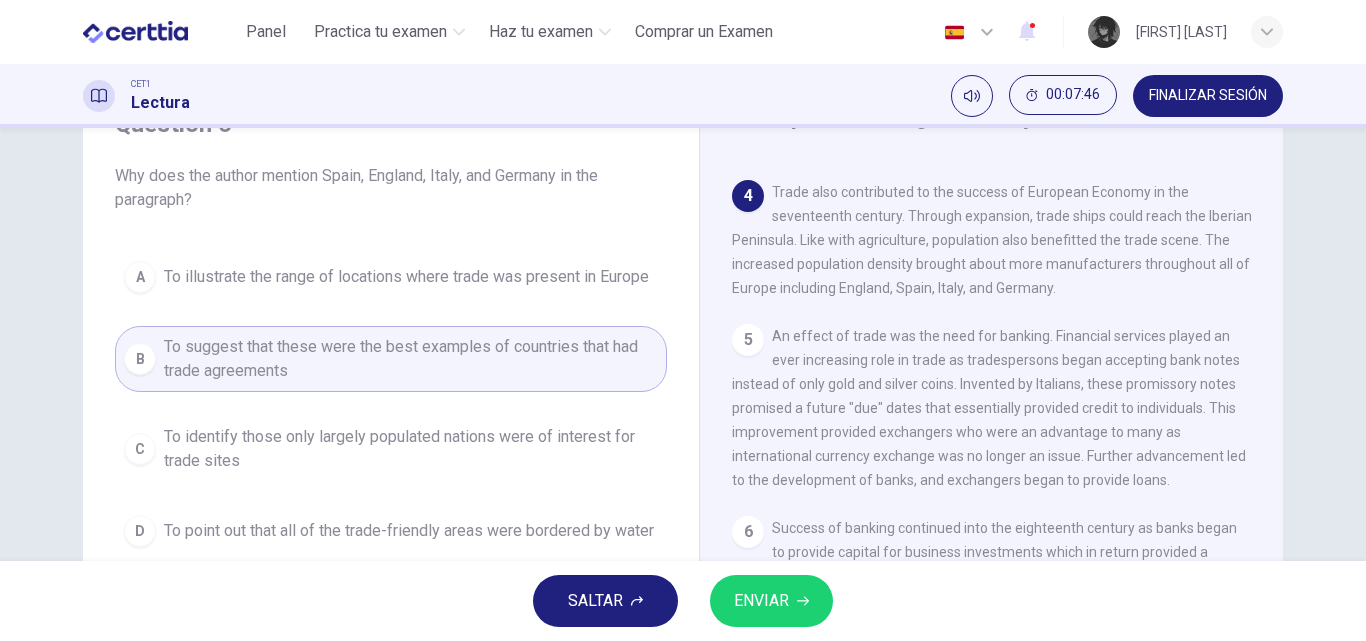 click on "ENVIAR" at bounding box center (771, 601) 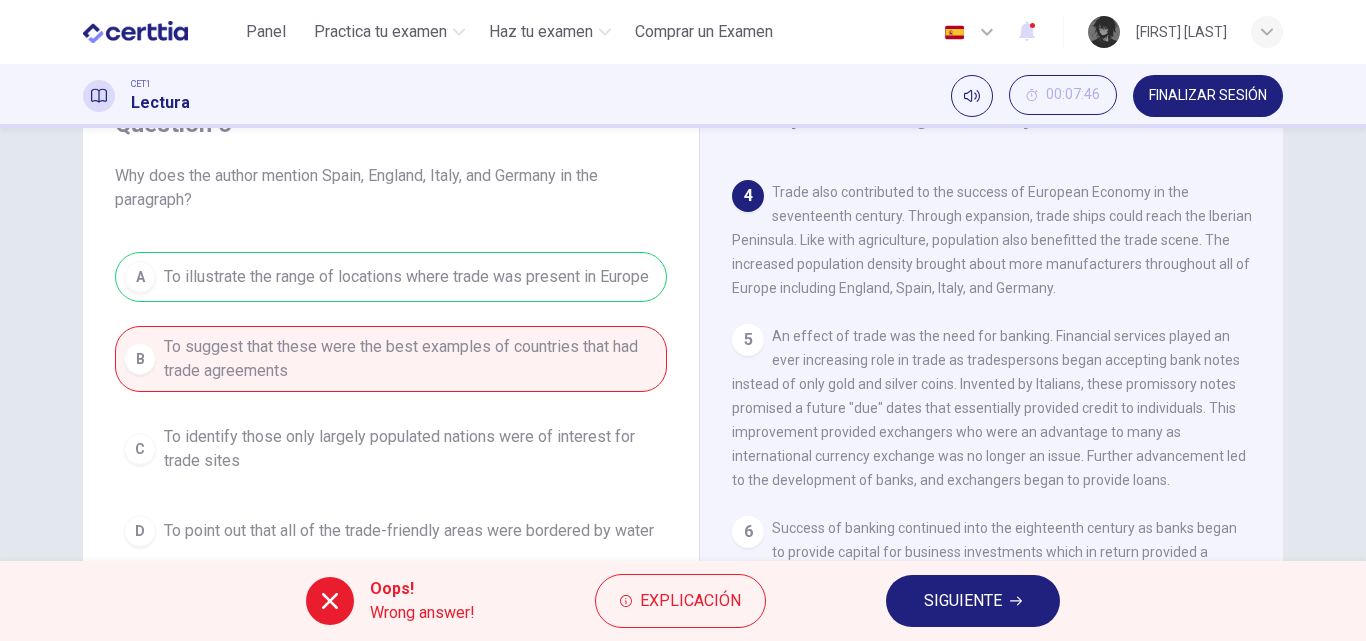 click on "SIGUIENTE" at bounding box center (963, 601) 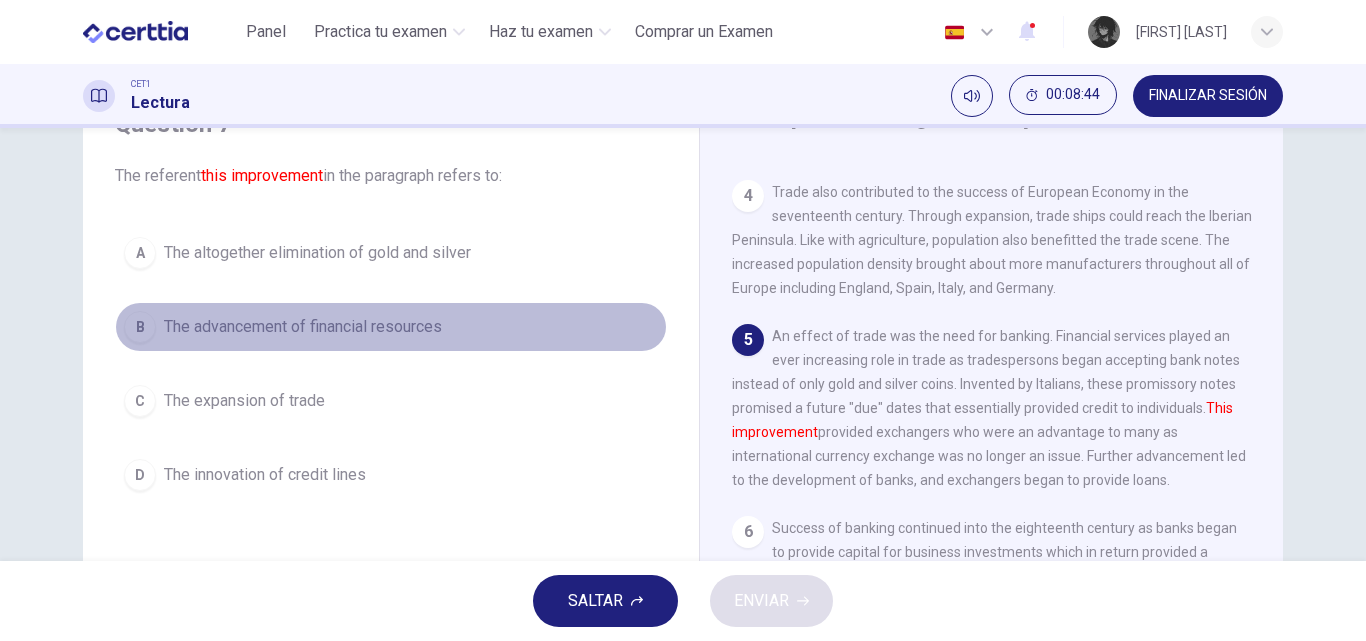click on "The advancement of financial resources" at bounding box center [303, 327] 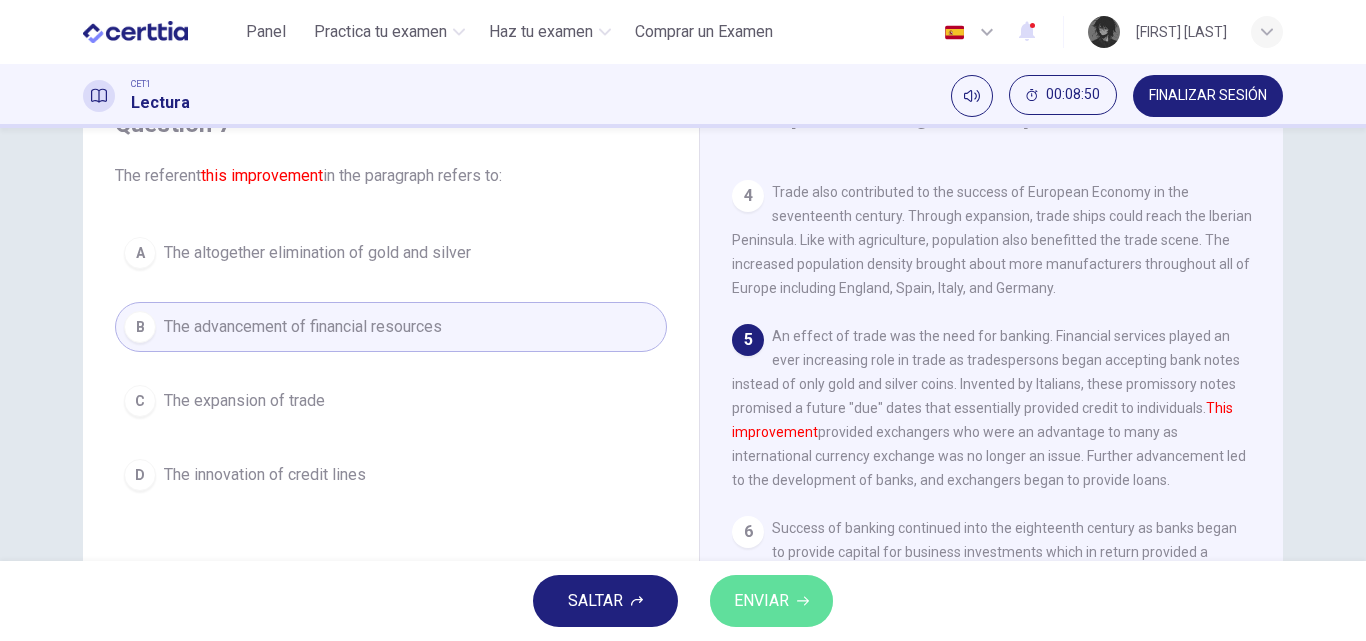 click on "ENVIAR" at bounding box center [771, 601] 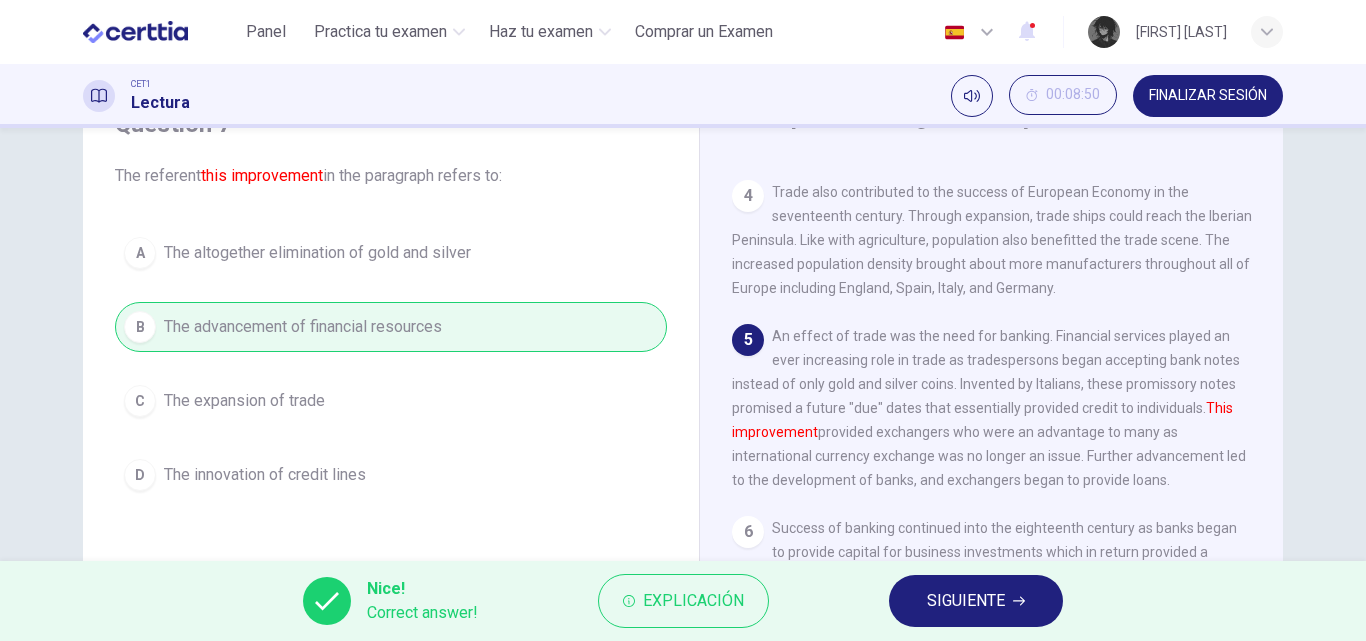 click on "SIGUIENTE" at bounding box center [966, 601] 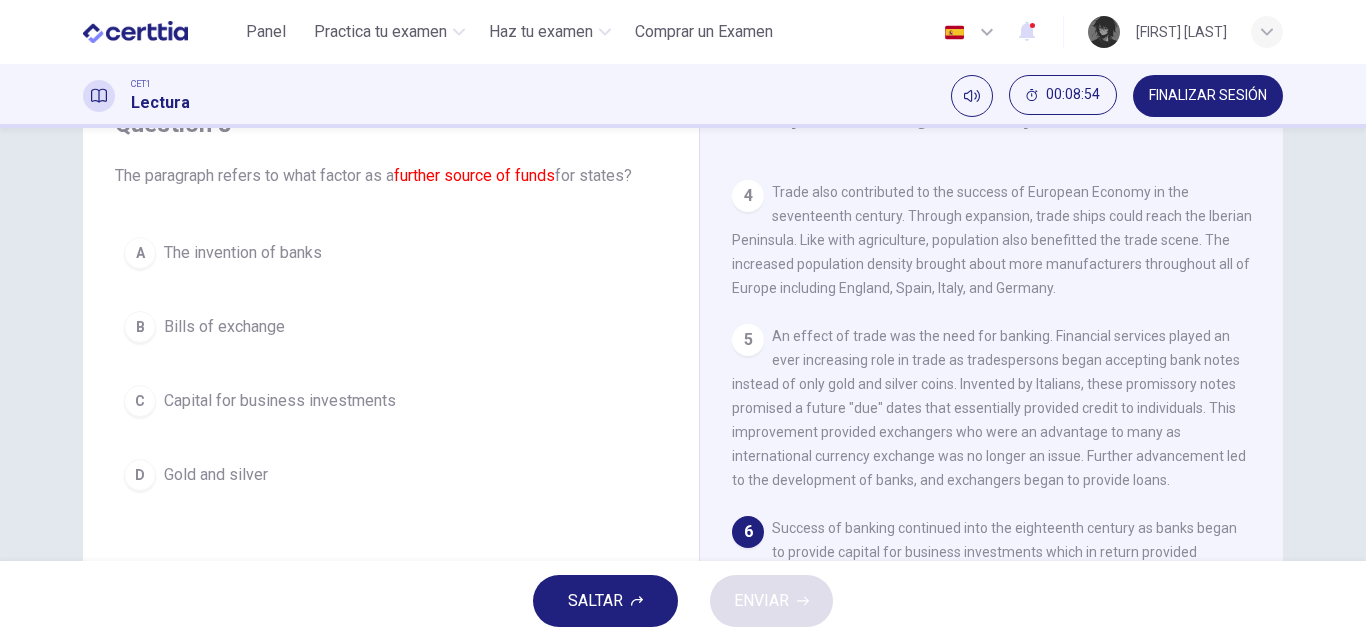 scroll, scrollTop: 662, scrollLeft: 0, axis: vertical 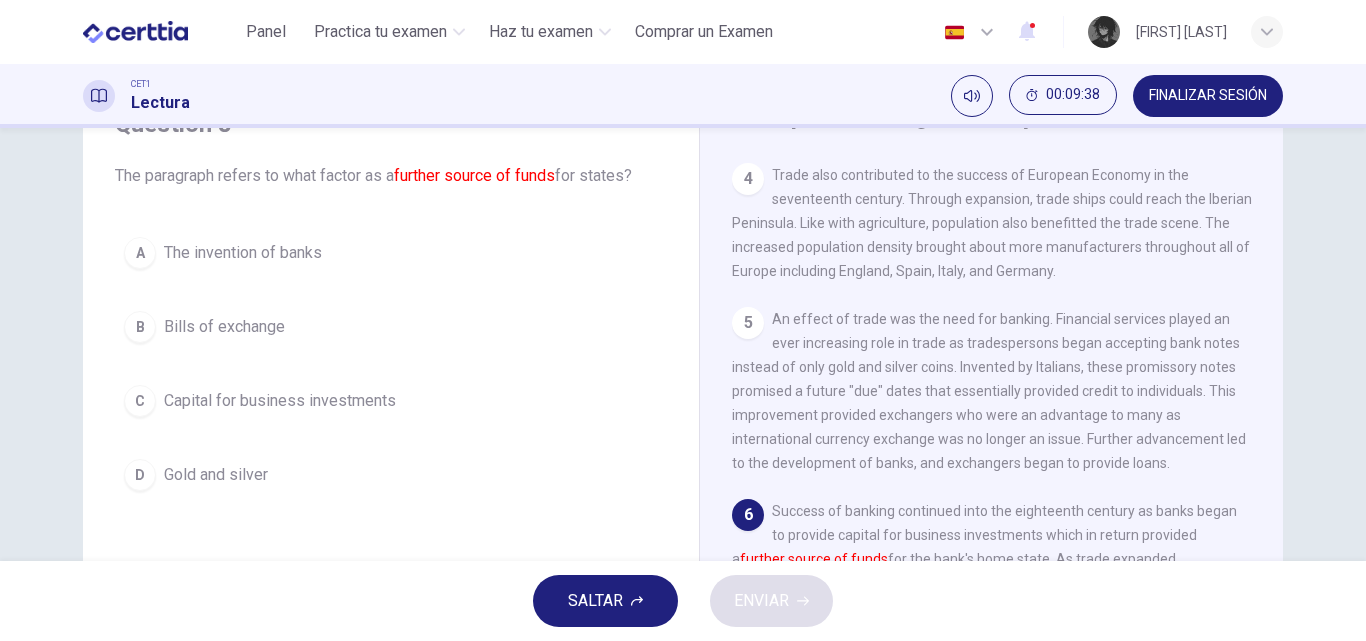 click on "C Capital for business investments" at bounding box center [391, 401] 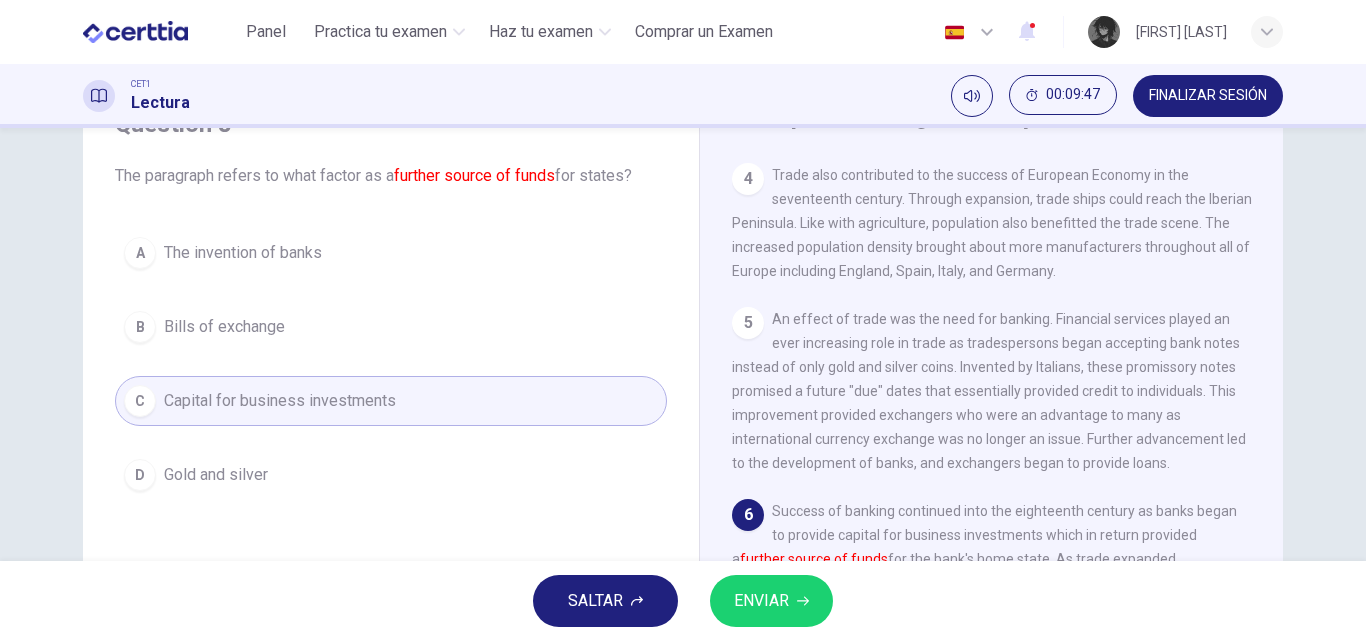 click on "ENVIAR" at bounding box center [761, 601] 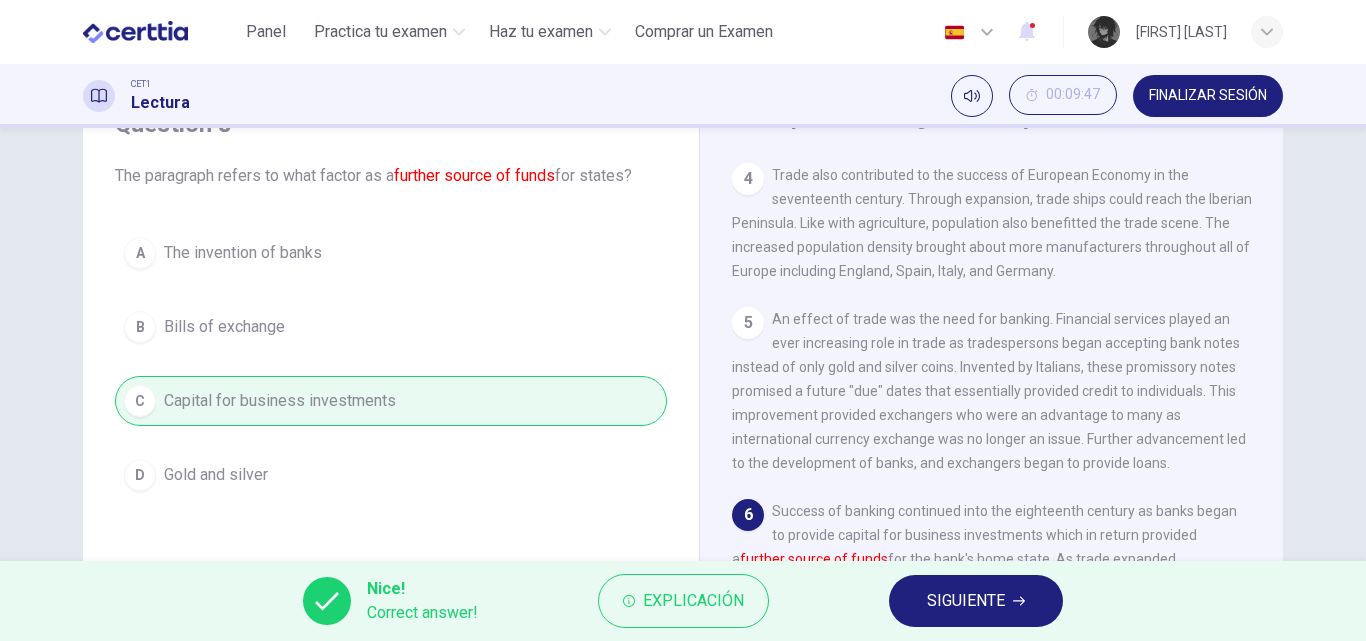 click on "SIGUIENTE" at bounding box center (966, 601) 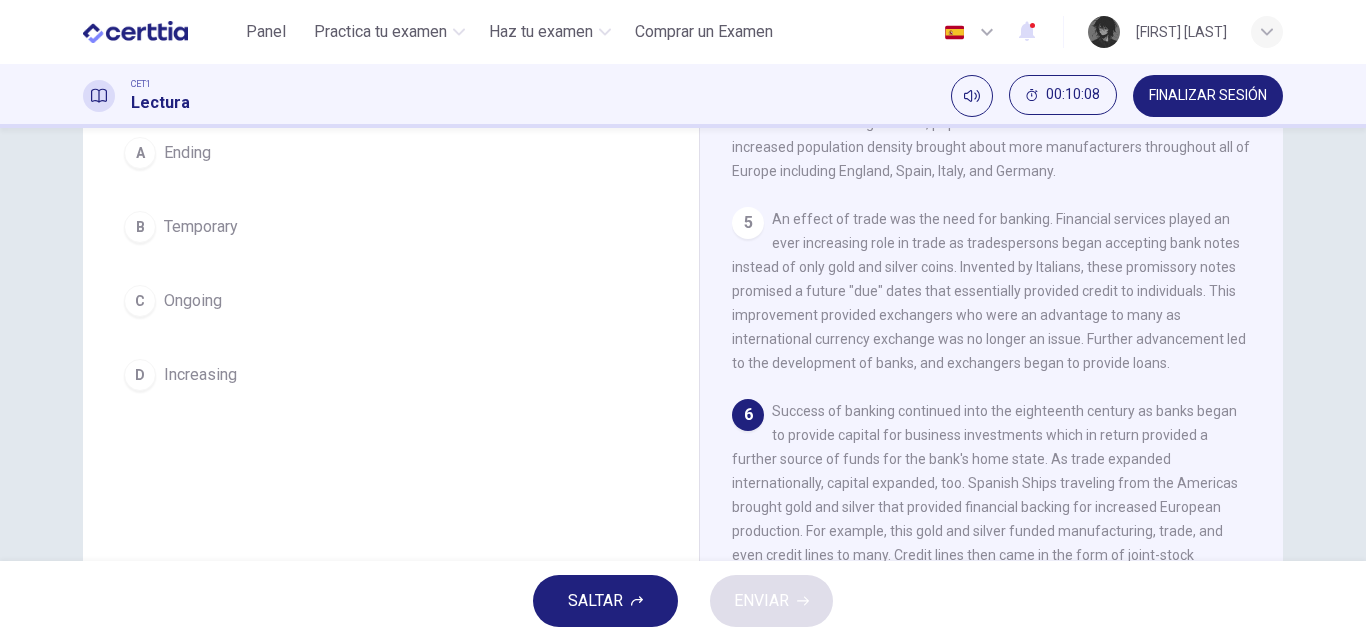 scroll, scrollTop: 300, scrollLeft: 0, axis: vertical 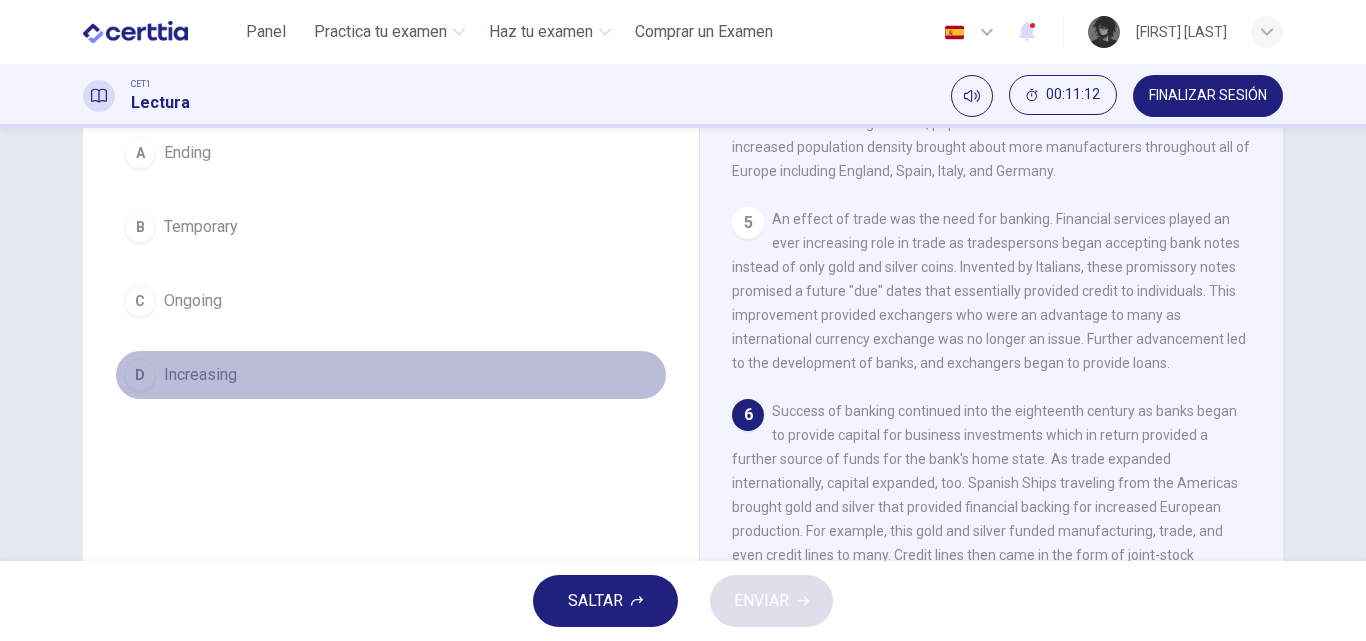 click on "D Increasing" at bounding box center [391, 375] 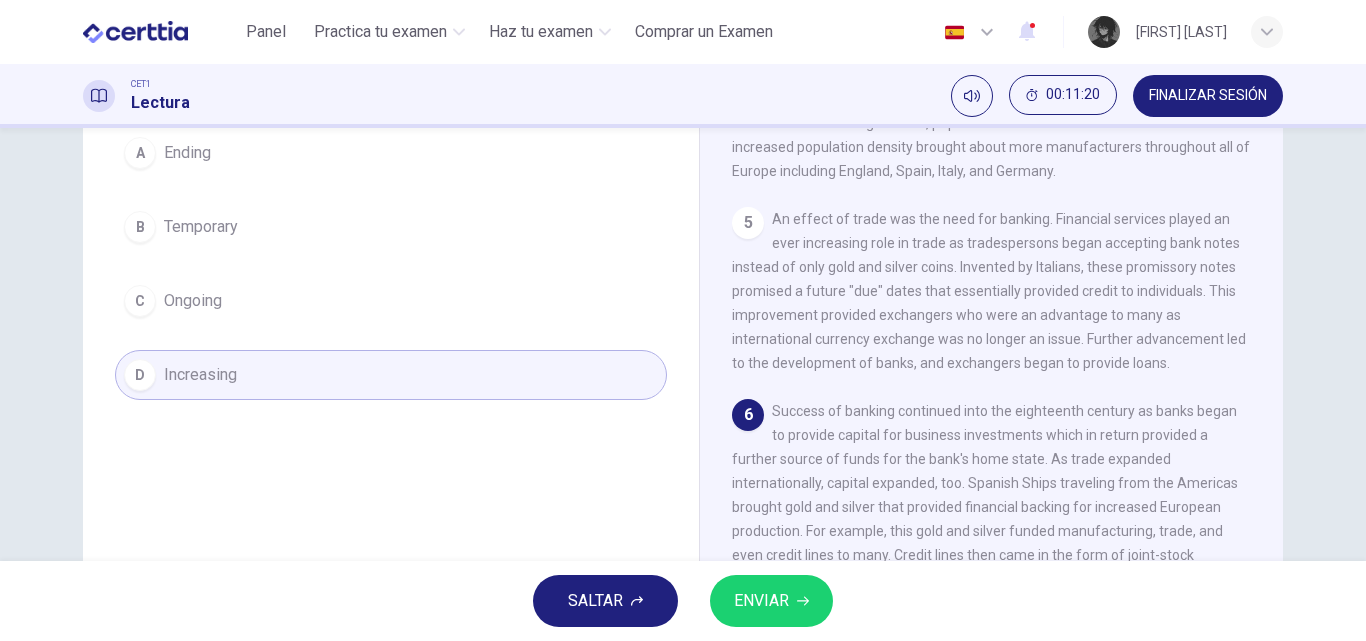 scroll, scrollTop: 300, scrollLeft: 0, axis: vertical 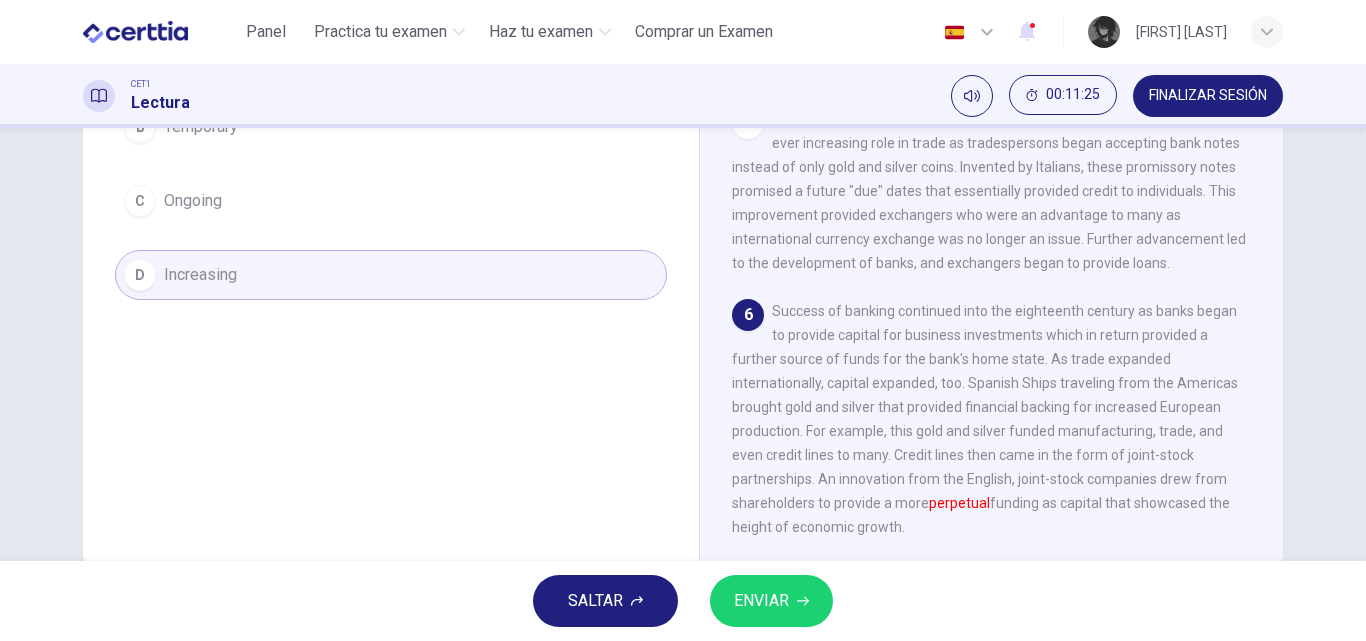 click on "Ongoing" at bounding box center [193, 201] 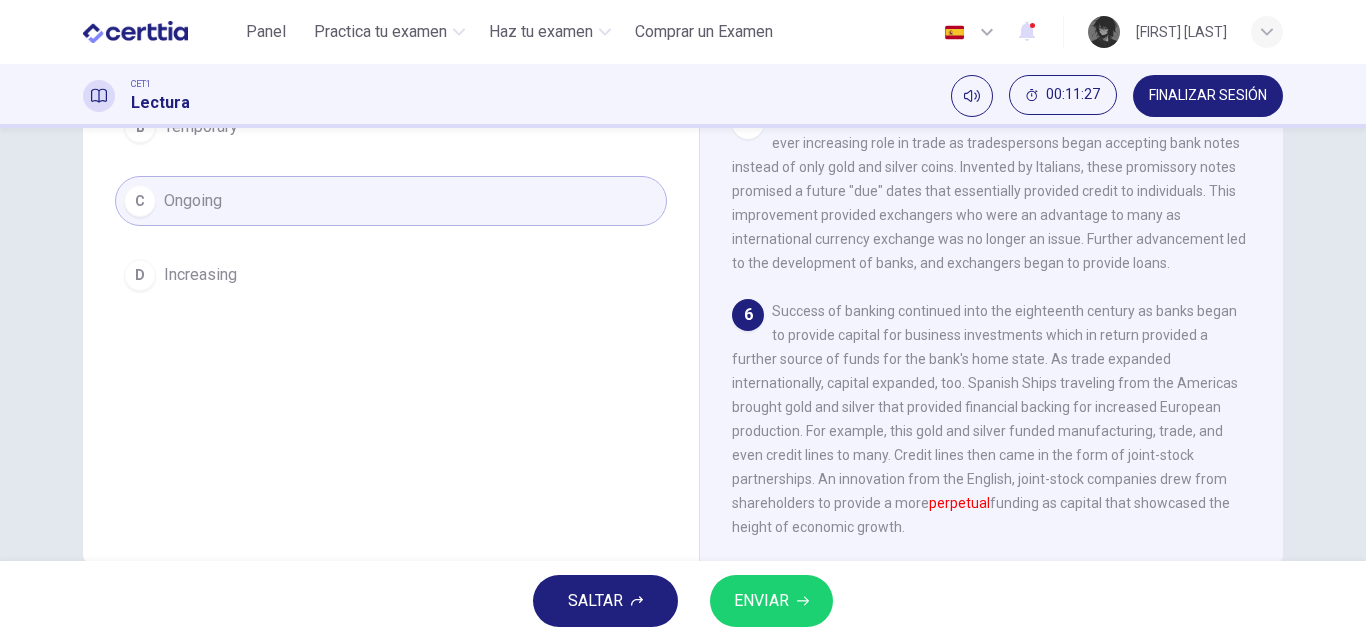 scroll, scrollTop: 200, scrollLeft: 0, axis: vertical 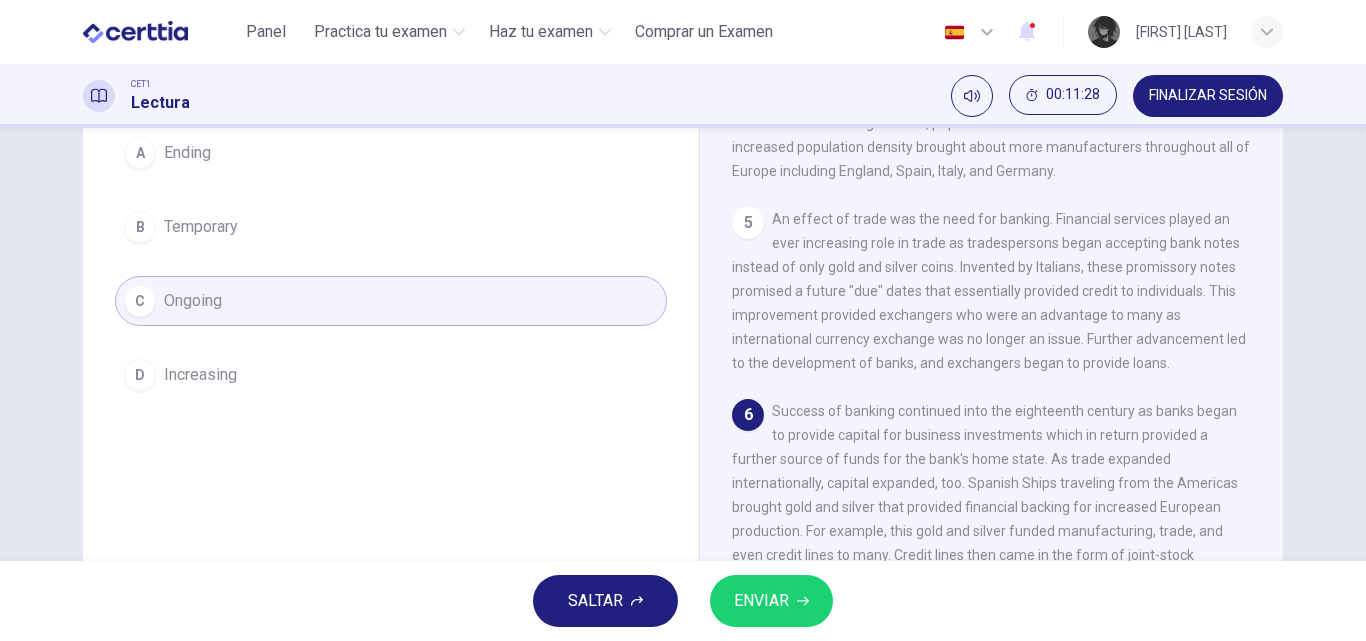 click on "ENVIAR" at bounding box center (771, 601) 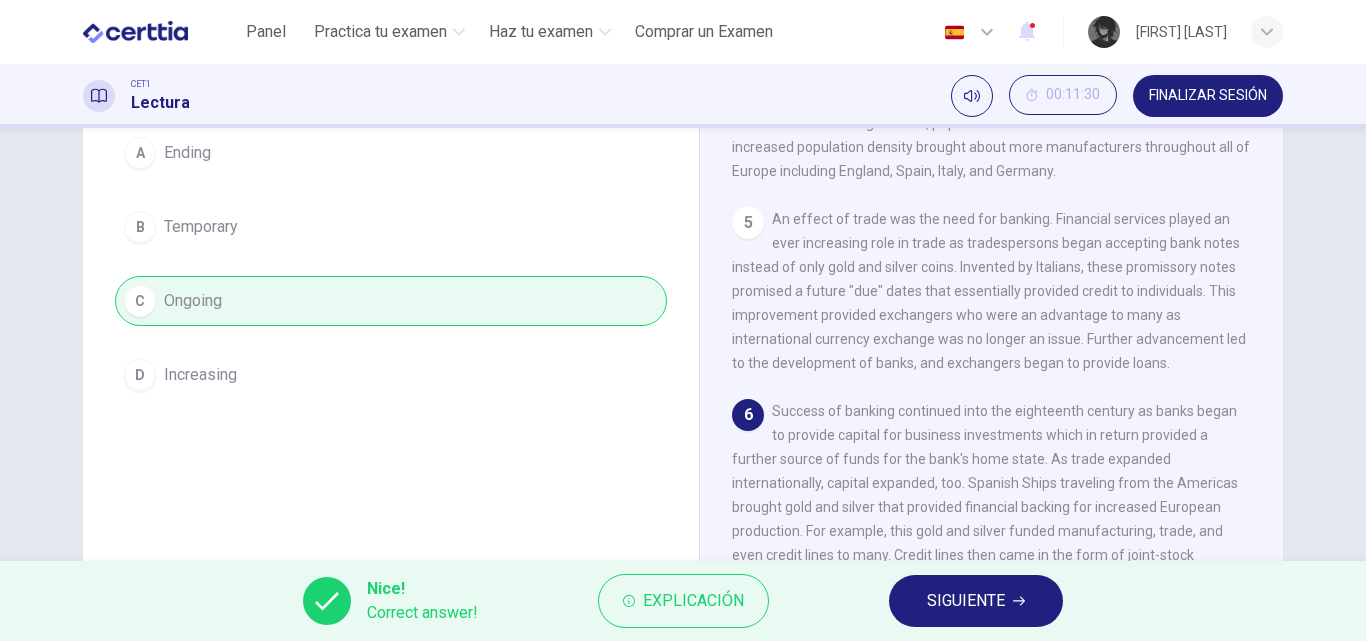 click on "SIGUIENTE" at bounding box center [966, 601] 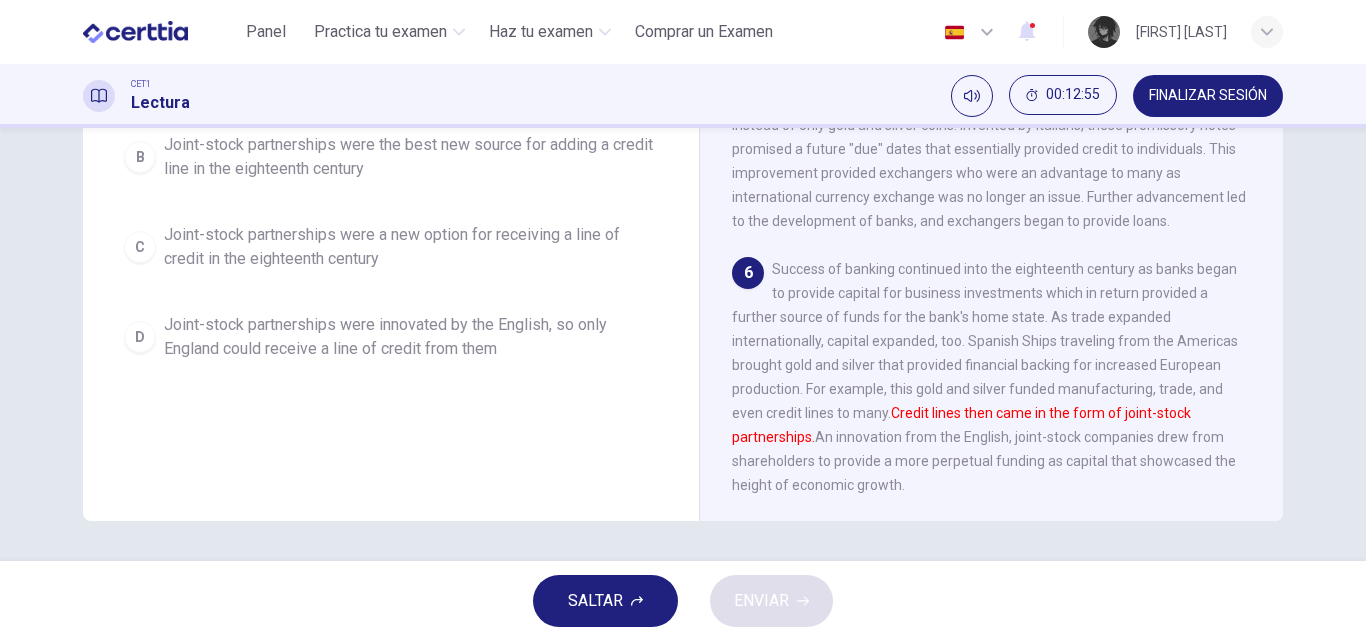 scroll, scrollTop: 242, scrollLeft: 0, axis: vertical 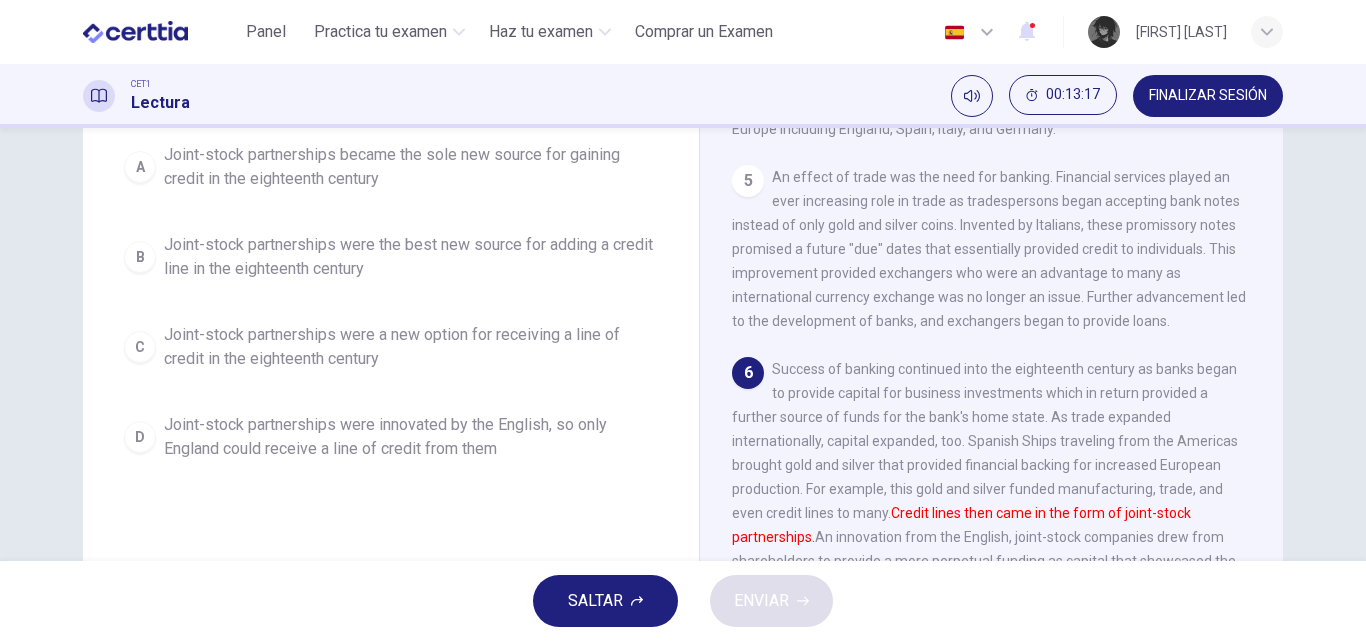 click on "Joint-stock partnerships were the best new source for adding a credit line in the eighteenth century" at bounding box center (411, 257) 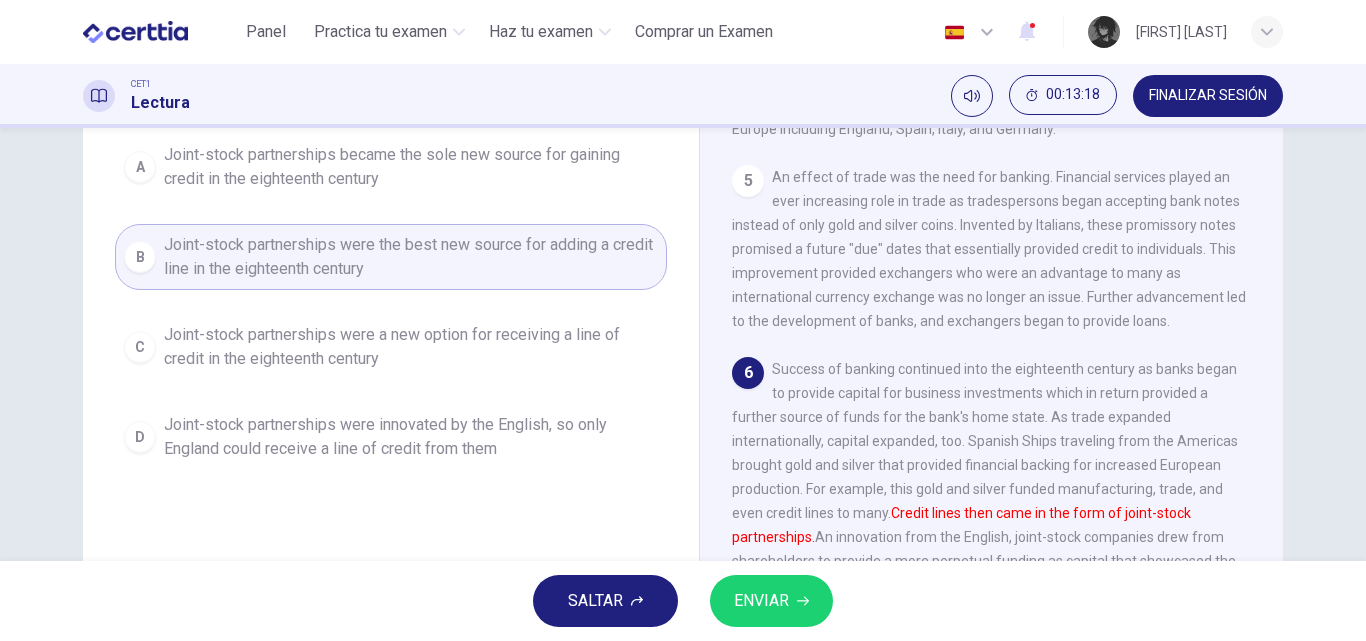 click on "ENVIAR" at bounding box center [761, 601] 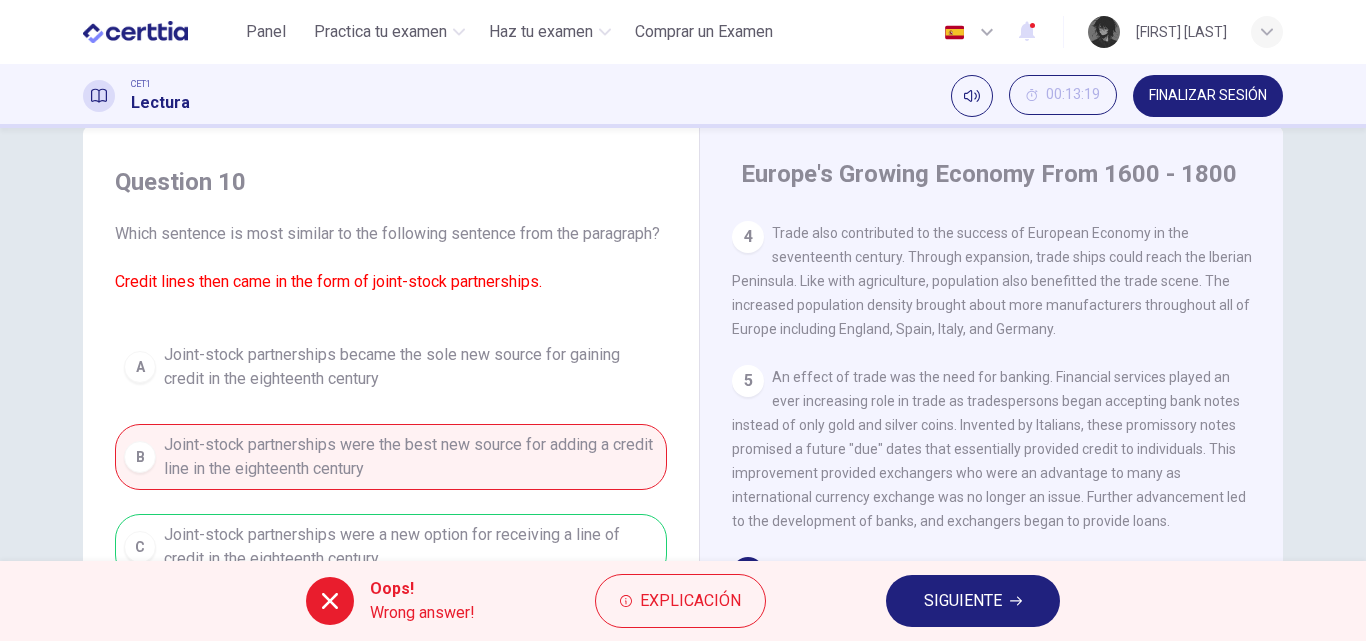 scroll, scrollTop: 142, scrollLeft: 0, axis: vertical 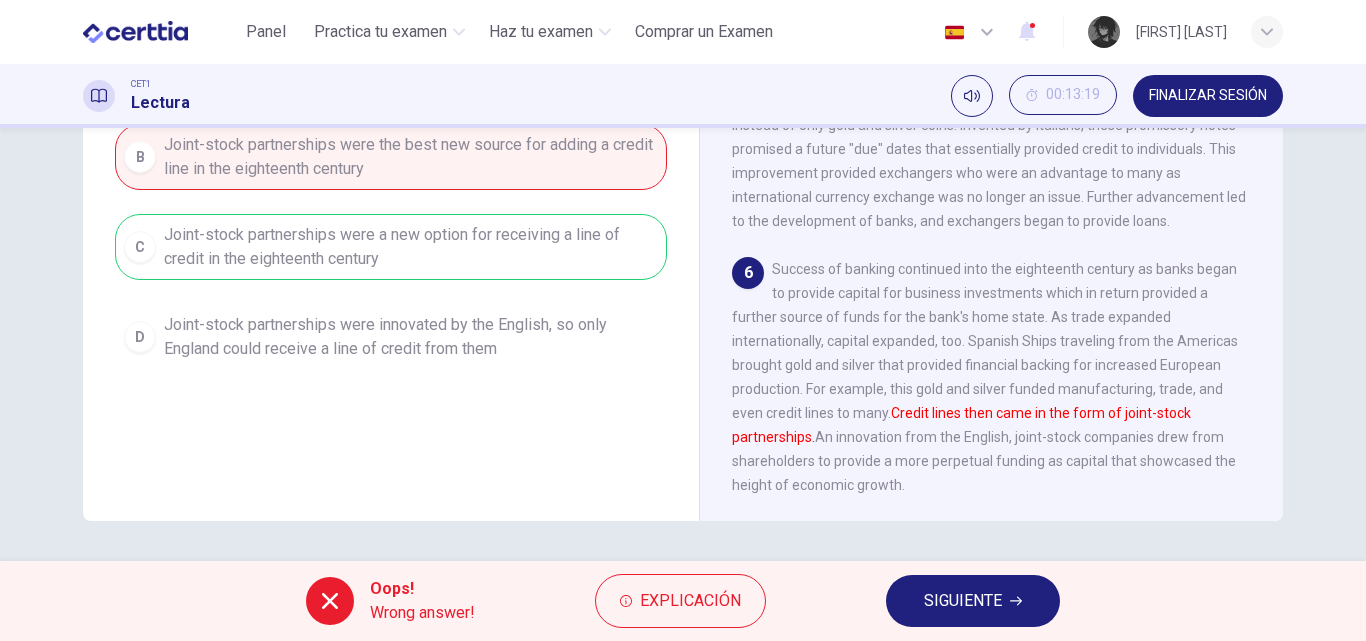 click on "SIGUIENTE" at bounding box center (963, 601) 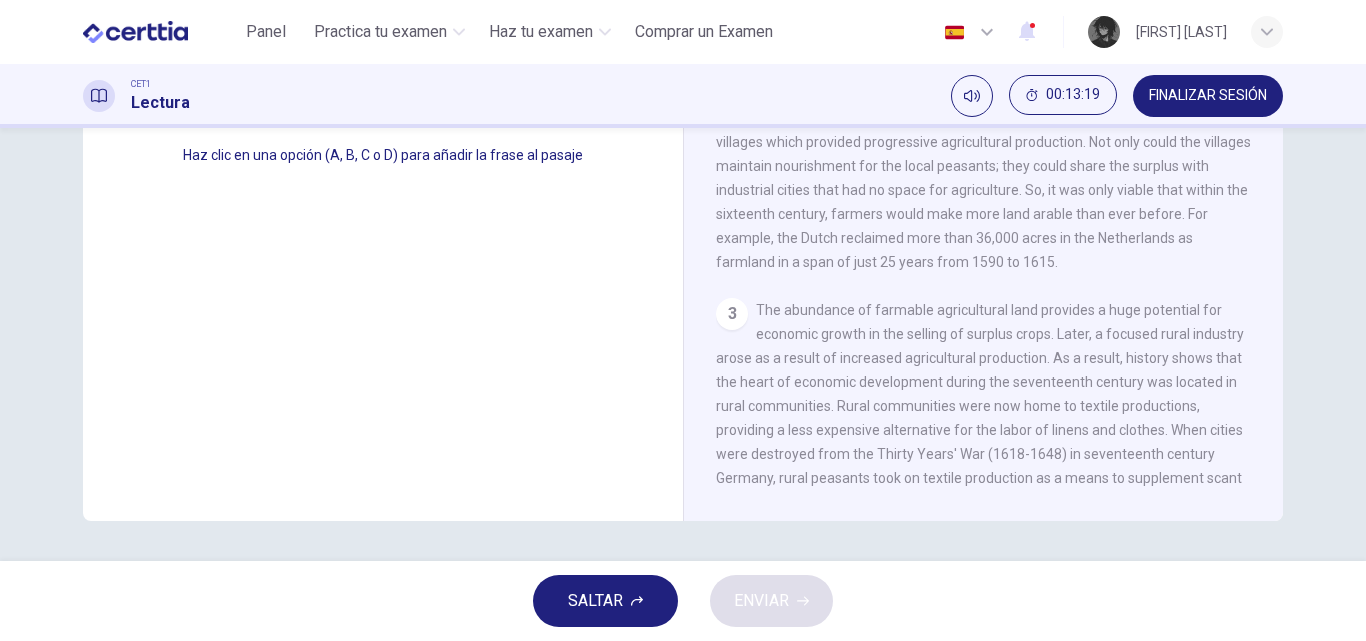 scroll, scrollTop: 0, scrollLeft: 0, axis: both 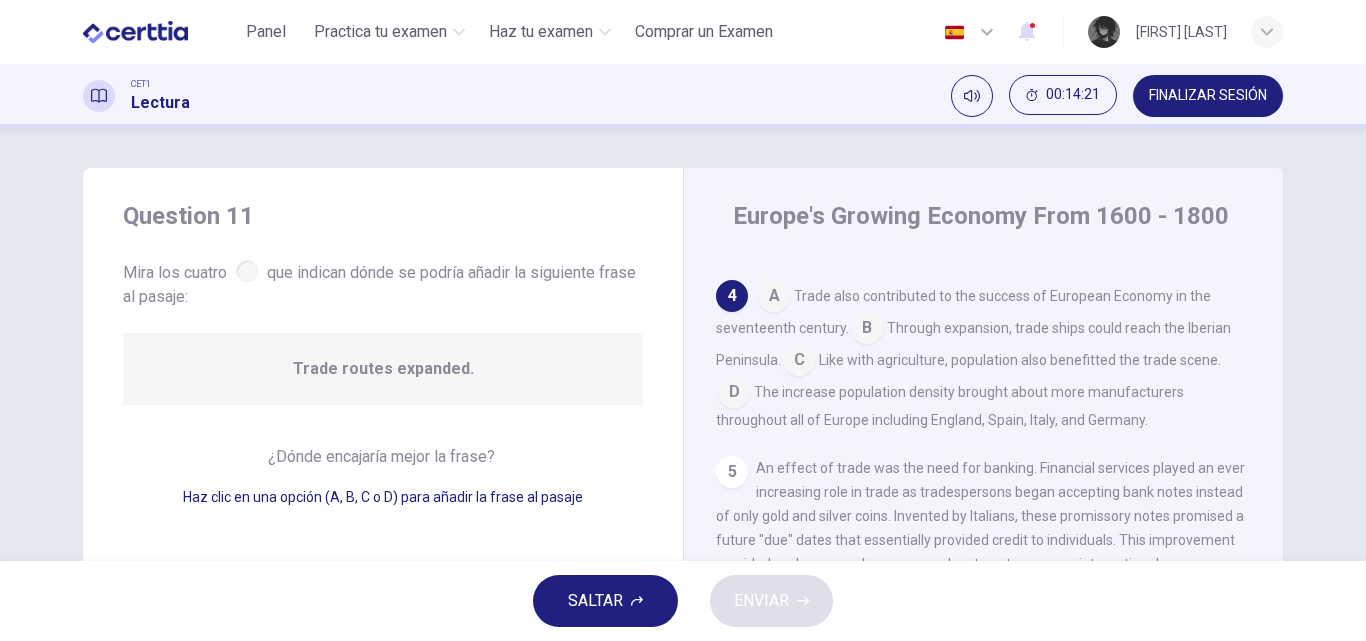 click at bounding box center (867, 330) 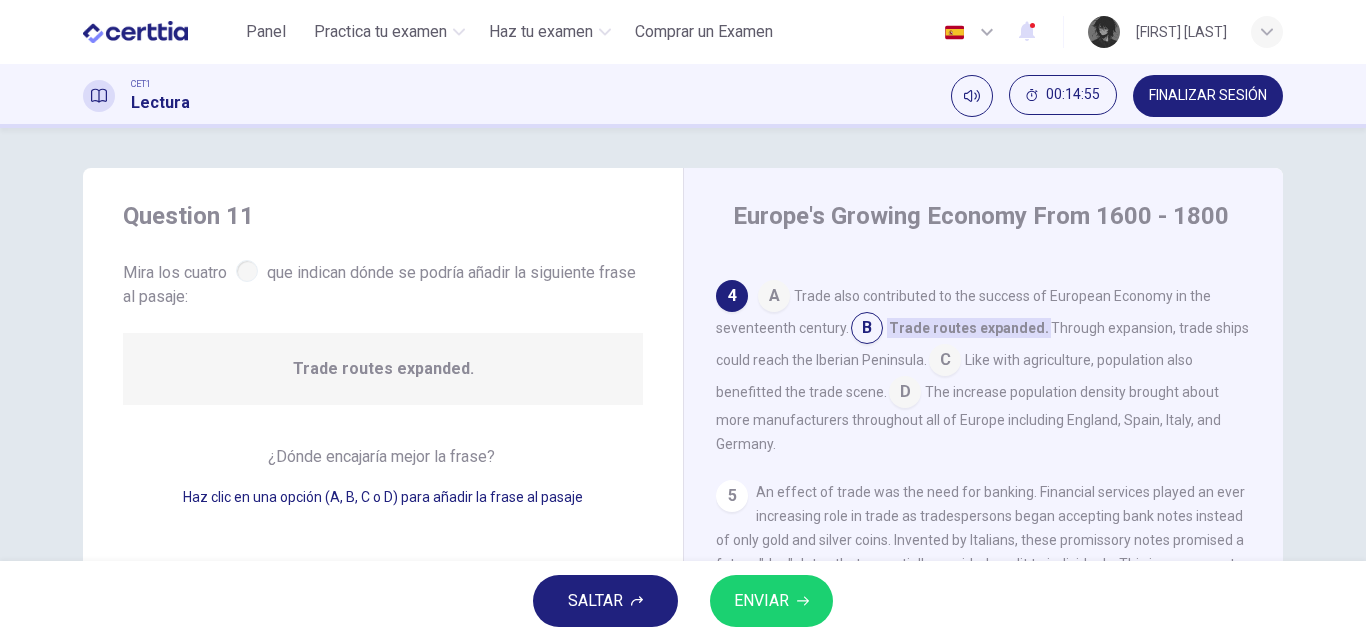 click on "ENVIAR" at bounding box center (761, 601) 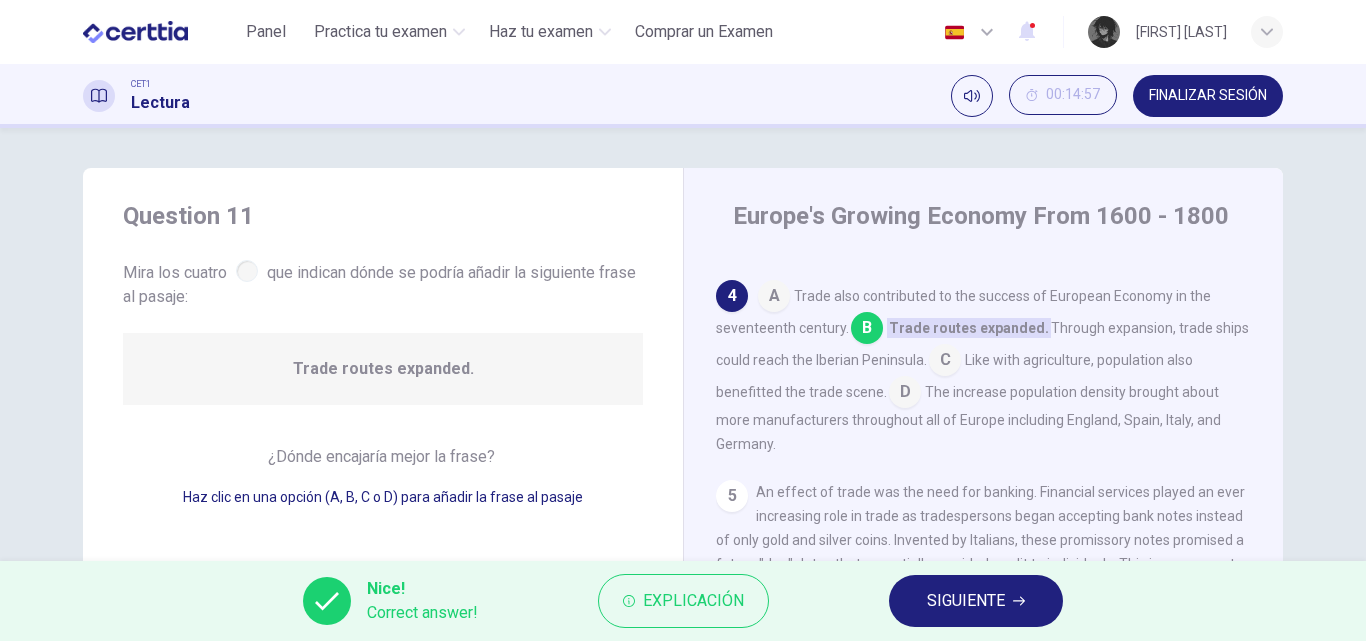 click on "SIGUIENTE" at bounding box center (966, 601) 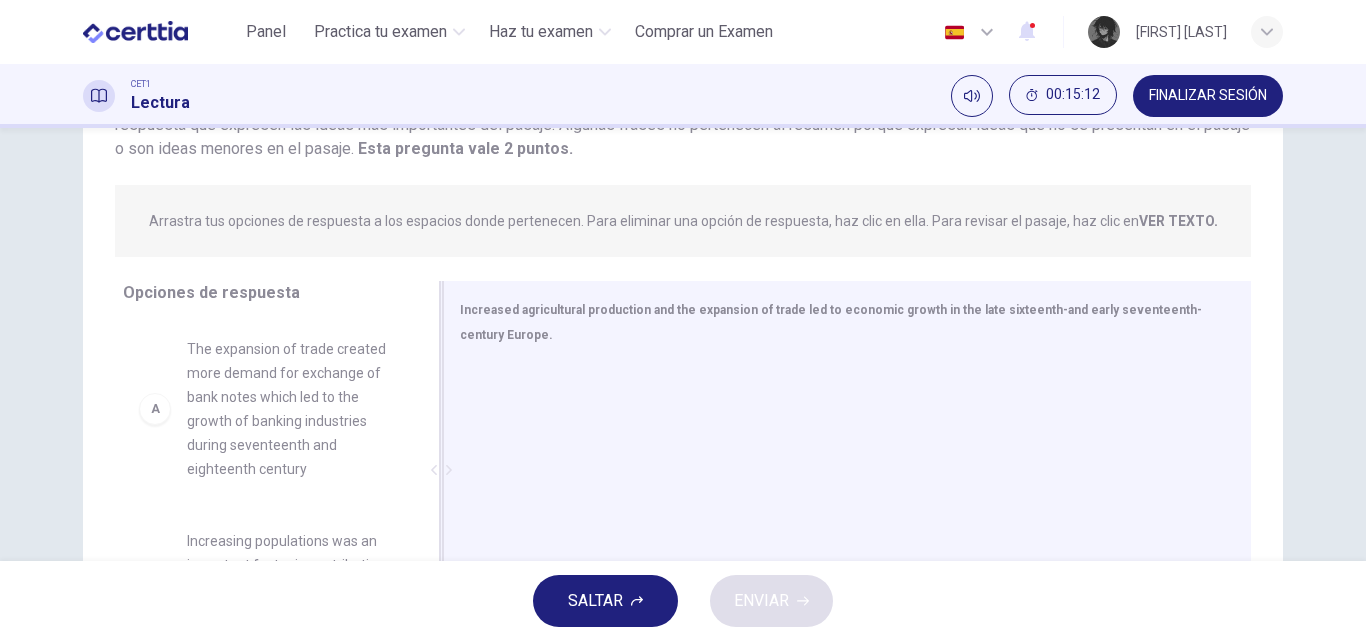 scroll, scrollTop: 200, scrollLeft: 0, axis: vertical 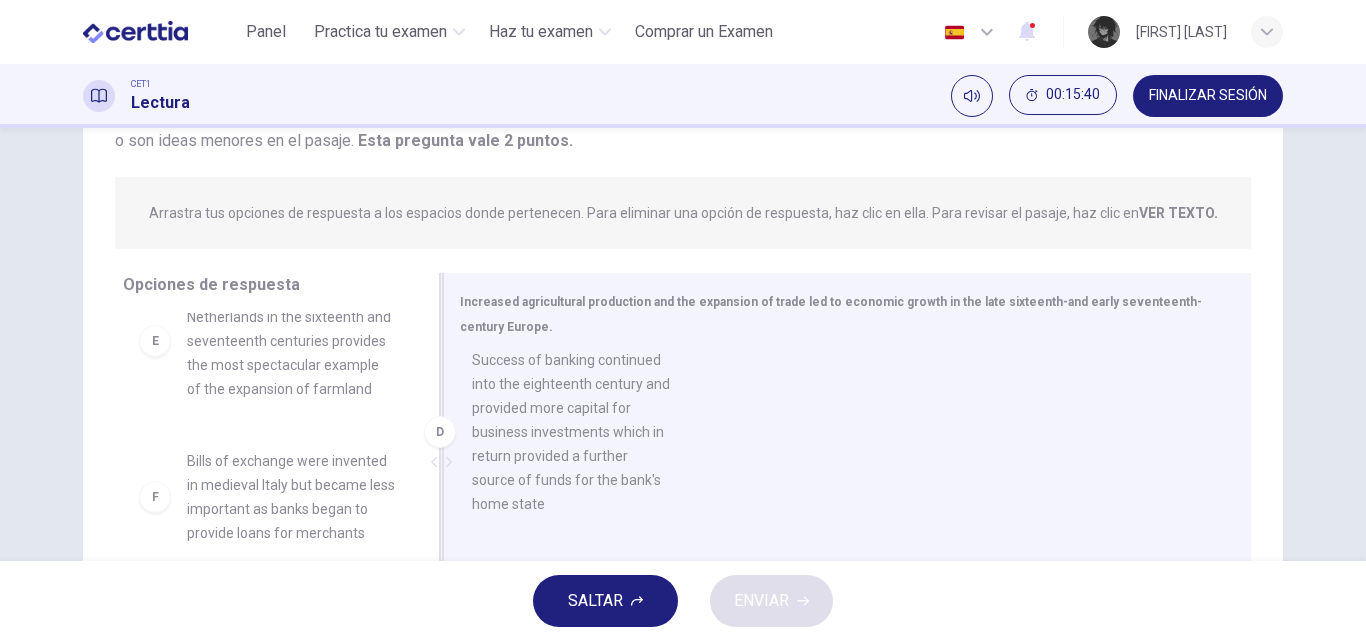 drag, startPoint x: 361, startPoint y: 427, endPoint x: 632, endPoint y: 435, distance: 271.11804 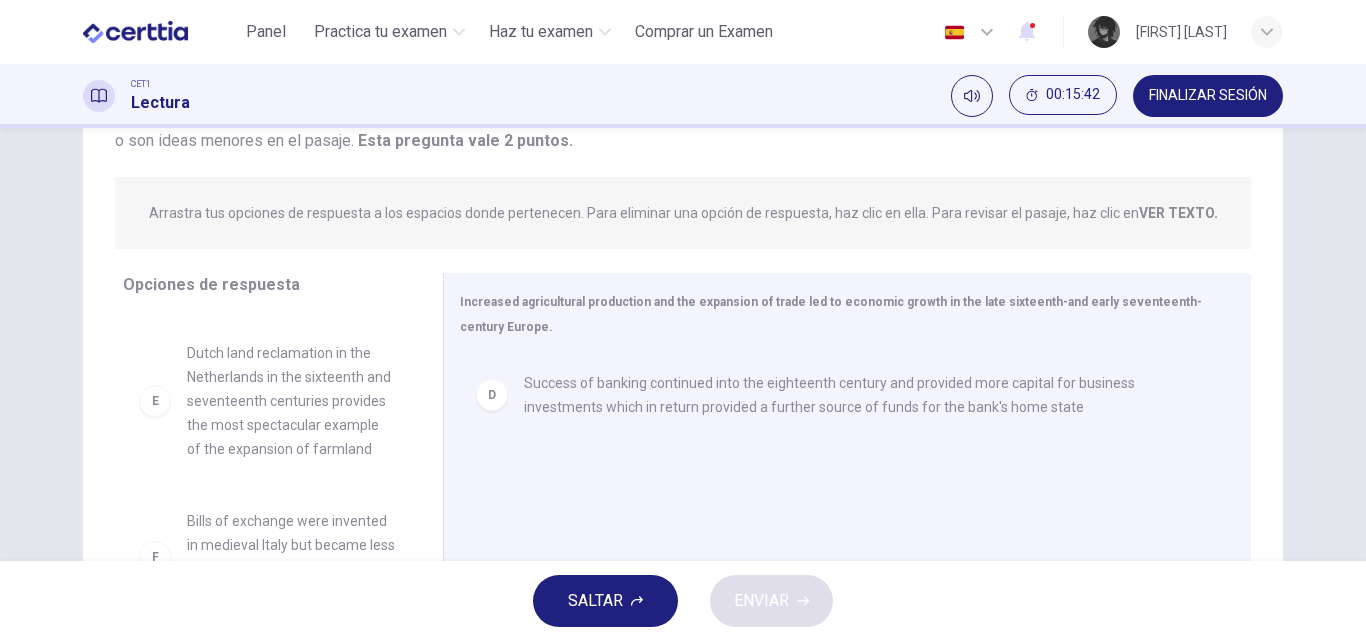 scroll, scrollTop: 588, scrollLeft: 0, axis: vertical 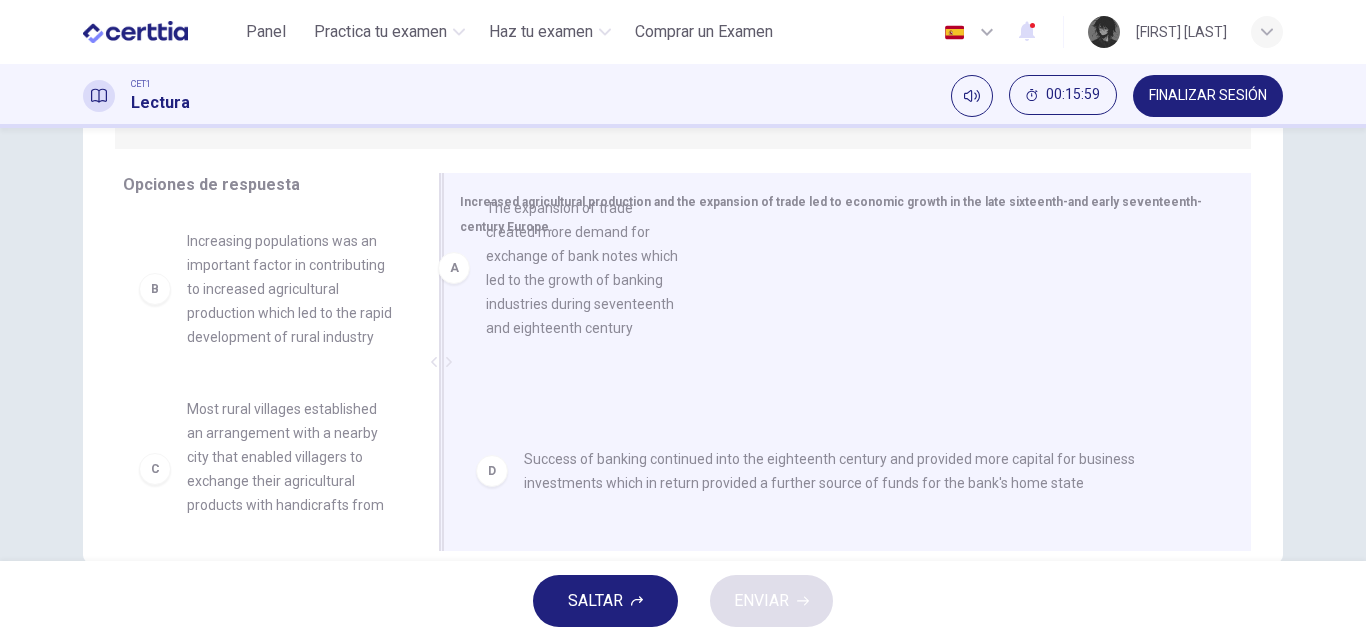drag, startPoint x: 306, startPoint y: 302, endPoint x: 627, endPoint y: 268, distance: 322.7956 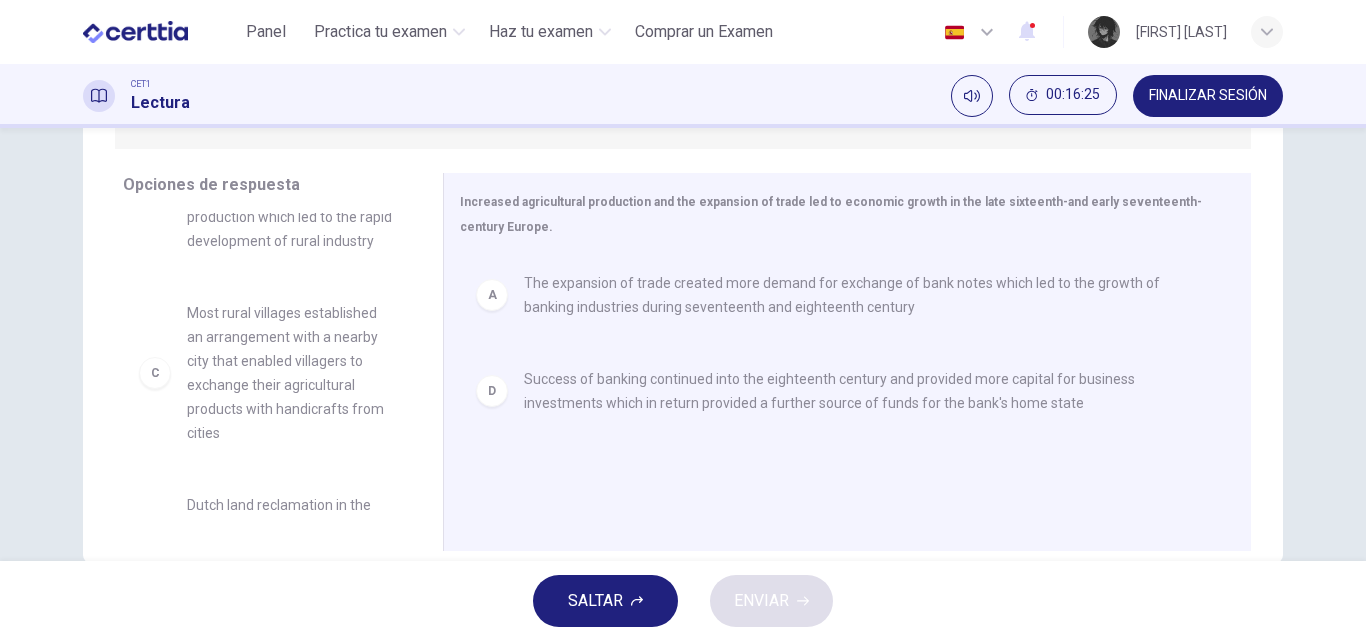 scroll, scrollTop: 0, scrollLeft: 0, axis: both 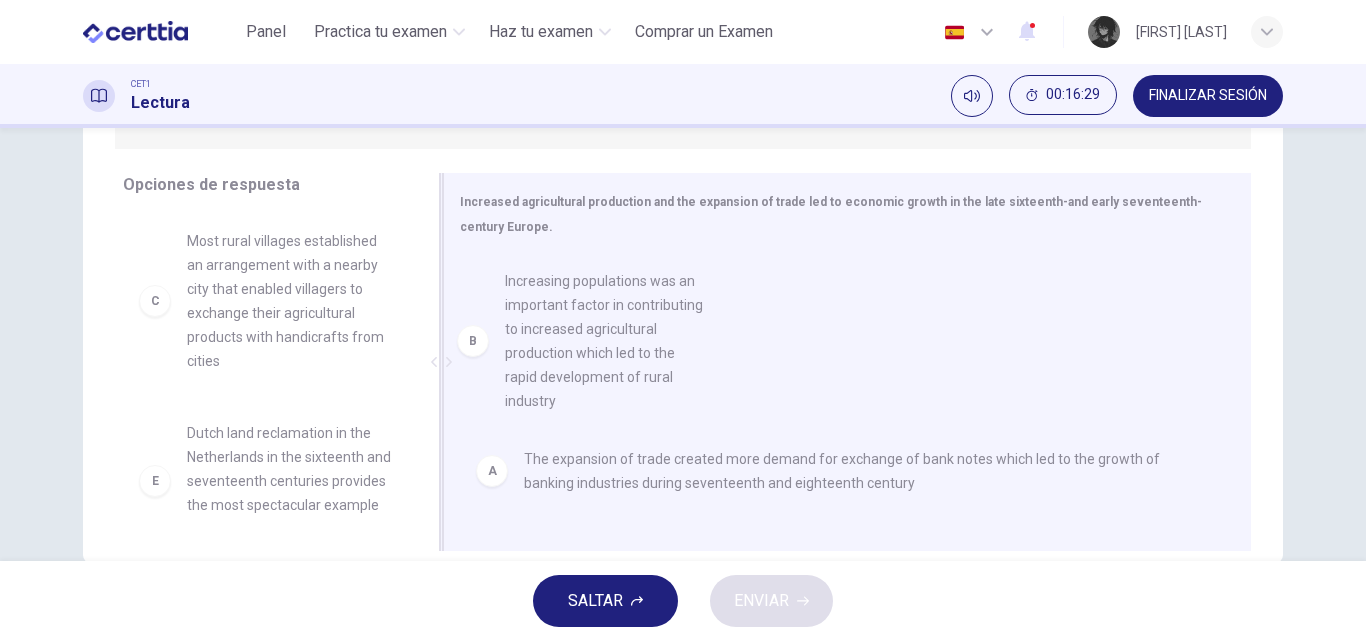 drag, startPoint x: 298, startPoint y: 334, endPoint x: 627, endPoint y: 374, distance: 331.4227 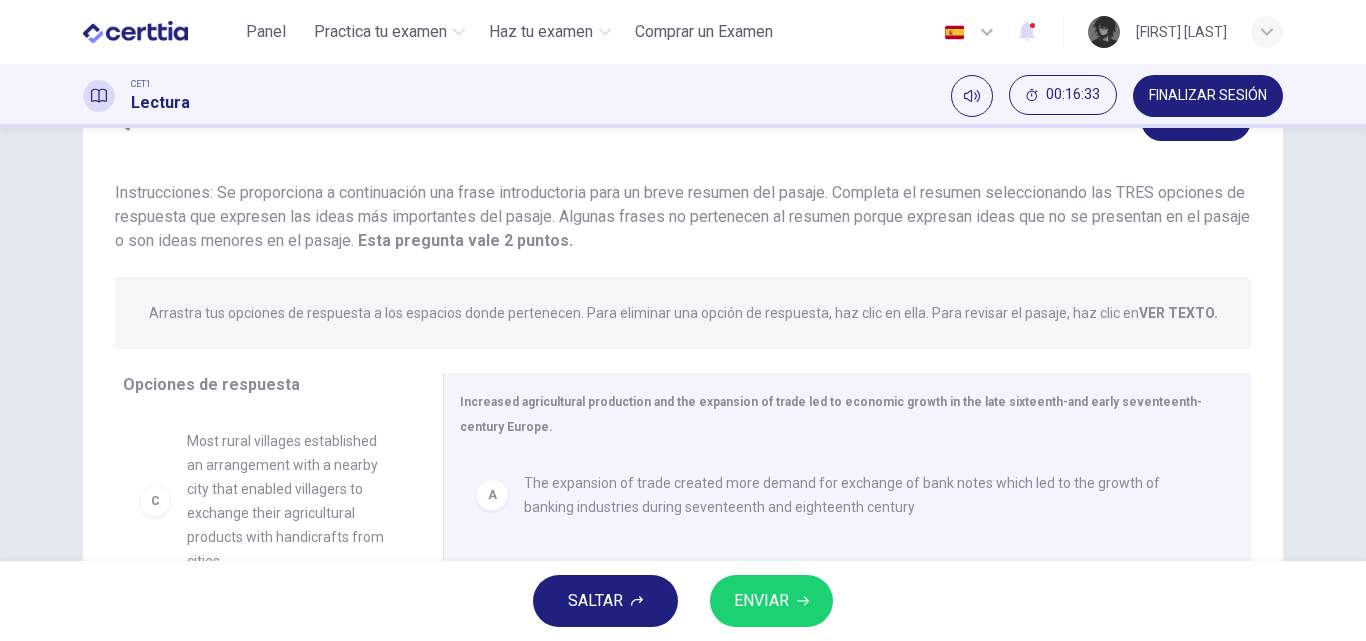 scroll, scrollTop: 200, scrollLeft: 0, axis: vertical 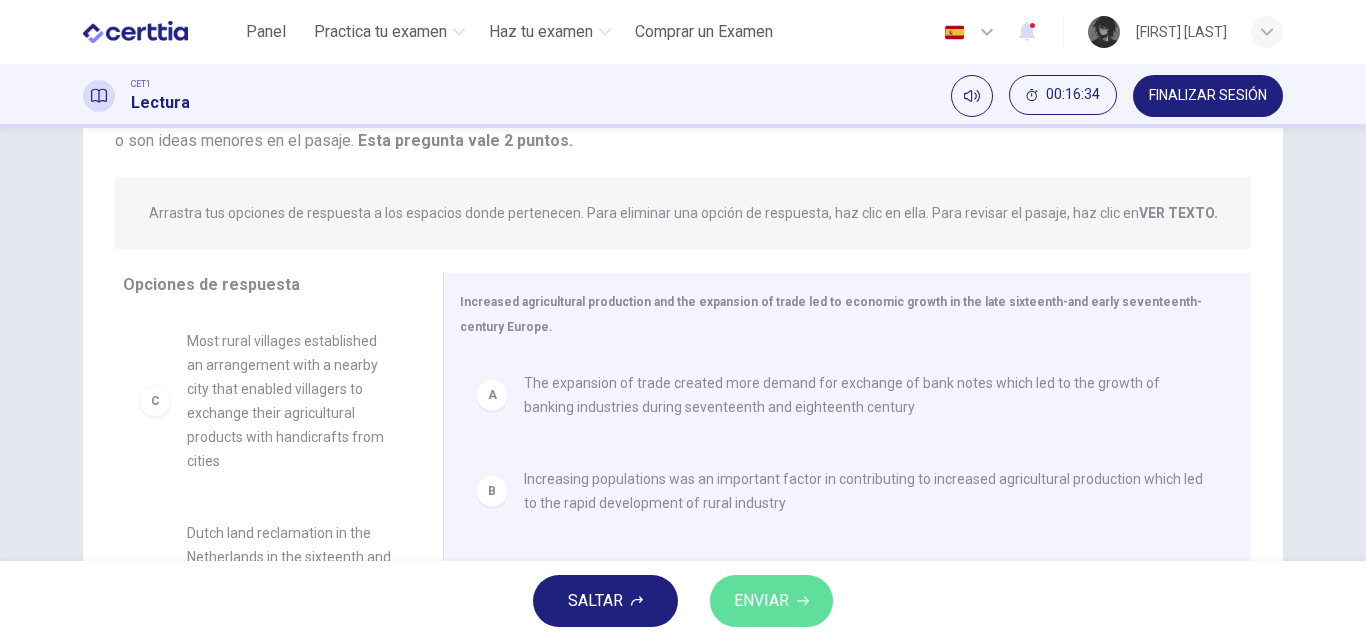 click on "ENVIAR" at bounding box center [761, 601] 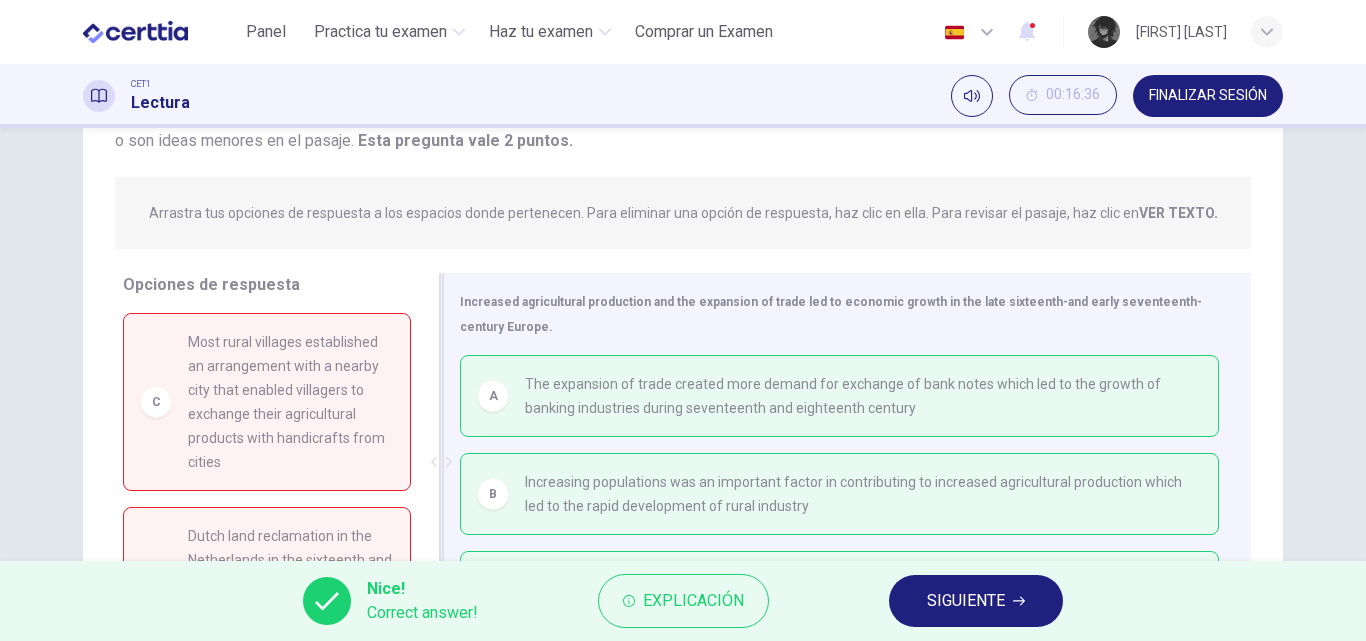 scroll, scrollTop: 10, scrollLeft: 0, axis: vertical 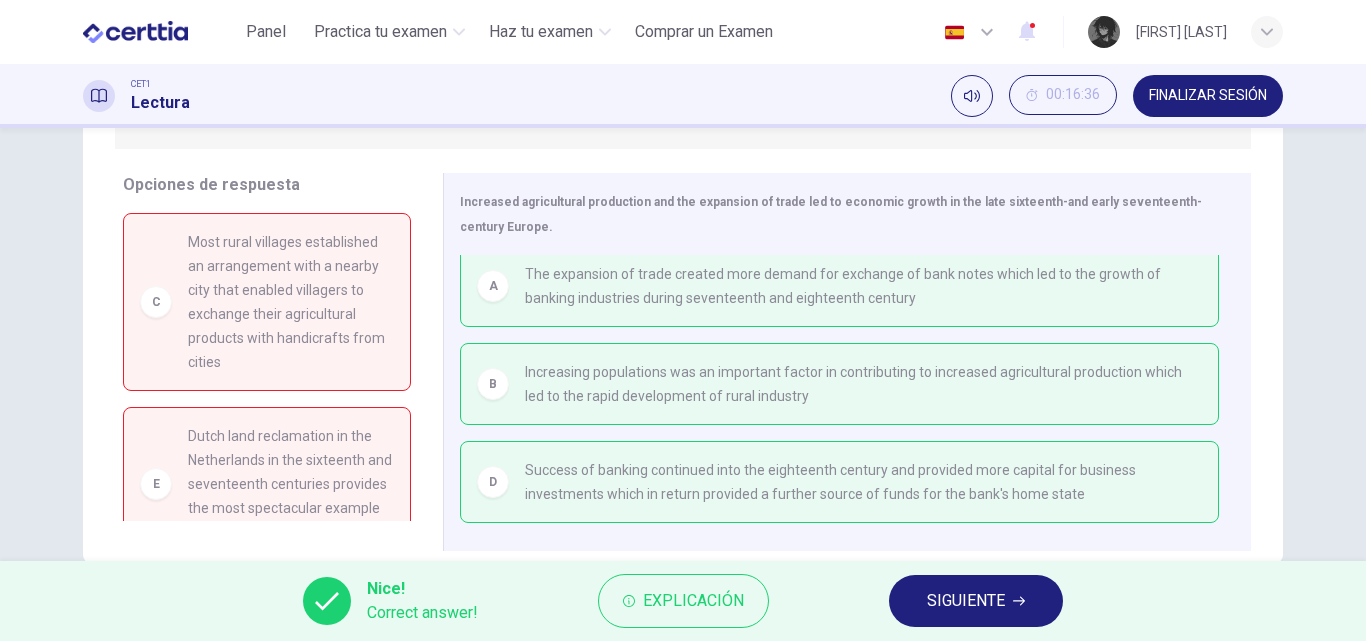 click on "SIGUIENTE" at bounding box center [966, 601] 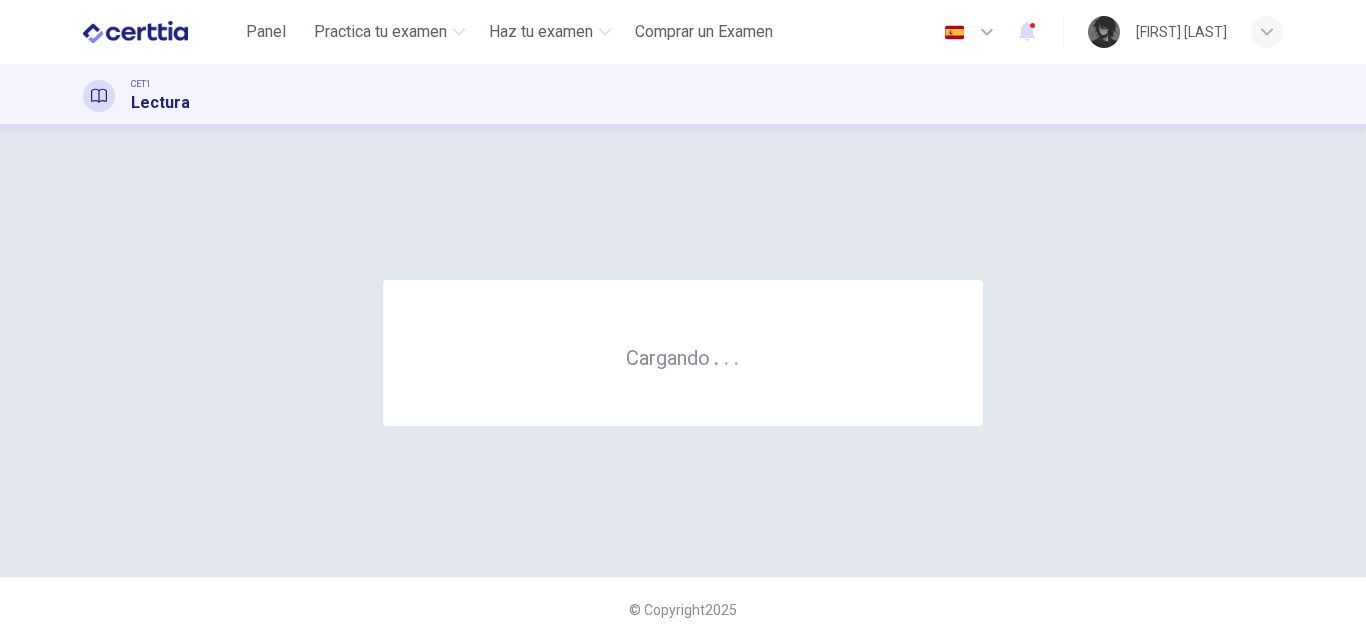 scroll, scrollTop: 0, scrollLeft: 0, axis: both 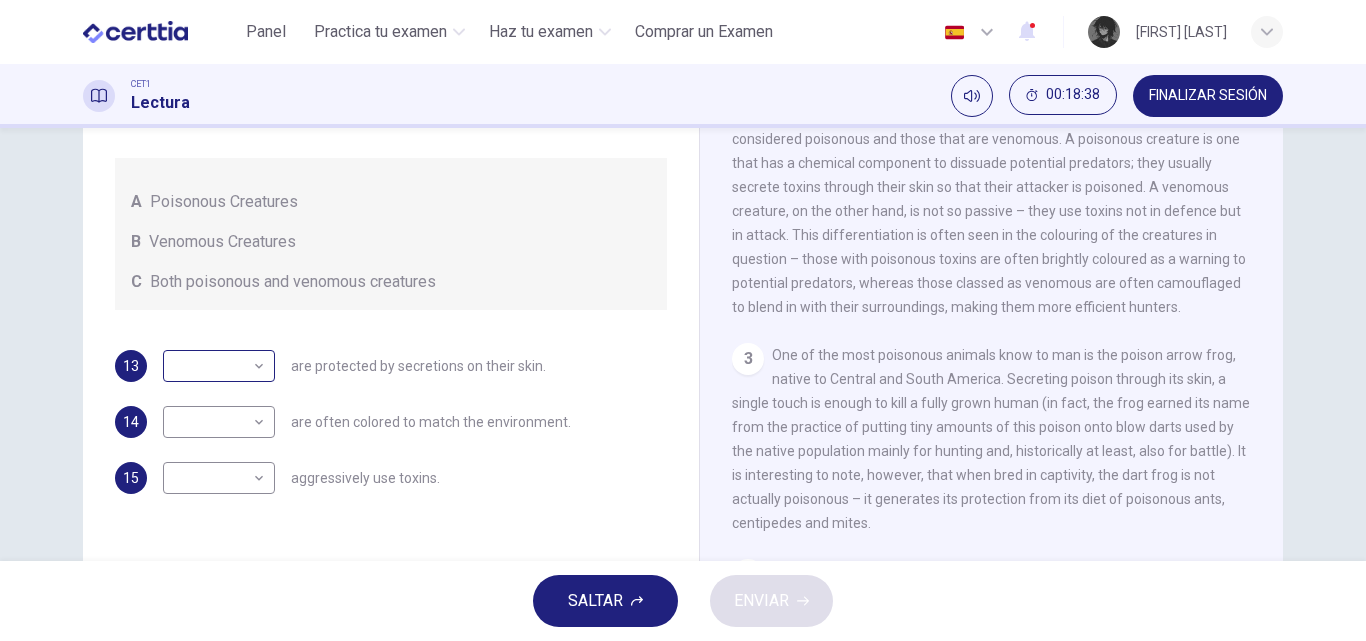 click on "Este sitio utiliza cookies, como se explica en nuestra  Política de Privacidad . Si acepta el uso de cookies, haga clic en el botón Aceptar y continúe navegando por nuestro sitio.   Política de Privacidad Aceptar Panel Practica tu examen Haz tu examen Comprar un Examen Español ** ​ [FIRST] [LAST]  CET1 Lectura 00:18:38 FINALIZAR SESIÓN Preguntas 13 - 15 Write the correct letter,  A ,  B  or  C  in the boxes below.
According to the information in the passage, classify the following information
as relating to: A Poisonous Creatures B Venomous Creatures C Both poisonous and venomous creatures 13 ​ ​ are protected by secretions on their skin. 14 ​ ​ are often colored to match the environment. 15 ​ ​ aggressively use toxins. Poisonous Animals CLIC PARA ZOOM Clic para zoom 1 2 3 4 5 6 SALTAR ENVIAR Certtia | Plataforma de certificación de Inglés por Internet SEP Panel Practica tu examen Haz tu examen Paga Tu Examen   Notificaciones 2 © Copyright  2025" at bounding box center [683, 320] 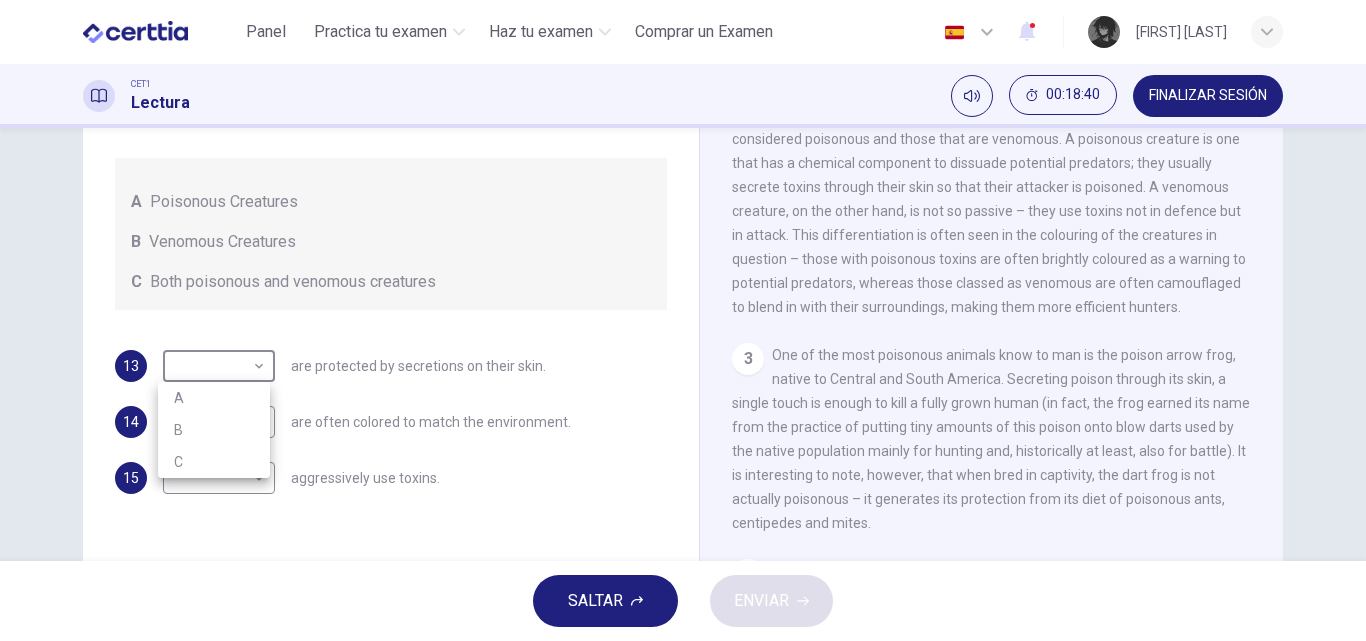 click on "A" at bounding box center [214, 398] 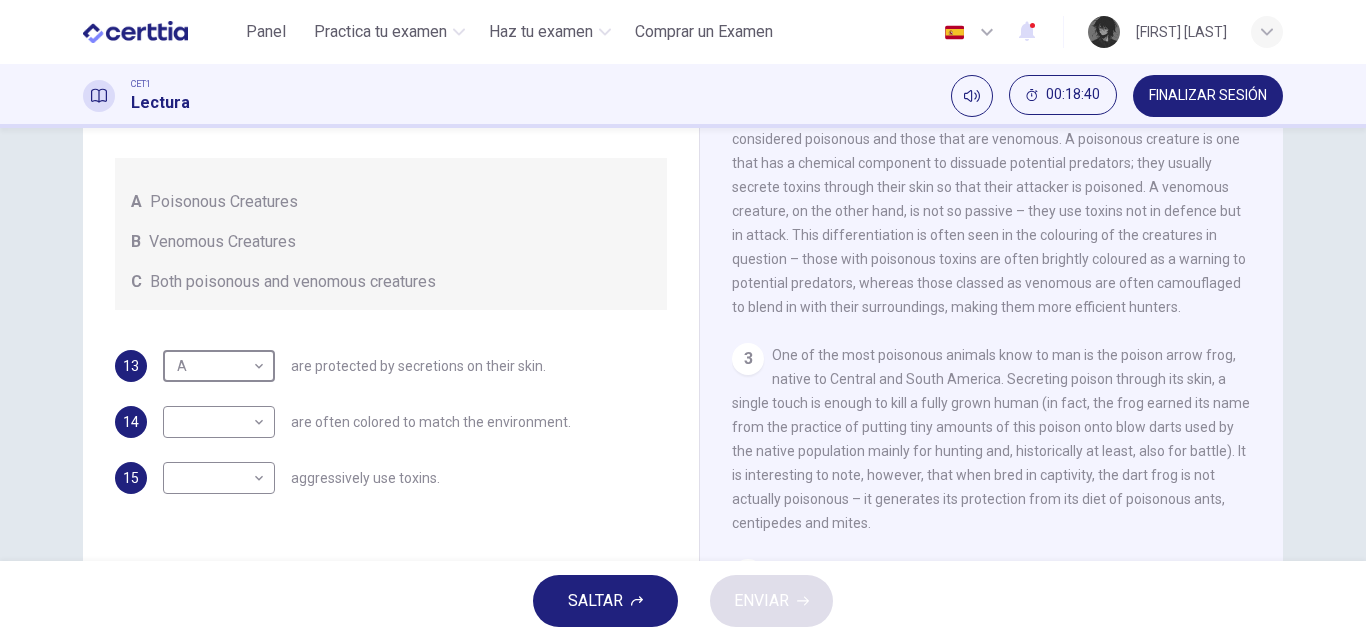 type on "*" 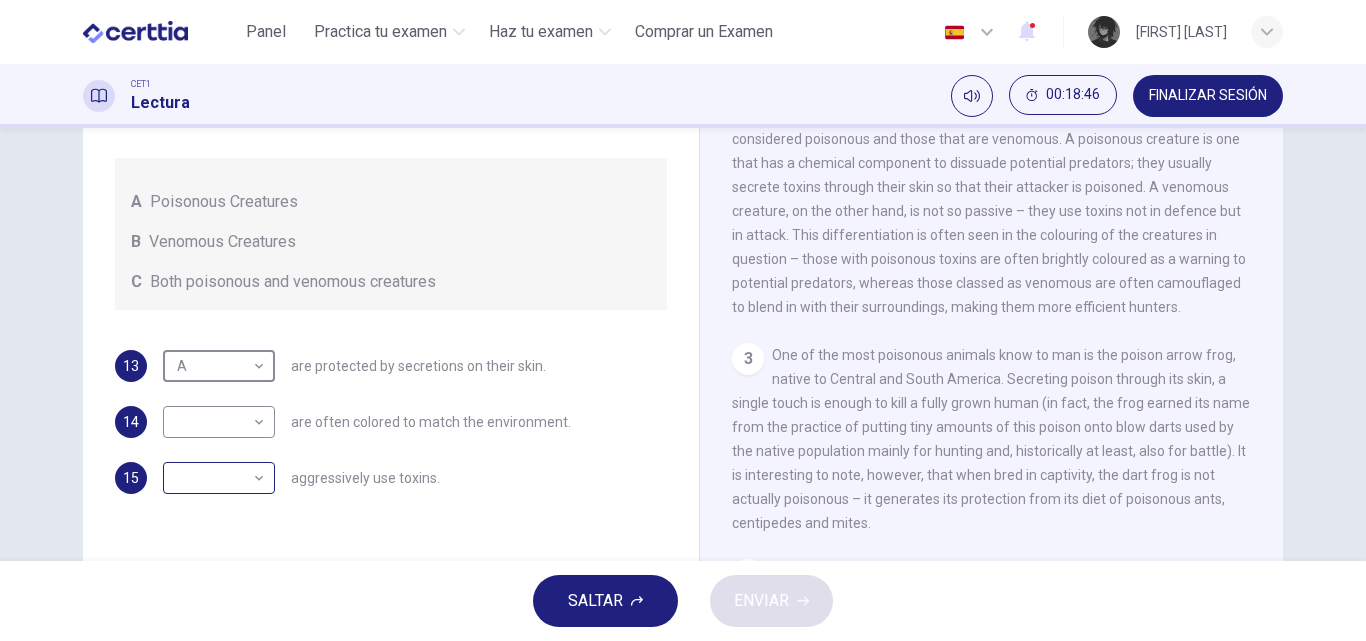 click on "Este sitio utiliza cookies, como se explica en nuestra  Política de Privacidad . Si acepta el uso de cookies, haga clic en el botón Aceptar y continúe navegando por nuestro sitio.   Política de Privacidad Aceptar Panel Practica tu examen Haz tu examen Comprar un Examen Español ** ​ [FIRST] [LAST]  CET1 Lectura 00:18:46 FINALIZAR SESIÓN Preguntas 13 - 15 Write the correct letter,  A ,  B  or  C  in the boxes below.
According to the information in the passage, classify the following information
as relating to: A Poisonous Creatures B Venomous Creatures C Both poisonous and venomous creatures 13 A * ​ are protected by secretions on their skin. 14 ​ ​ are often colored to match the environment. 15 ​ ​ aggressively use toxins. Poisonous Animals CLIC PARA ZOOM Clic para zoom 1 2 3 4 5 6 SALTAR ENVIAR Certtia | Plataforma de certificación de Inglés por Internet SEP Panel Practica tu examen Haz tu examen Paga Tu Examen   Notificaciones 2 © Copyright  2025" at bounding box center (683, 320) 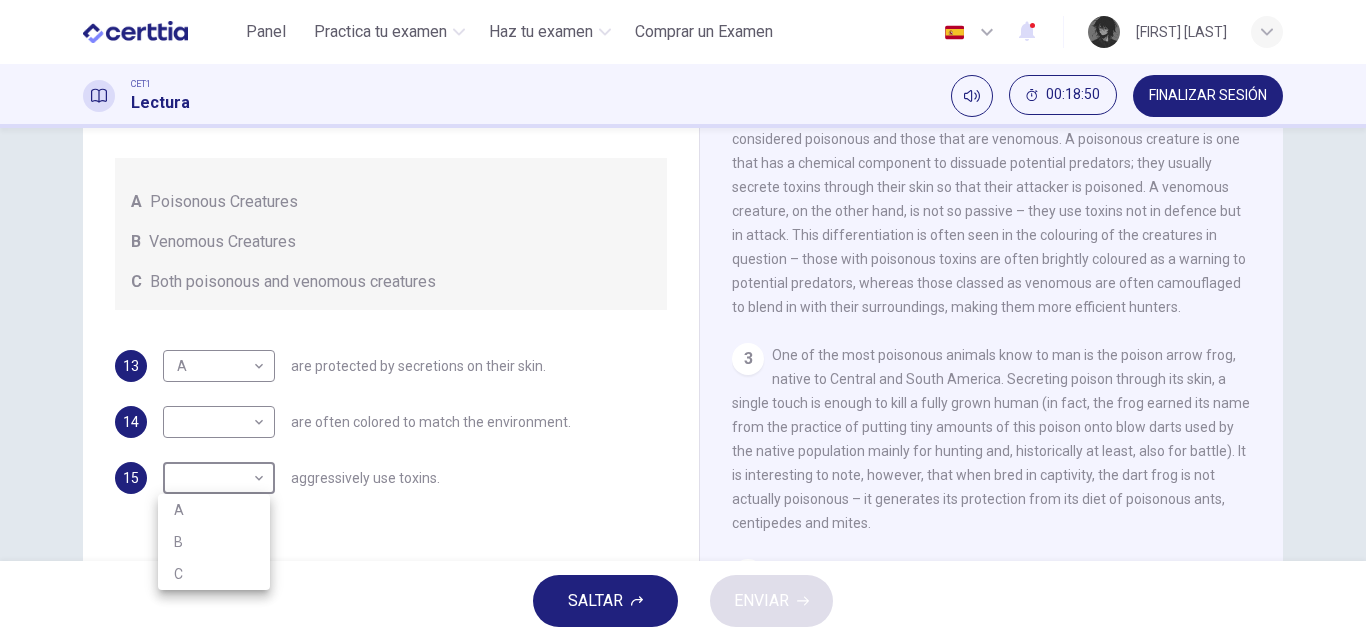 click on "B" at bounding box center [214, 542] 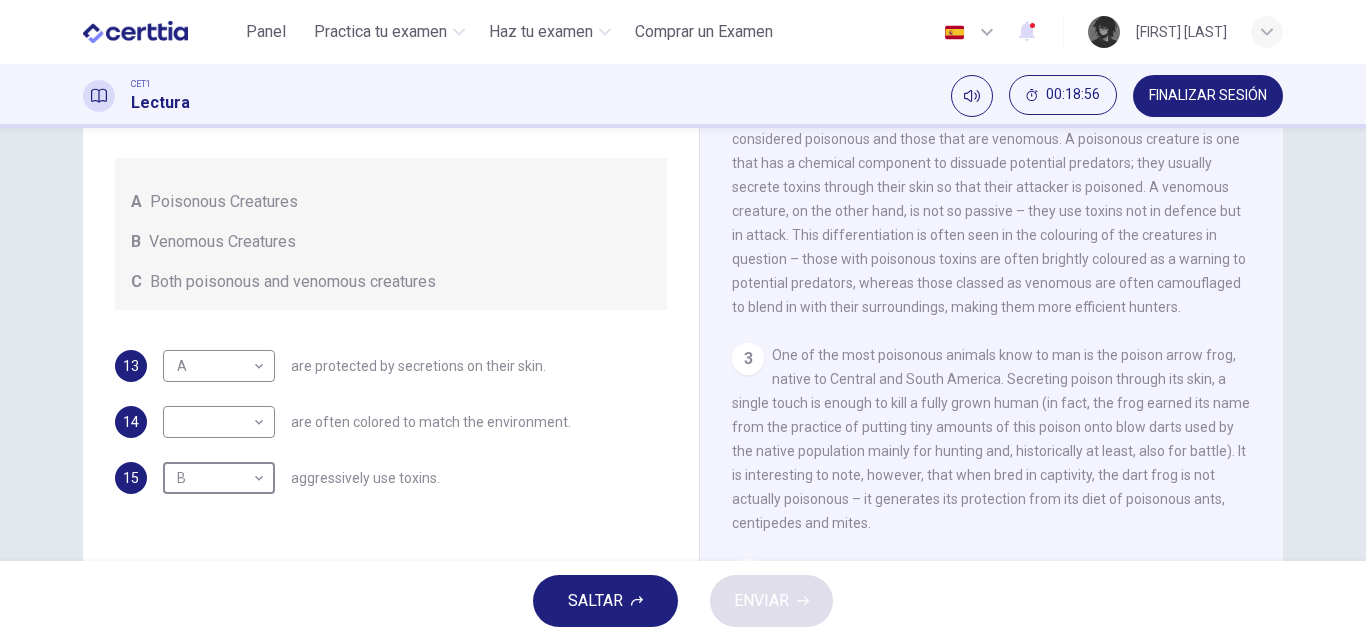 scroll, scrollTop: 400, scrollLeft: 0, axis: vertical 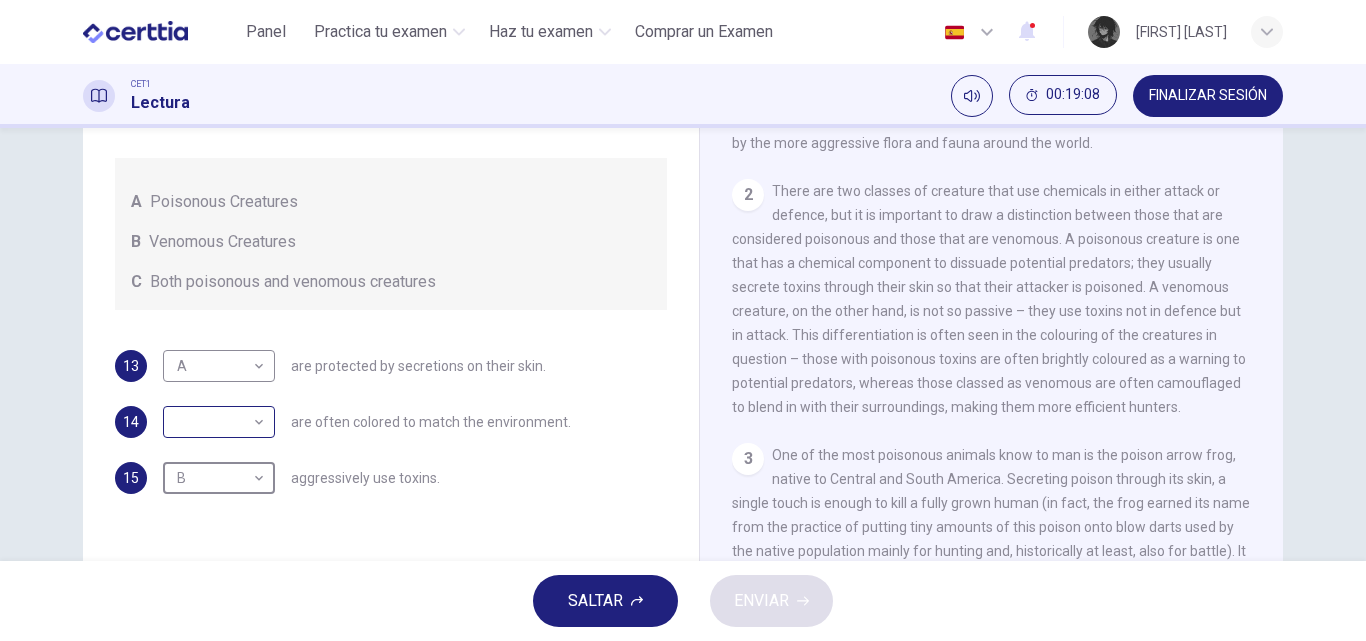click on "Este sitio utiliza cookies, como se explica en nuestra  Política de Privacidad . Si acepta el uso de cookies, haga clic en el botón Aceptar y continúe navegando por nuestro sitio.   Política de Privacidad Aceptar Panel Practica tu examen Haz tu examen Comprar un Examen Español ** ​ [FIRST] [LAST]  CET1 Lectura 00:19:08 FINALIZAR SESIÓN Preguntas 13 - 15 Write the correct letter,  A ,  B  or  C  in the boxes below.
According to the information in the passage, classify the following information
as relating to: A Poisonous Creatures B Venomous Creatures C Both poisonous and venomous creatures 13 A * ​ are protected by secretions on their skin. 14 ​ ​ are often colored to match the environment. 15 B * ​ aggressively use toxins. Poisonous Animals CLIC PARA ZOOM Clic para zoom 1 2 3 4 5 6 SALTAR ENVIAR Certtia | Plataforma de certificación de Inglés por Internet SEP Panel Practica tu examen Haz tu examen Paga Tu Examen   Notificaciones 2 © Copyright  2025" at bounding box center [683, 320] 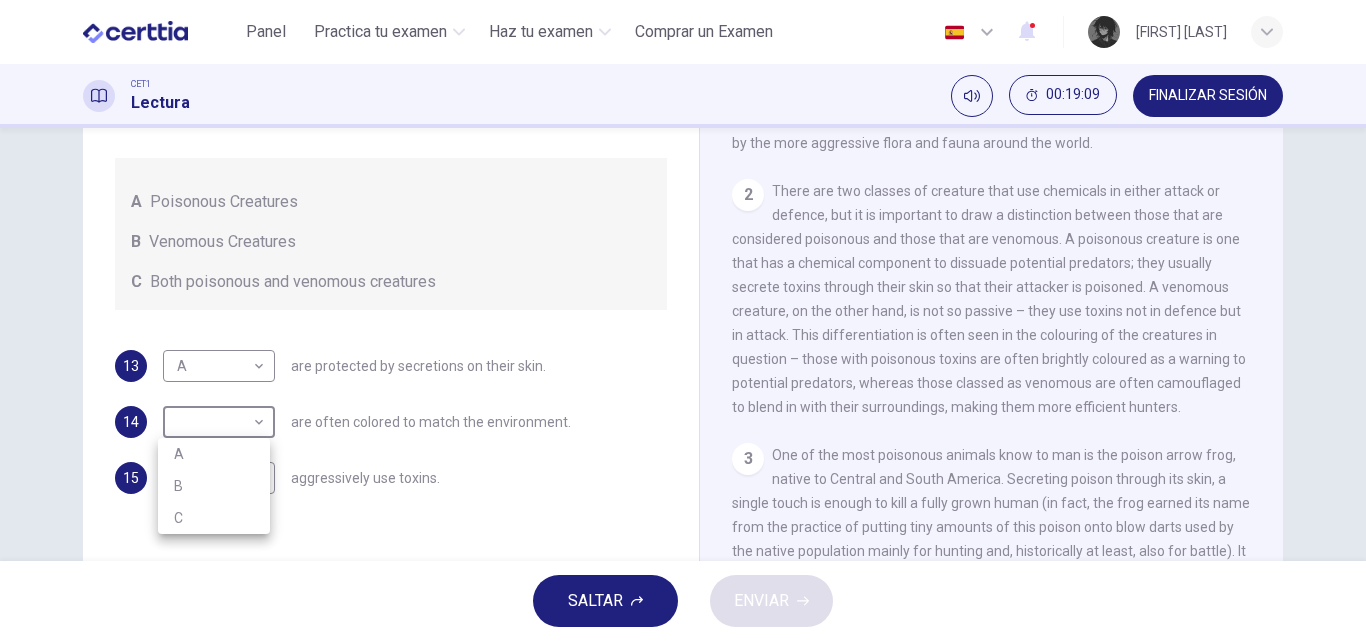 click on "C" at bounding box center [214, 518] 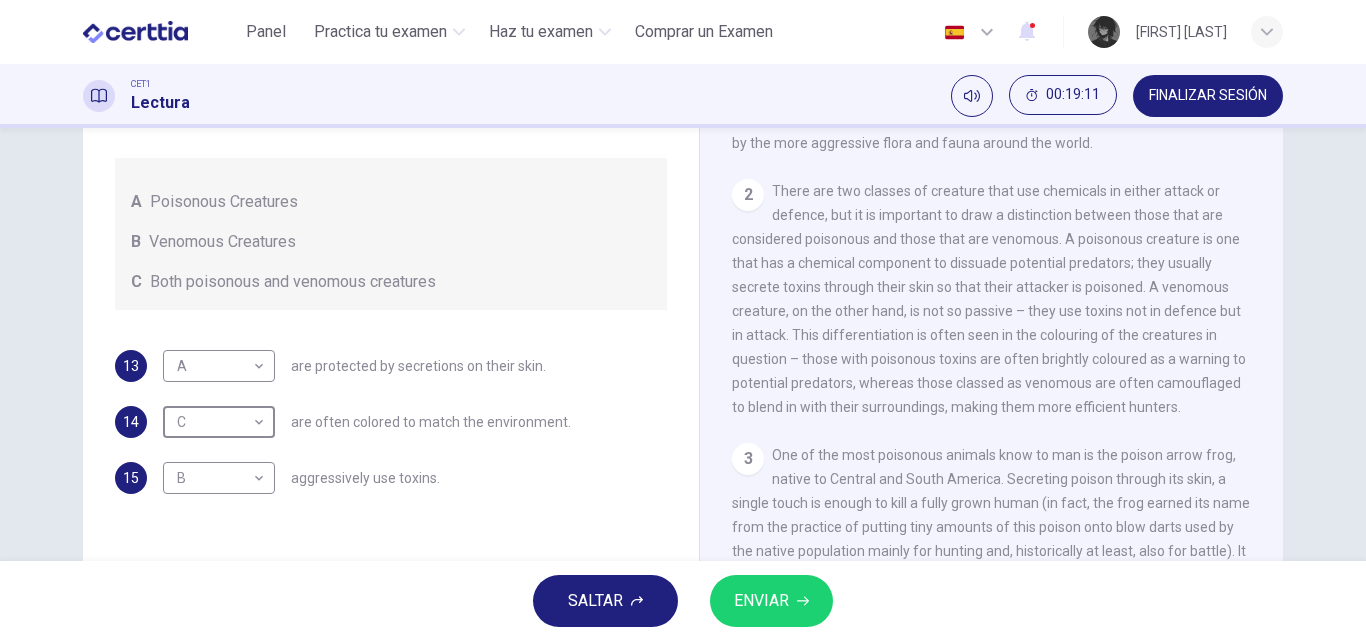 click on "ENVIAR" at bounding box center (771, 601) 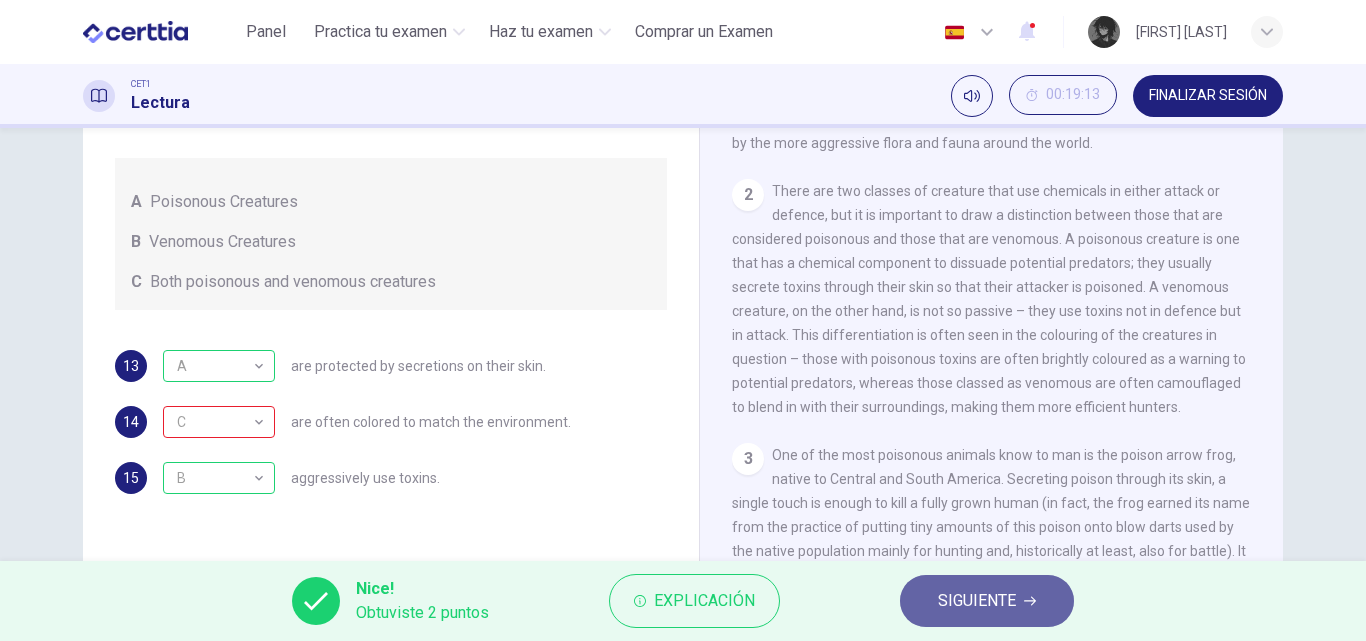click on "SIGUIENTE" at bounding box center (987, 601) 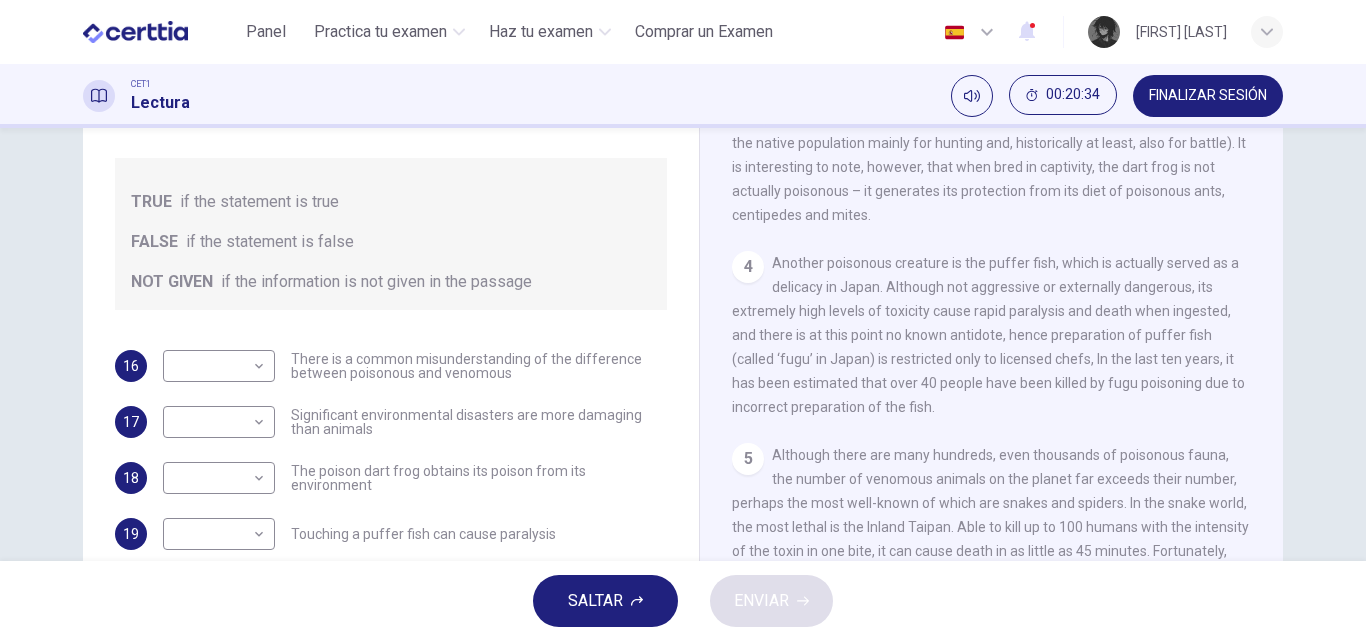 scroll, scrollTop: 1308, scrollLeft: 0, axis: vertical 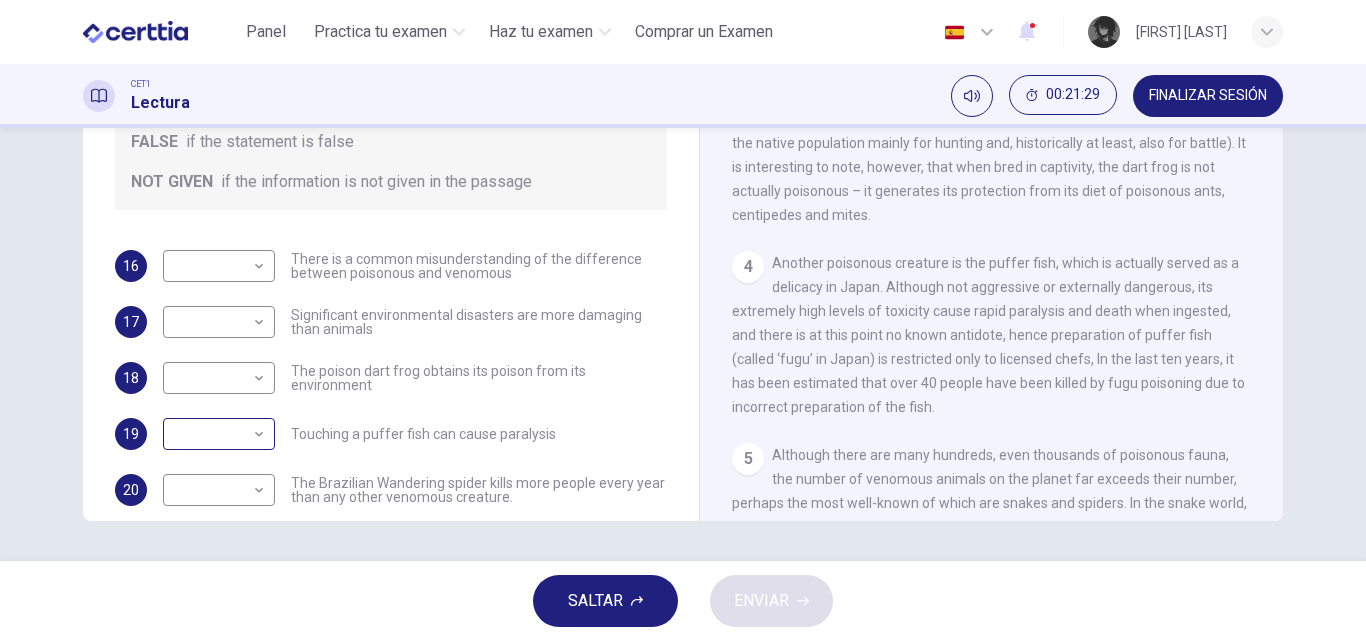 click on "Este sitio utiliza cookies, como se explica en nuestra  Política de Privacidad . Si acepta el uso de cookies, haga clic en el botón Aceptar y continúe navegando por nuestro sitio.   Política de Privacidad Aceptar Panel Practica tu examen Haz tu examen Comprar un Examen Español ** ​ [FIRST] [LAST]  CET1 Lectura 00:21:29 FINALIZAR SESIÓN Preguntas 16 - 22 Do the following statements agree with the information given in the Reading Passage?
In the boxes below, on your answer sheet write TRUE if the statement is true FALSE if the statement is false NOT GIVEN if the information is not given in the passage 16 ​ ​ There is a common misunderstanding of the difference between poisonous and venomous 17 ​ ​ Significant environmental disasters are more damaging than animals 18 ​ ​ The poison dart frog obtains its poison from its environment 19 ​ ​ Touching a puffer fish can cause paralysis 20 ​ ​ 21 ​ ​ The box jellyfish can cause death by drowning 22 ​ ​ Poisonous Animals" at bounding box center [683, 320] 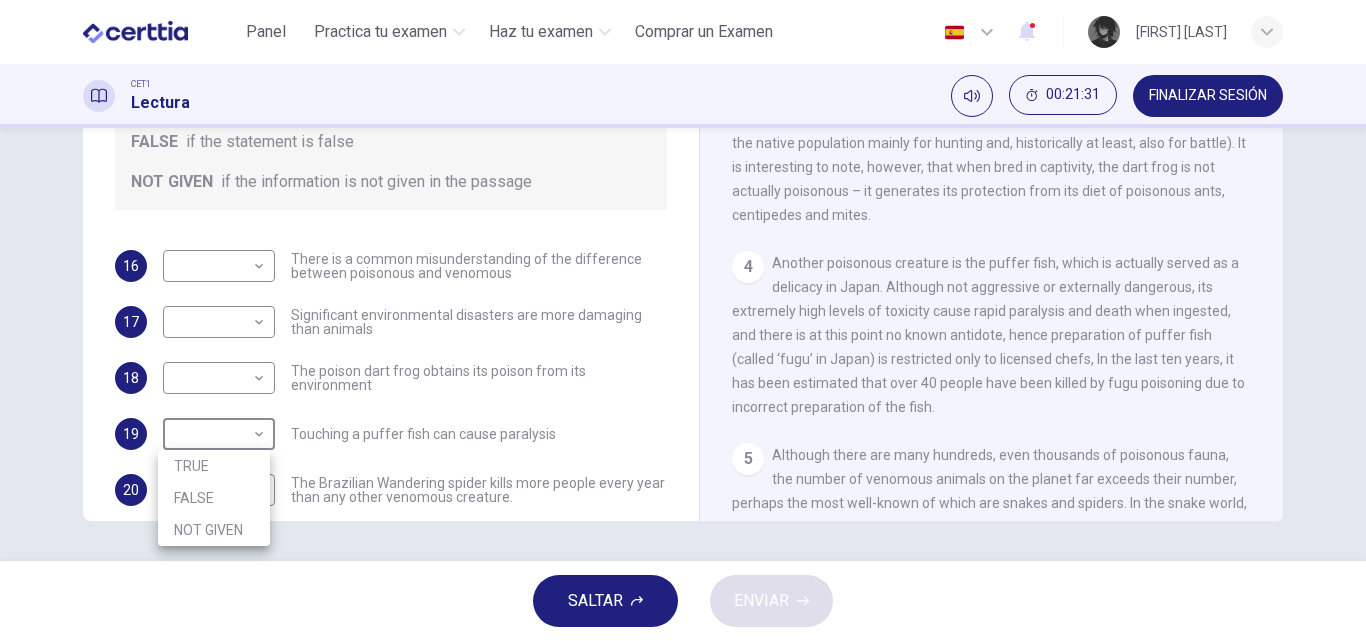 click on "FALSE" at bounding box center (214, 498) 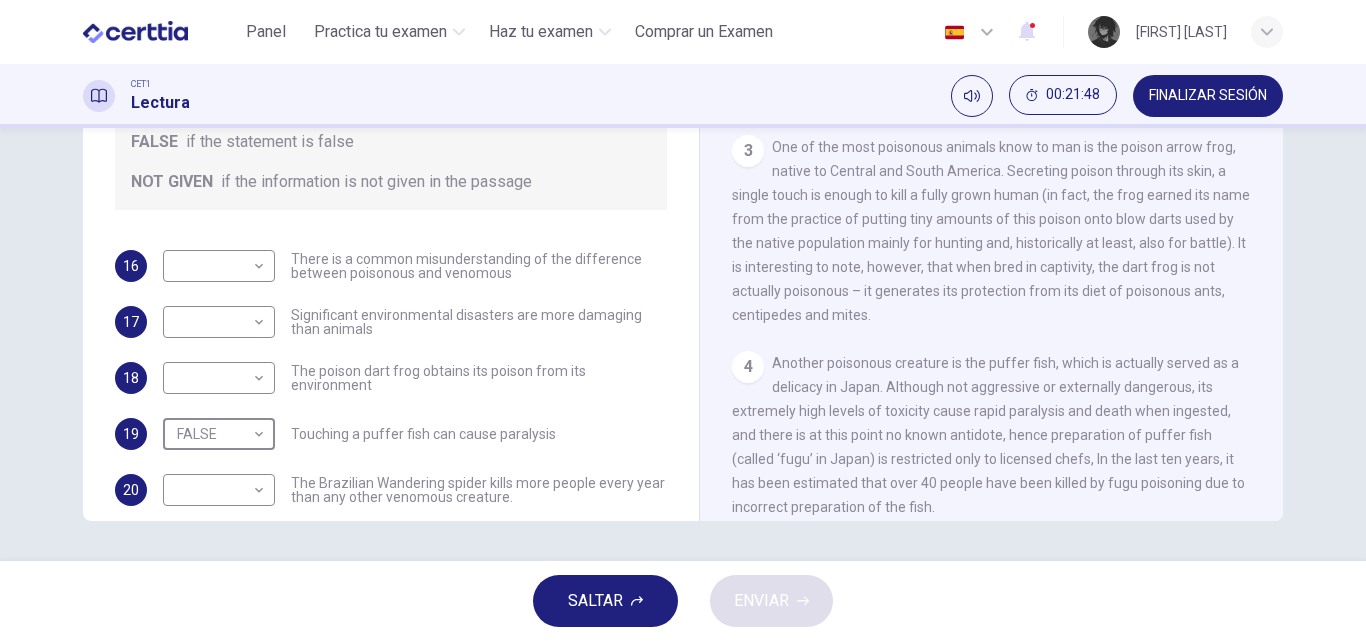scroll, scrollTop: 508, scrollLeft: 0, axis: vertical 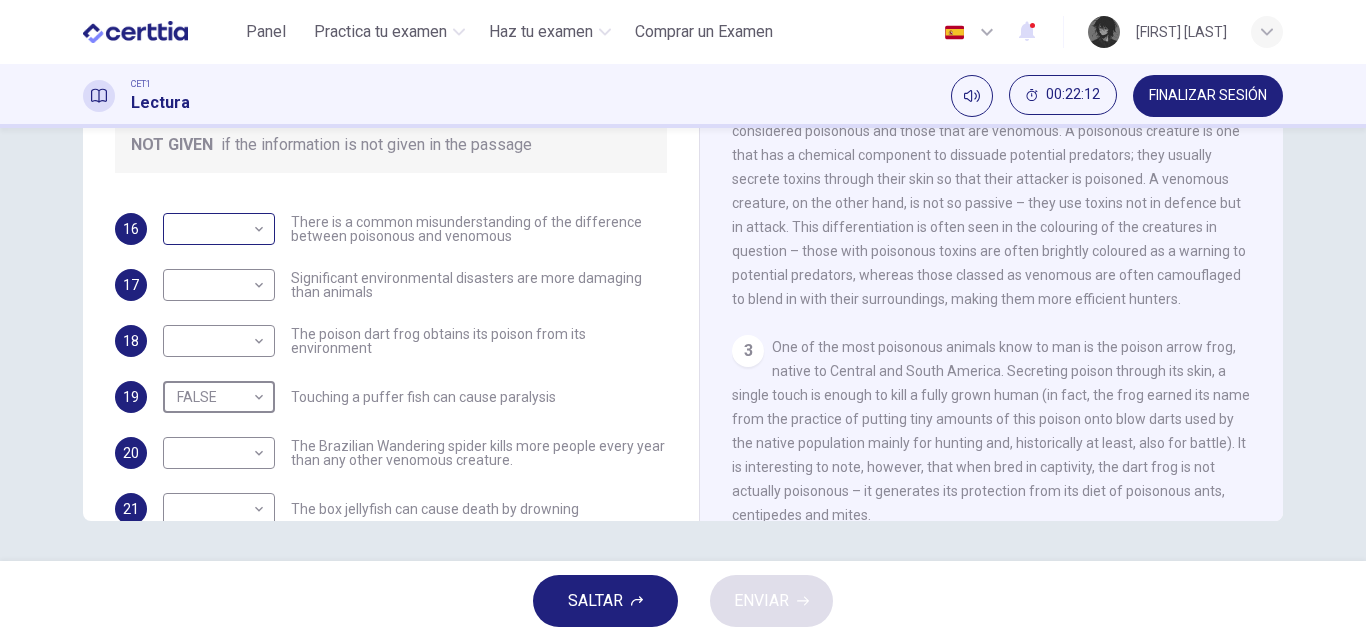 click on "Este sitio utiliza cookies, como se explica en nuestra  Política de Privacidad . Si acepta el uso de cookies, haga clic en el botón Aceptar y continúe navegando por nuestro sitio.   Política de Privacidad Aceptar Panel Practica tu examen Haz tu examen Comprar un Examen Español ** ​ [FIRST] [LAST]  CET1 Lectura 00:22:12 FINALIZAR SESIÓN Preguntas 16 - 22 Do the following statements agree with the information given in the Reading Passage?
In the boxes below, on your answer sheet write TRUE if the statement is true FALSE if the statement is false NOT GIVEN if the information is not given in the passage 16 ​ ​ There is a common misunderstanding of the difference between poisonous and venomous 17 ​ ​ Significant environmental disasters are more damaging than animals 18 ​ ​ The poison dart frog obtains its poison from its environment 19 FALSE ***** ​ Touching a puffer fish can cause paralysis 20 ​ ​ 21 ​ ​ The box jellyfish can cause death by drowning 22 ​ ​ 1 2 3 4 5" at bounding box center (683, 320) 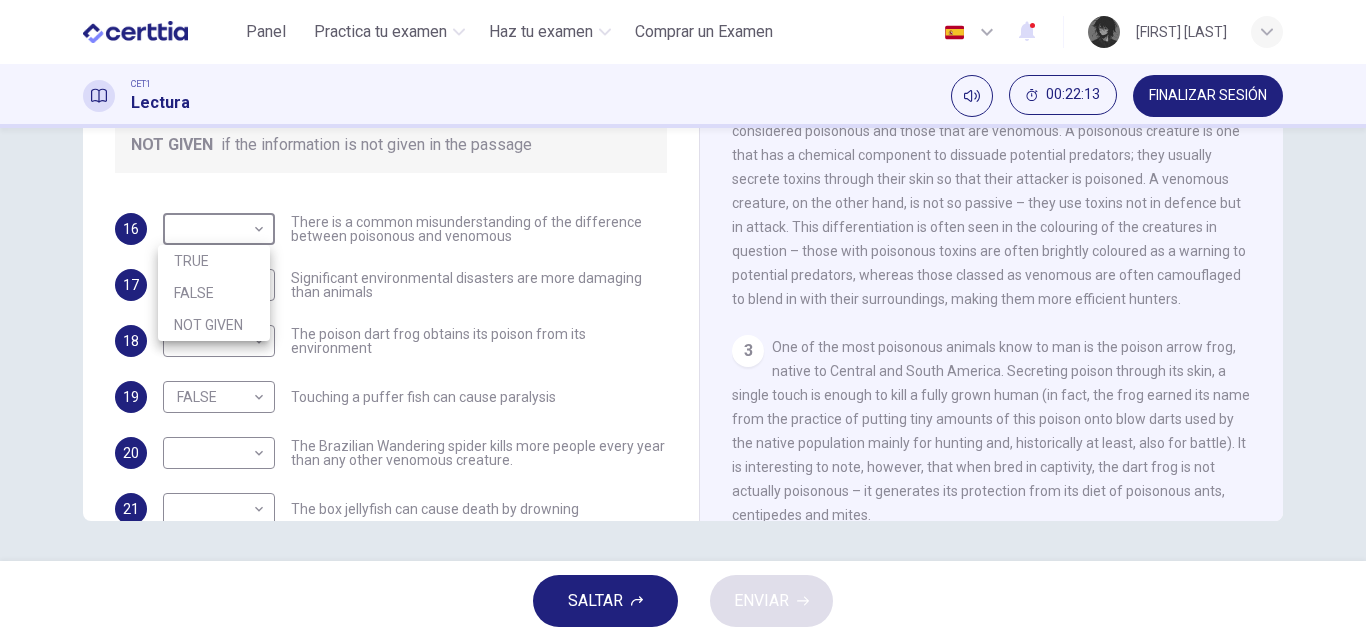 click on "TRUE" at bounding box center (214, 261) 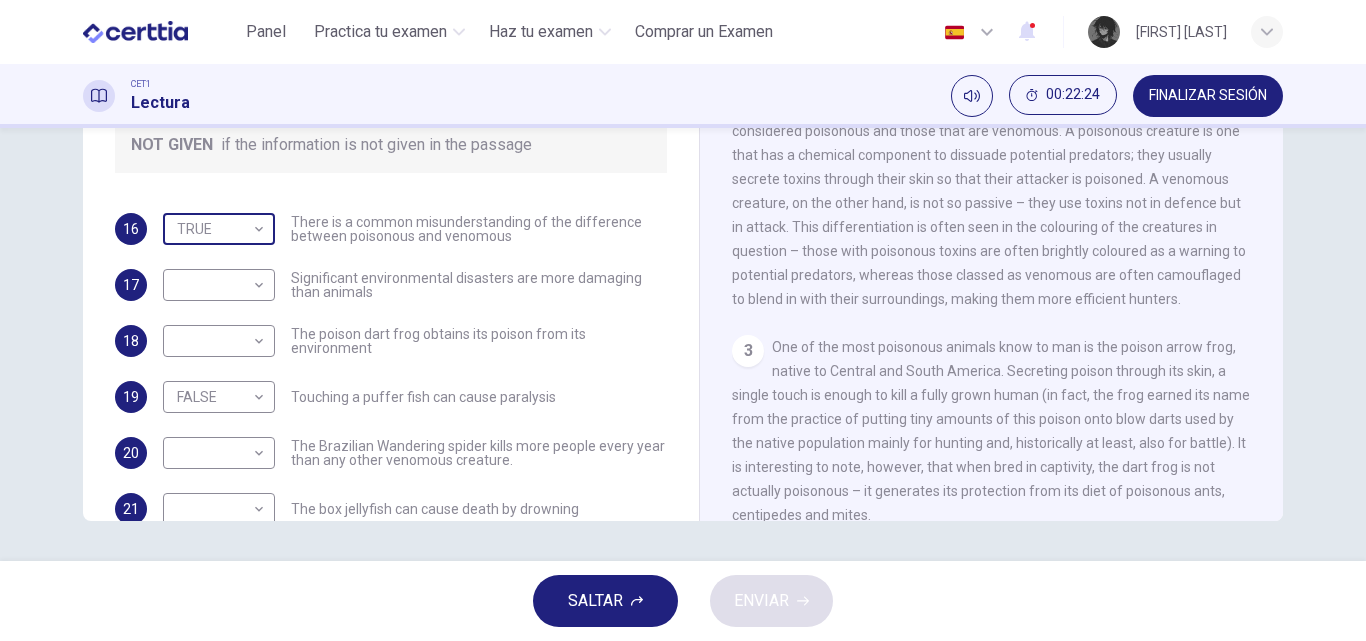 click on "Este sitio utiliza cookies, como se explica en nuestra  Política de Privacidad . Si acepta el uso de cookies, haga clic en el botón Aceptar y continúe navegando por nuestro sitio.   Política de Privacidad Aceptar Panel Practica tu examen Haz tu examen Comprar un Examen Español ** ​ Erik Daniel Franco Méndez  CET1 Lectura 00:22:24 FINALIZAR SESIÓN Preguntas 16 - 22 Do the following statements agree with the information given in the Reading Passage?
In the boxes below, on your answer sheet write TRUE if the statement is true FALSE if the statement is false NOT GIVEN if the information is not given in the passage 16 TRUE **** ​ There is a common misunderstanding of the difference between poisonous and venomous 17 ​ ​ Significant environmental disasters are more damaging than animals 18 ​ ​ The poison dart frog obtains its poison from its environment 19 FALSE ***** ​ Touching a puffer fish can cause paralysis 20 ​ ​ 21 ​ ​ The box jellyfish can cause death by drowning 22 ​ ​ 1 2" at bounding box center [683, 320] 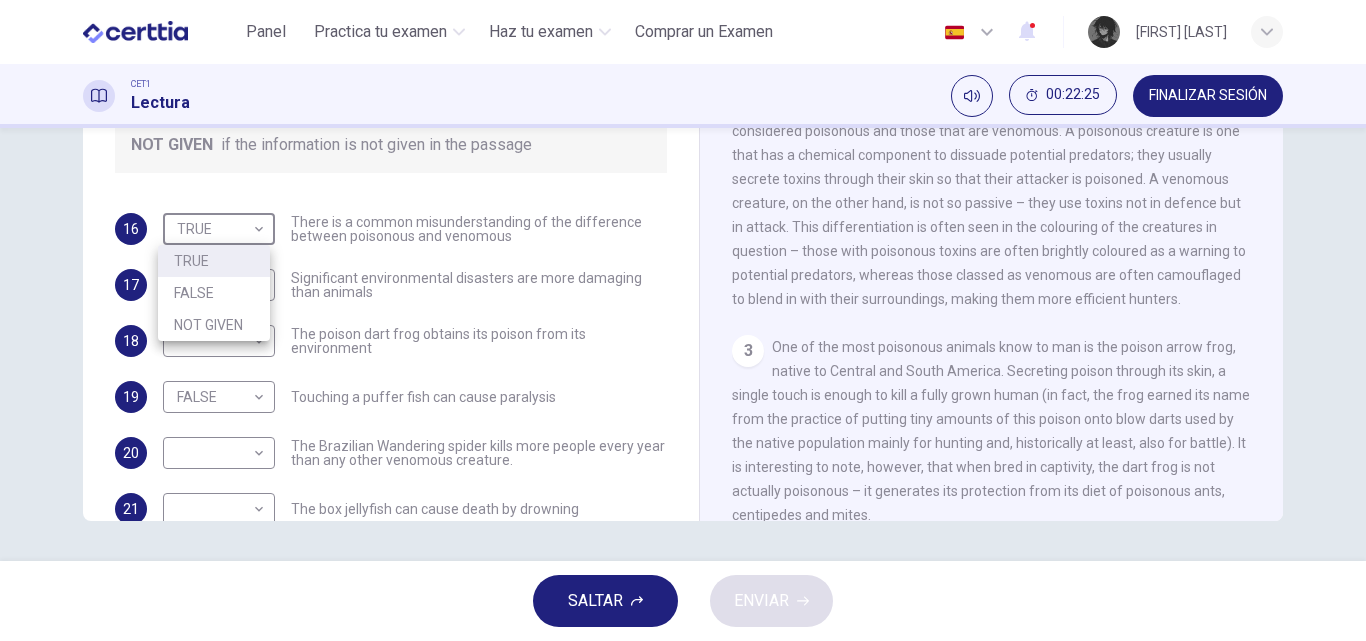 click on "NOT GIVEN" at bounding box center [214, 325] 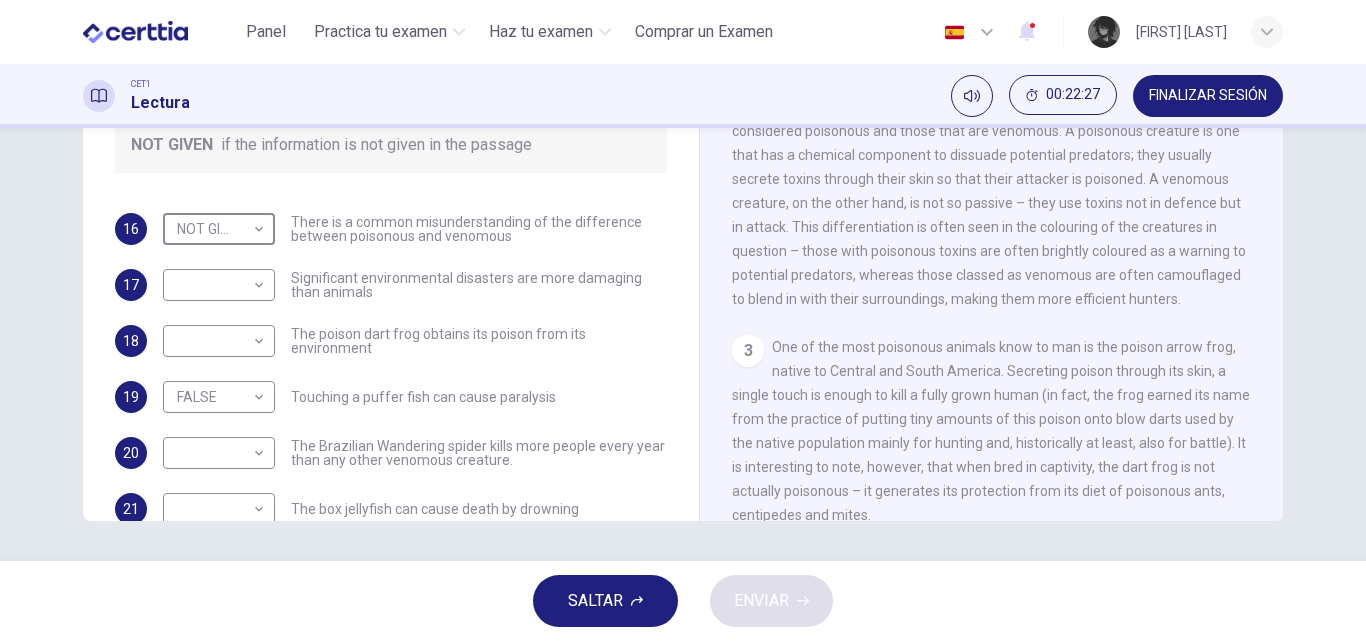 type on "*********" 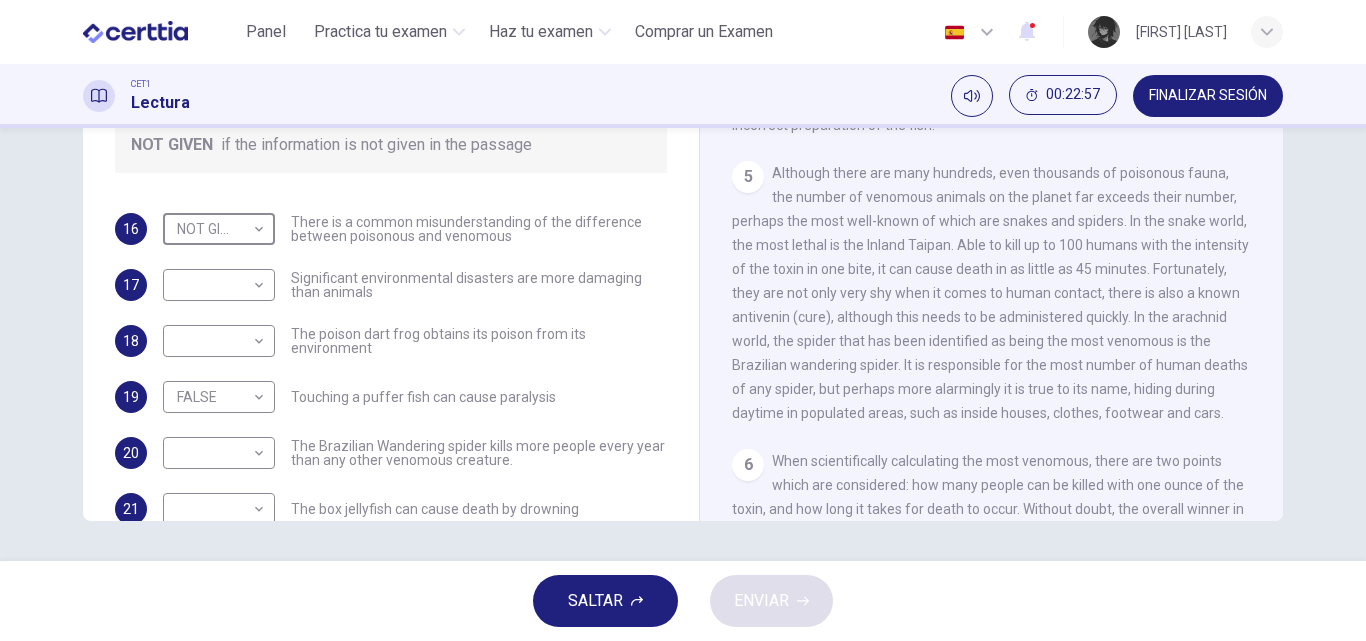 scroll, scrollTop: 1008, scrollLeft: 0, axis: vertical 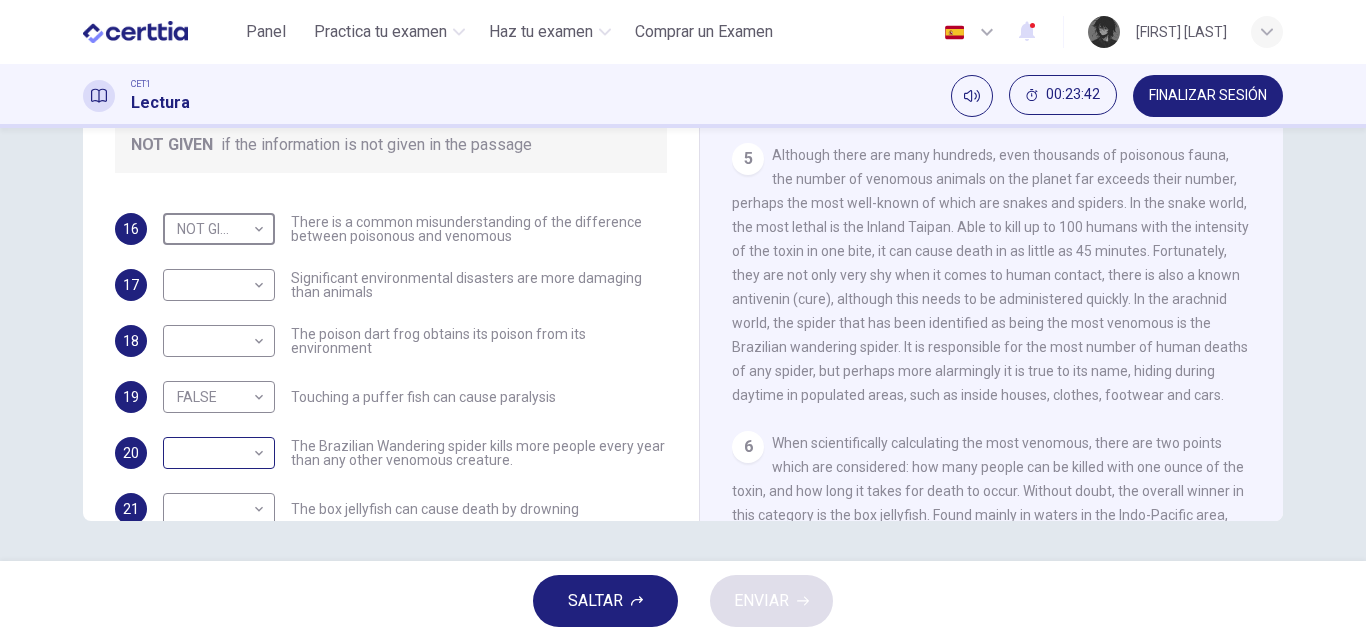 click on "Este sitio utiliza cookies, como se explica en nuestra  Política de Privacidad . Si acepta el uso de cookies, haga clic en el botón Aceptar y continúe navegando por nuestro sitio.   Política de Privacidad Aceptar Panel Practica tu examen Haz tu examen Comprar un Examen Español ** ​ [FIRST] [LAST]  CET1 Lectura 00:23:42 FINALIZAR SESIÓN Preguntas 16 - 22 Do the following statements agree with the information given in the Reading Passage?
In the boxes below, on your answer sheet write TRUE if the statement is true FALSE if the statement is false NOT GIVEN if the information is not given in the passage 16 NOT GIVEN ********* ​ There is a common misunderstanding of the difference between poisonous and venomous 17 ​ ​ Significant environmental disasters are more damaging than animals 18 ​ ​ The poison dart frog obtains its poison from its environment 19 FALSE ***** ​ Touching a puffer fish can cause paralysis 20 ​ ​ 21 ​ ​ The box jellyfish can cause death by drowning 22 1" at bounding box center (683, 320) 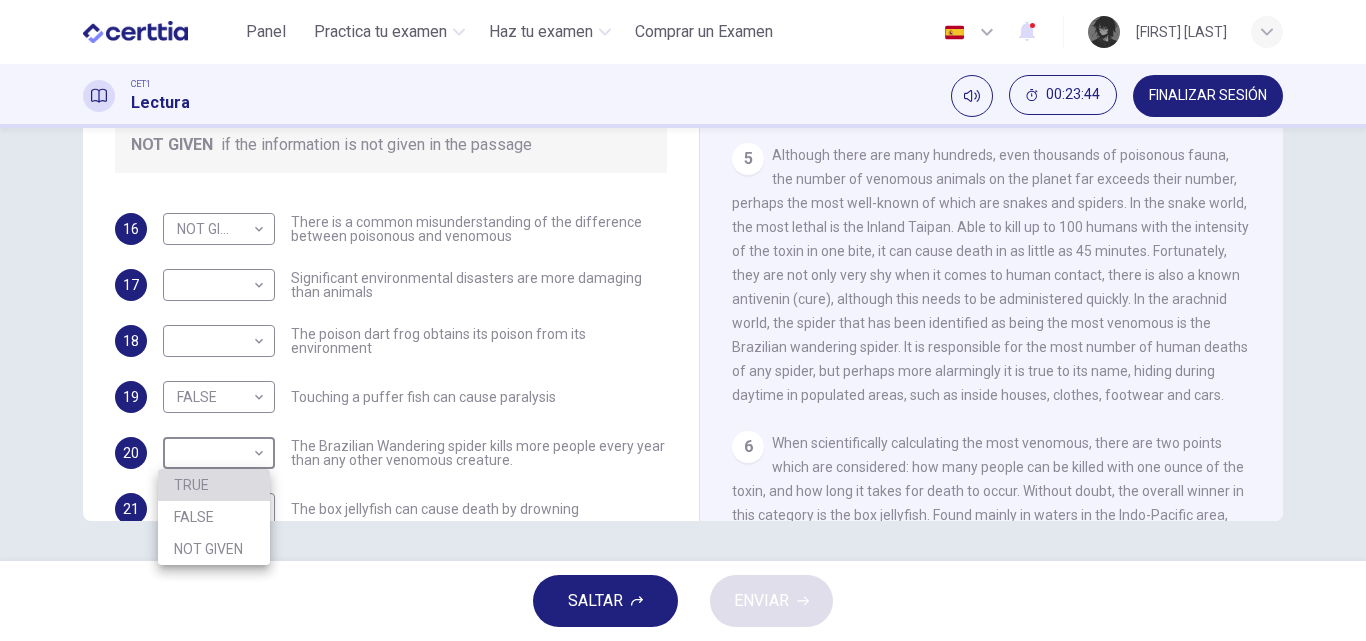 click on "TRUE" at bounding box center (214, 485) 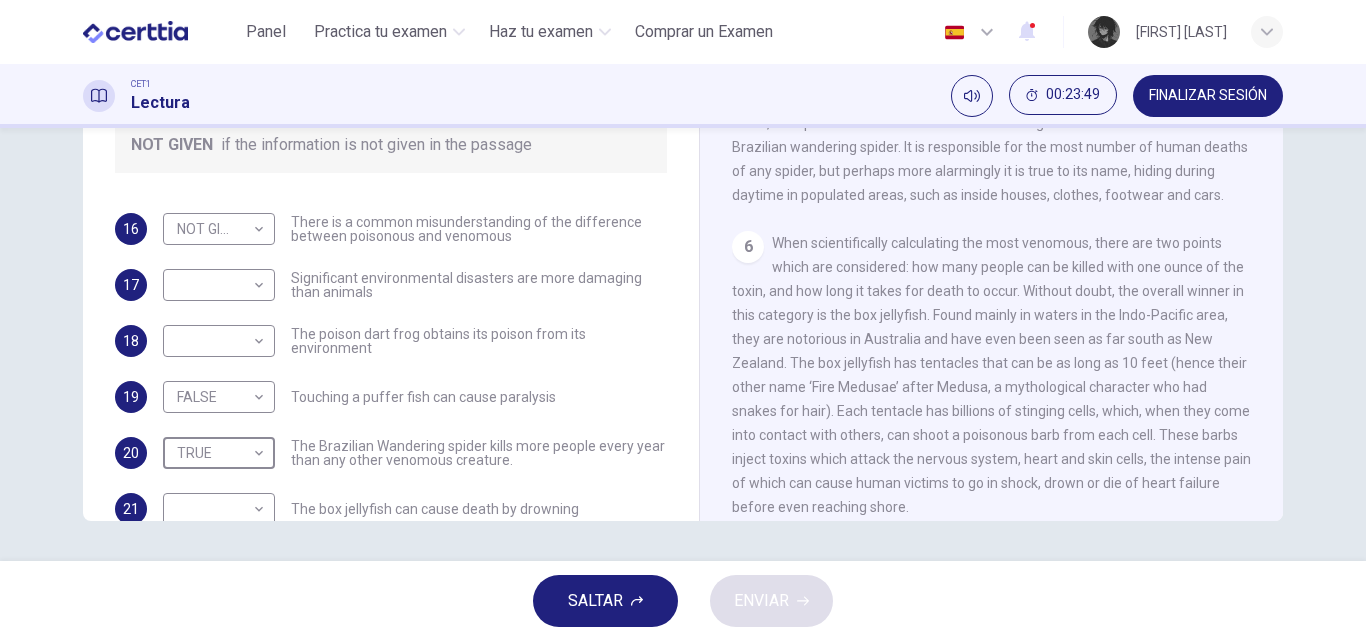 scroll, scrollTop: 1308, scrollLeft: 0, axis: vertical 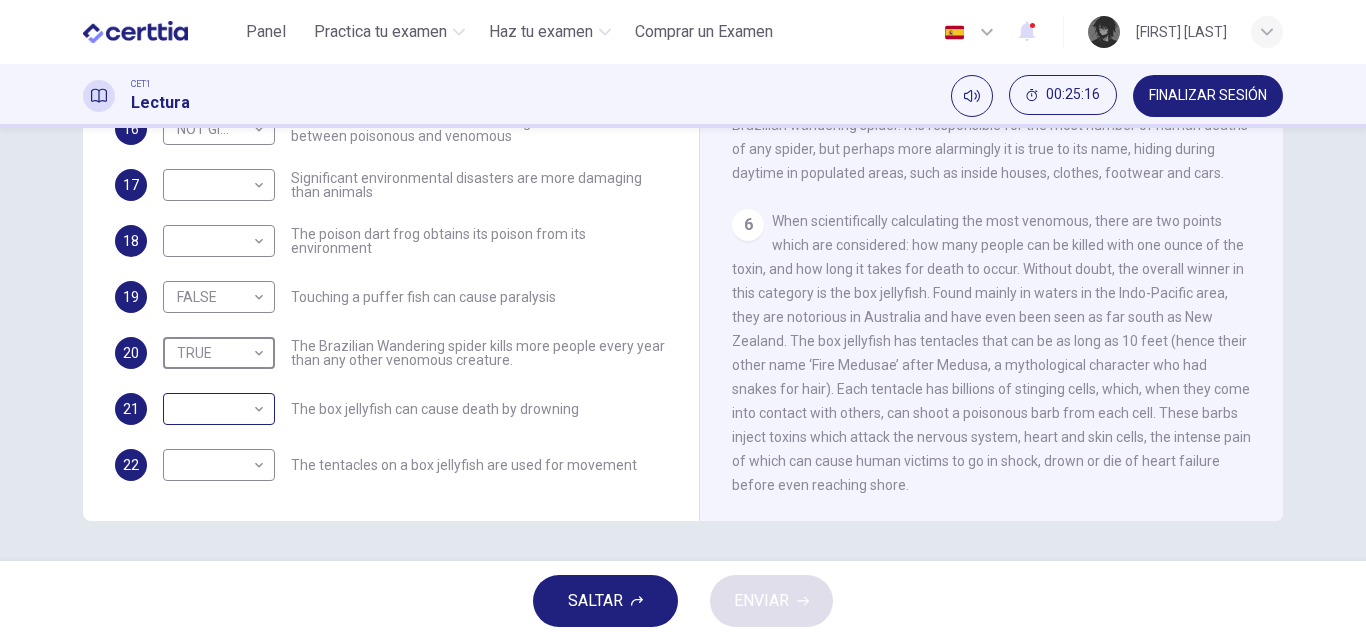 click on "Este sitio utiliza cookies, como se explica en nuestra  Política de Privacidad . Si acepta el uso de cookies, haga clic en el botón Aceptar y continúe navegando por nuestro sitio.   Política de Privacidad Aceptar Panel Practica tu examen Haz tu examen Comprar un Examen Español ** ​ [FIRST] [LAST]  CET1 Lectura 00:25:16 FINALIZAR SESIÓN Preguntas 16 - 22 Do the following statements agree with the information given in the Reading Passage?
In the boxes below, on your answer sheet write TRUE if the statement is true FALSE if the statement is false NOT GIVEN if the information is not given in the passage 16 NOT GIVEN ********* ​ There is a common misunderstanding of the difference between poisonous and venomous 17 ​ ​ Significant environmental disasters are more damaging than animals 18 ​ ​ The poison dart frog obtains its poison from its environment 19 FALSE ***** ​ Touching a puffer fish can cause paralysis 20 TRUE **** ​ 21 ​ ​ The box jellyfish can cause death by drowning" at bounding box center [683, 320] 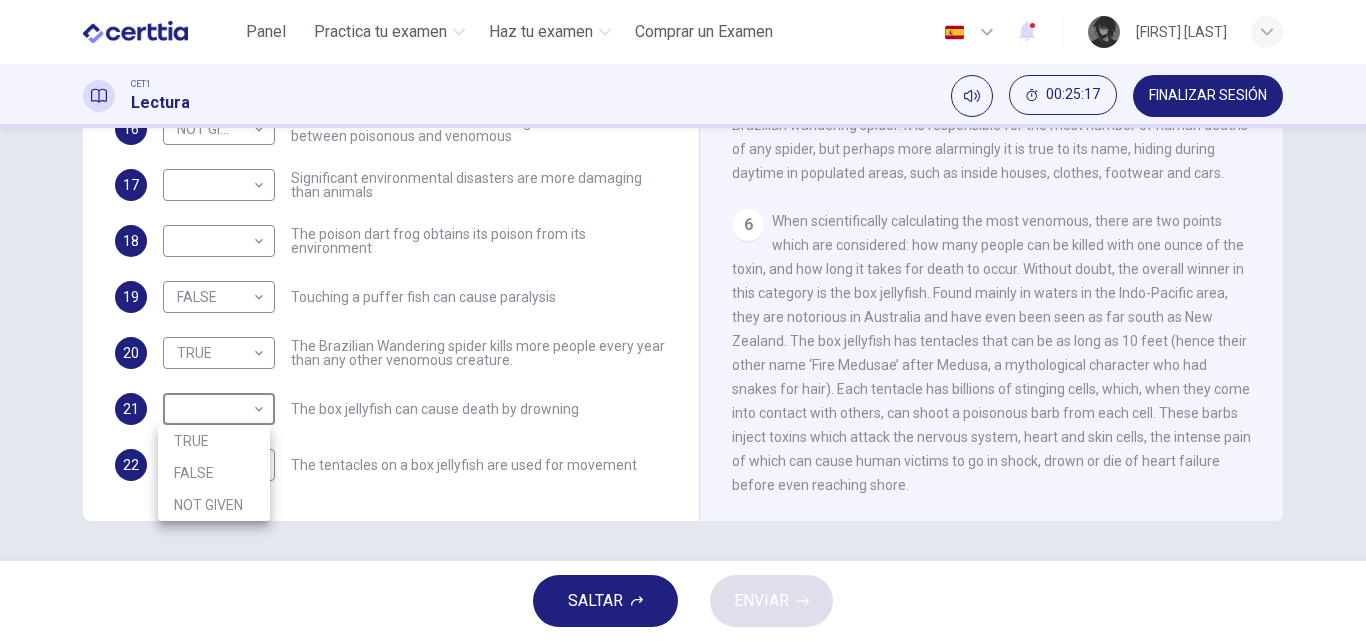 click on "TRUE" at bounding box center (214, 441) 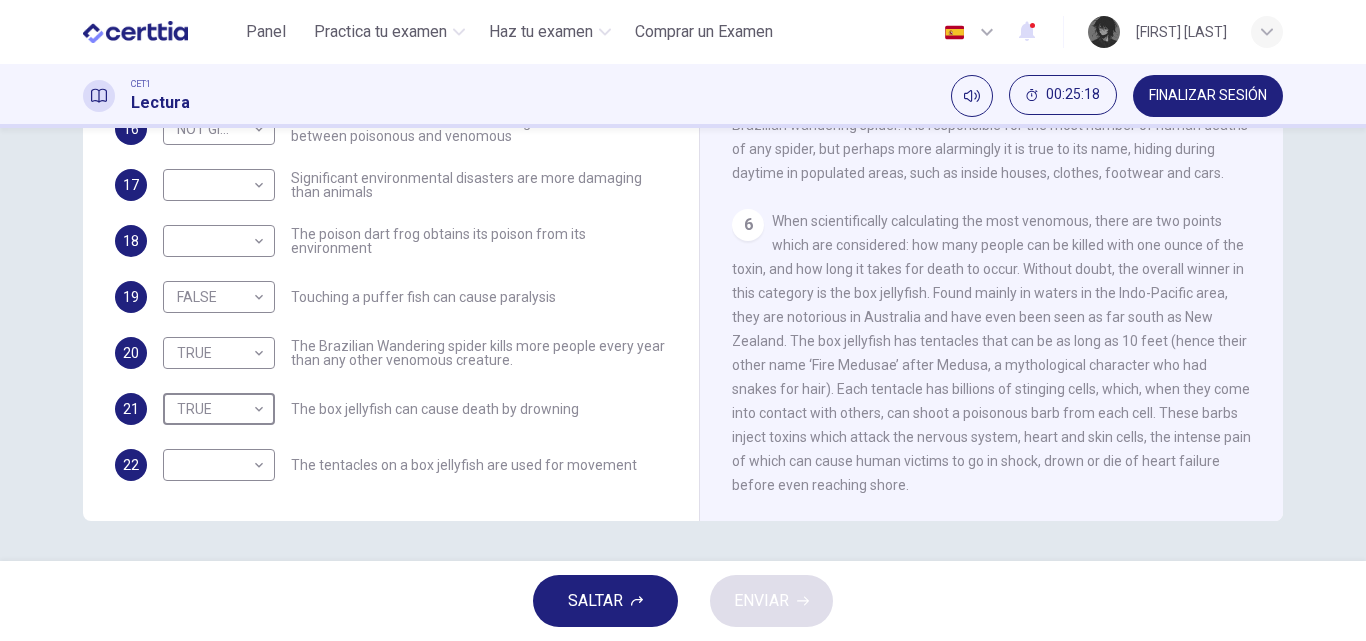type on "****" 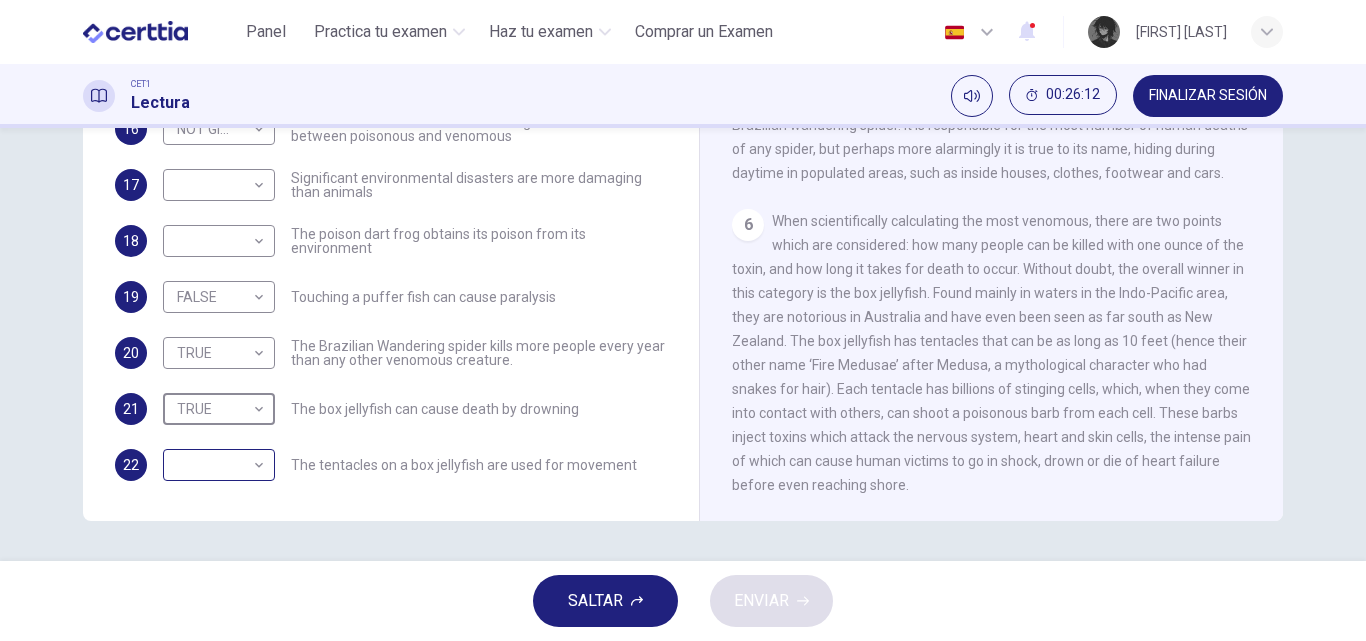 click on "Este sitio utiliza cookies, como se explica en nuestra  Política de Privacidad . Si acepta el uso de cookies, haga clic en el botón Aceptar y continúe navegando por nuestro sitio.   Política de Privacidad Aceptar Panel Practica tu examen Haz tu examen Comprar un Examen Español ** ​ [FIRST] [LAST]  CET1 Lectura 00:26:12 FINALIZAR SESIÓN Preguntas 16 - 22 Do the following statements agree with the information given in the Reading Passage?
In the boxes below, on your answer sheet write TRUE if the statement is true FALSE if the statement is false NOT GIVEN if the information is not given in the passage 16 NOT GIVEN ********* ​ There is a common misunderstanding of the difference between poisonous and venomous 17 ​ ​ Significant environmental disasters are more damaging than animals 18 ​ ​ The poison dart frog obtains its poison from its environment 19 FALSE ***** ​ Touching a puffer fish can cause paralysis 20 TRUE **** ​ 21 TRUE **** ​ 22 ​ ​ Poisonous Animals 1 2 3 4 5" at bounding box center [683, 320] 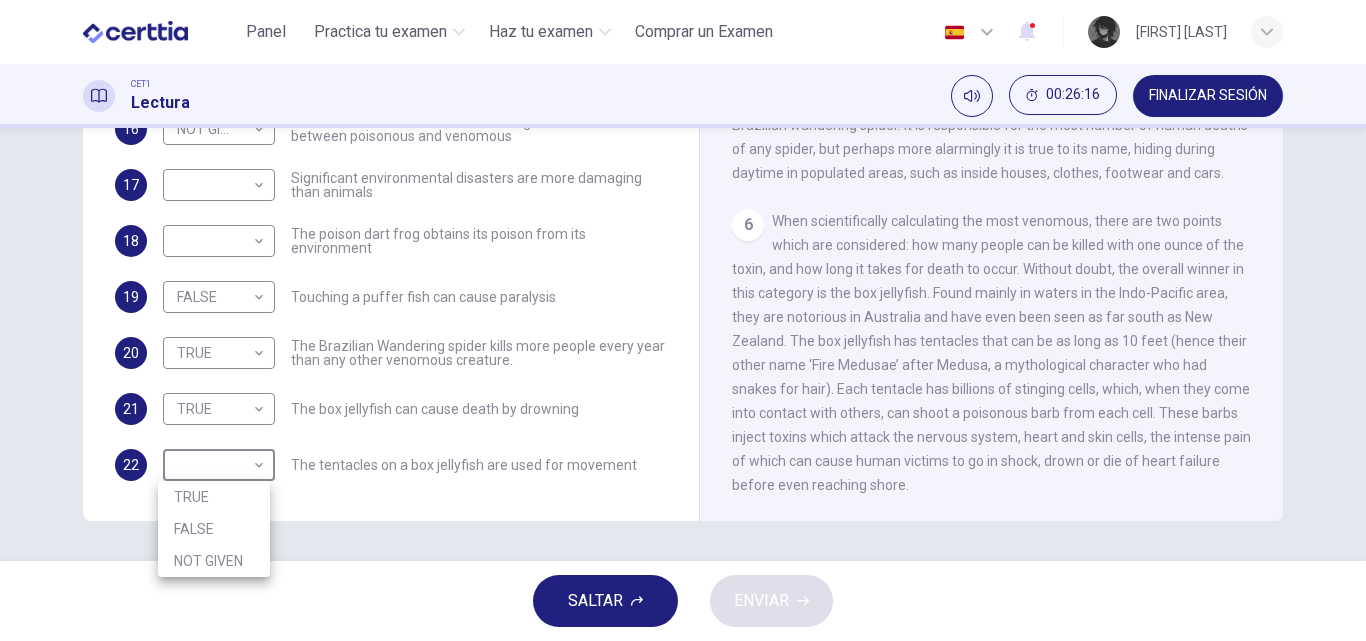 click on "FALSE" at bounding box center (214, 529) 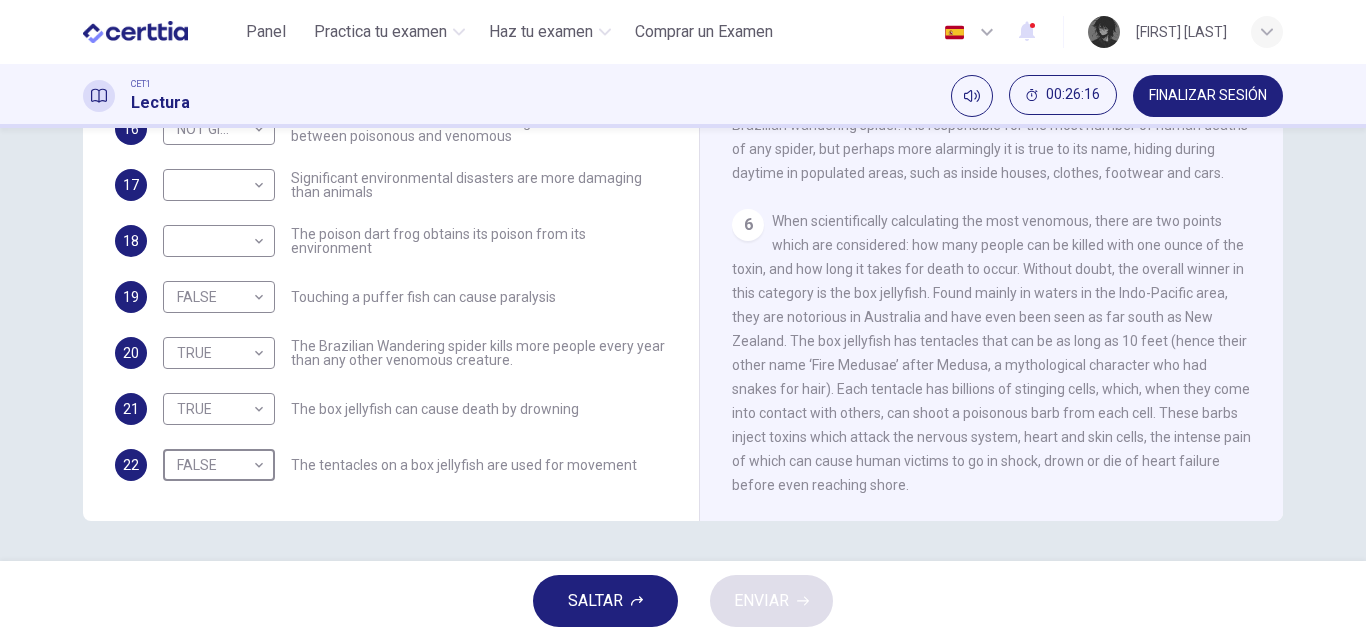 type on "*****" 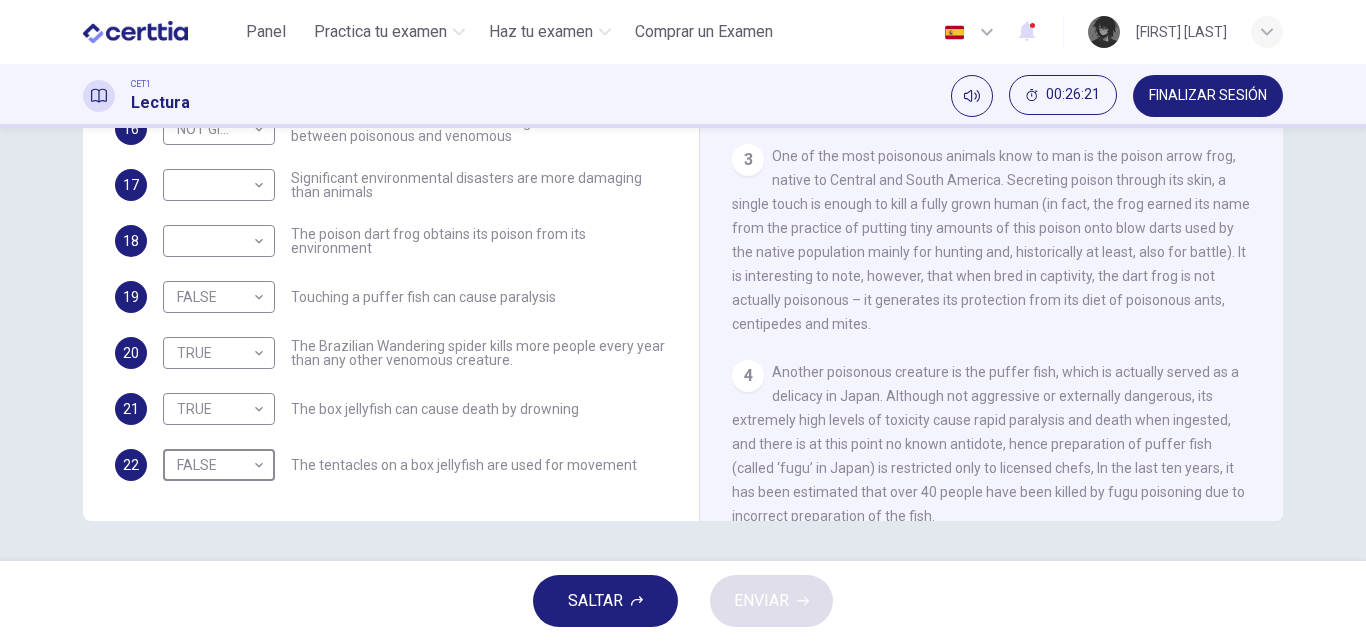 scroll, scrollTop: 508, scrollLeft: 0, axis: vertical 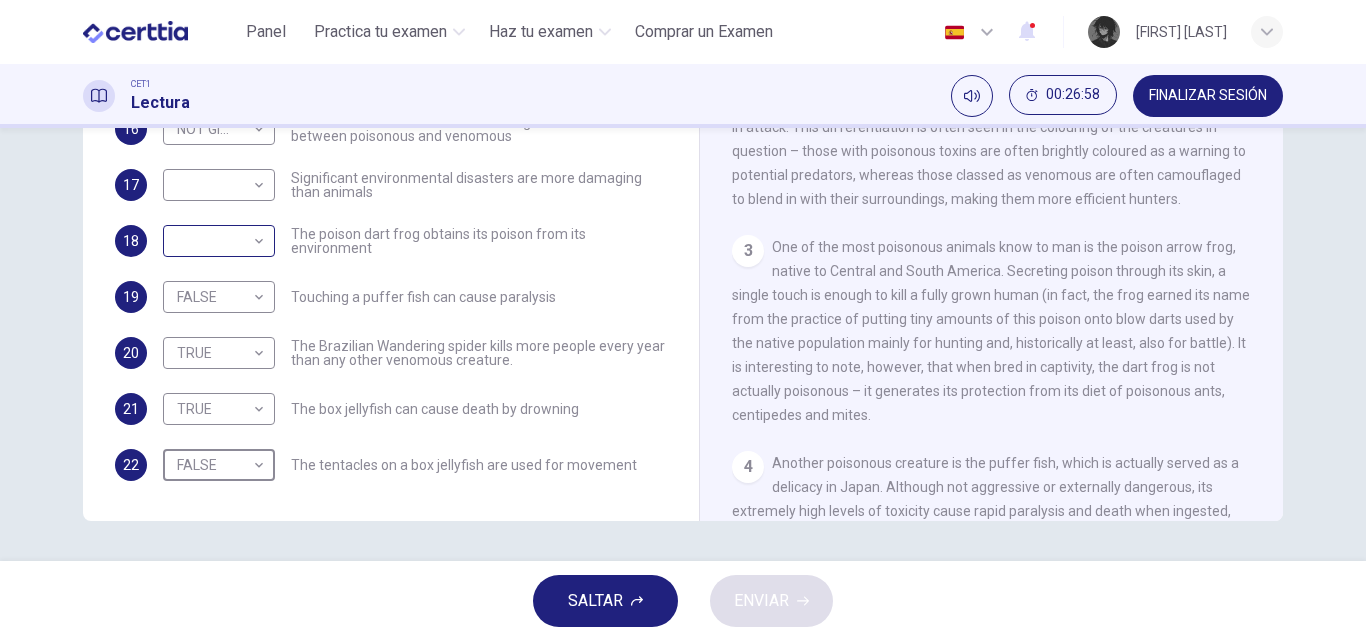 click on "Este sitio utiliza cookies, como se explica en nuestra  Política de Privacidad . Si acepta el uso de cookies, haga clic en el botón Aceptar y continúe navegando por nuestro sitio.   Política de Privacidad Aceptar Panel Practica tu examen Haz tu examen Comprar un Examen Español ** ​ Erik Daniel Franco Méndez  CET1 Lectura 00:26:58 FINALIZAR SESIÓN Preguntas 16 - 22 Do the following statements agree with the information given in the Reading Passage?
In the boxes below, on your answer sheet write TRUE if the statement is true FALSE if the statement is false NOT GIVEN if the information is not given in the passage 16 NOT GIVEN ********* ​ There is a common misunderstanding of the difference between poisonous and venomous 17 ​ ​ Significant environmental disasters are more damaging than animals 18 ​ ​ The poison dart frog obtains its poison from its environment 19 FALSE ***** ​ Touching a puffer fish can cause paralysis 20 TRUE **** ​ 21 TRUE **** ​ 22 FALSE ***** ​ Poisonous Animals 1" at bounding box center (683, 320) 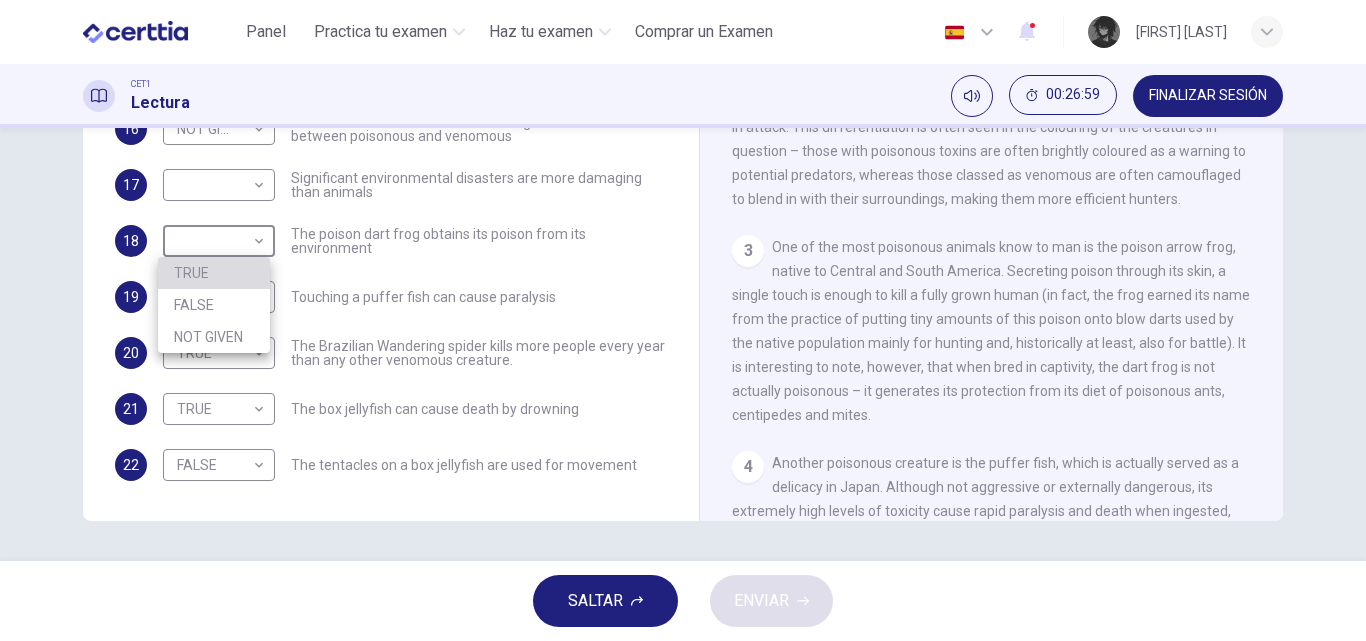 click on "TRUE" at bounding box center [214, 273] 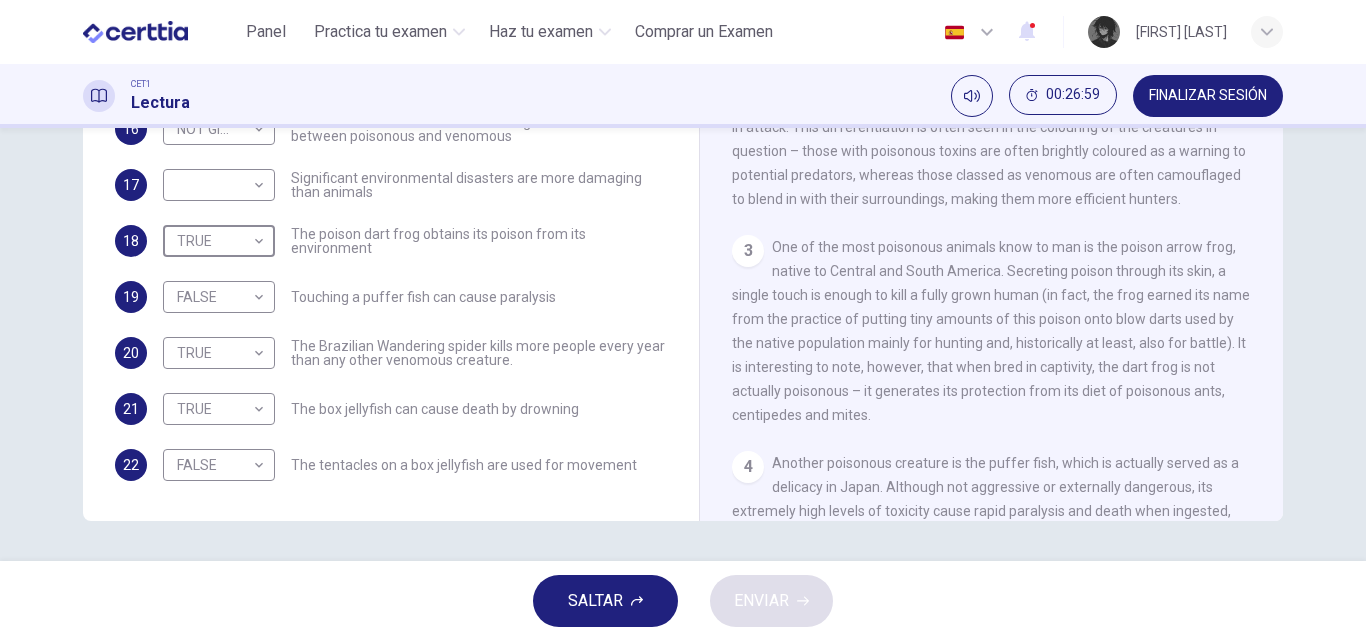 type on "****" 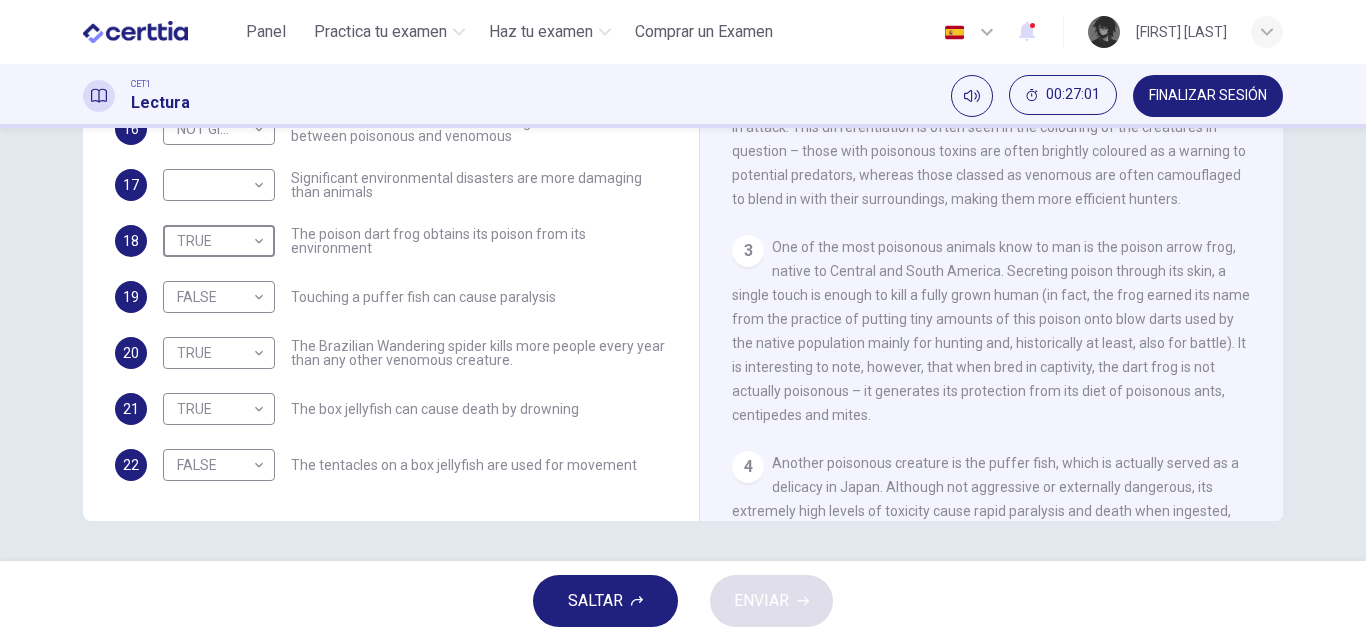 scroll, scrollTop: 37, scrollLeft: 0, axis: vertical 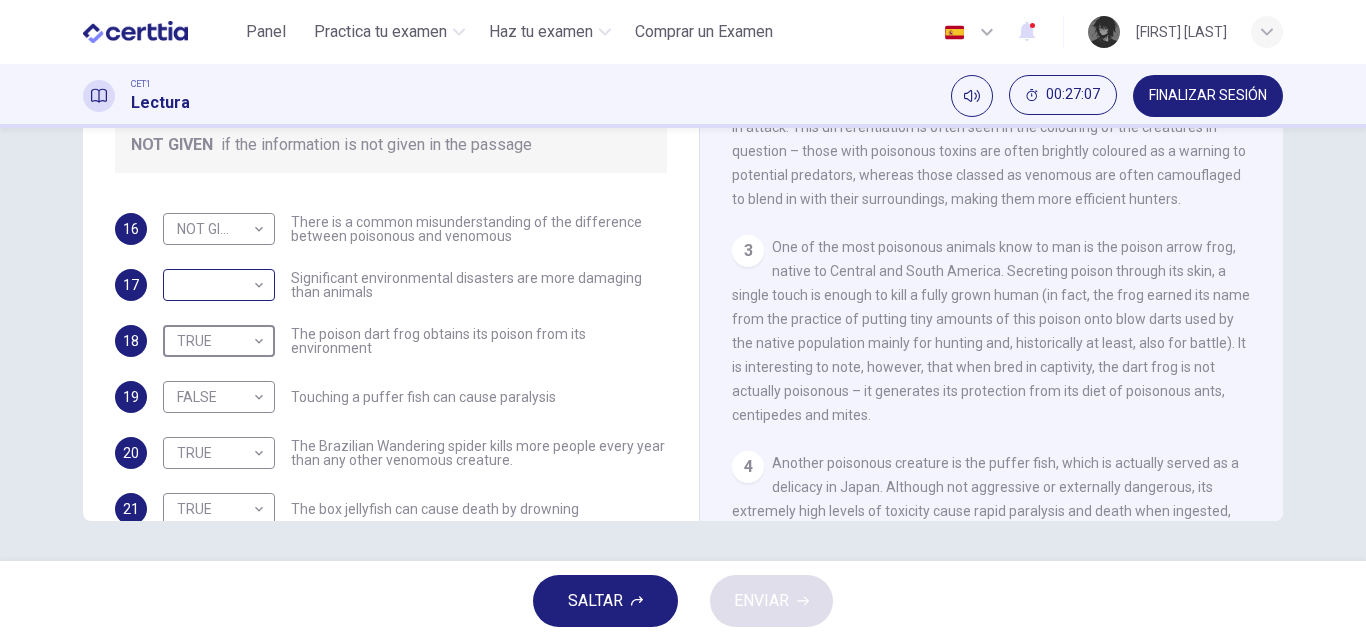 click on "Este sitio utiliza cookies, como se explica en nuestra  Política de Privacidad . Si acepta el uso de cookies, haga clic en el botón Aceptar y continúe navegando por nuestro sitio.   Política de Privacidad Aceptar Panel Practica tu examen Haz tu examen Comprar un Examen Español ** ​ [FIRST] [LAST]  CET1 Lectura 00:27:07 FINALIZAR SESIÓN Preguntas 16 - 22 Do the following statements agree with the information given in the Reading Passage?
In the boxes below, on your answer sheet write TRUE if the statement is true FALSE if the statement is false NOT GIVEN if the information is not given in the passage 16 NOT GIVEN ********* ​ There is a common misunderstanding of the difference between poisonous and venomous 17 ​ ​ Significant environmental disasters are more damaging than animals 18 TRUE **** ​ The poison dart frog obtains its poison from its environment 19 FALSE ***** ​ Touching a puffer fish can cause paralysis 20 TRUE **** ​ 21 TRUE **** ​ 22 FALSE ***** ​ CLIC PARA ZOOM" at bounding box center (683, 320) 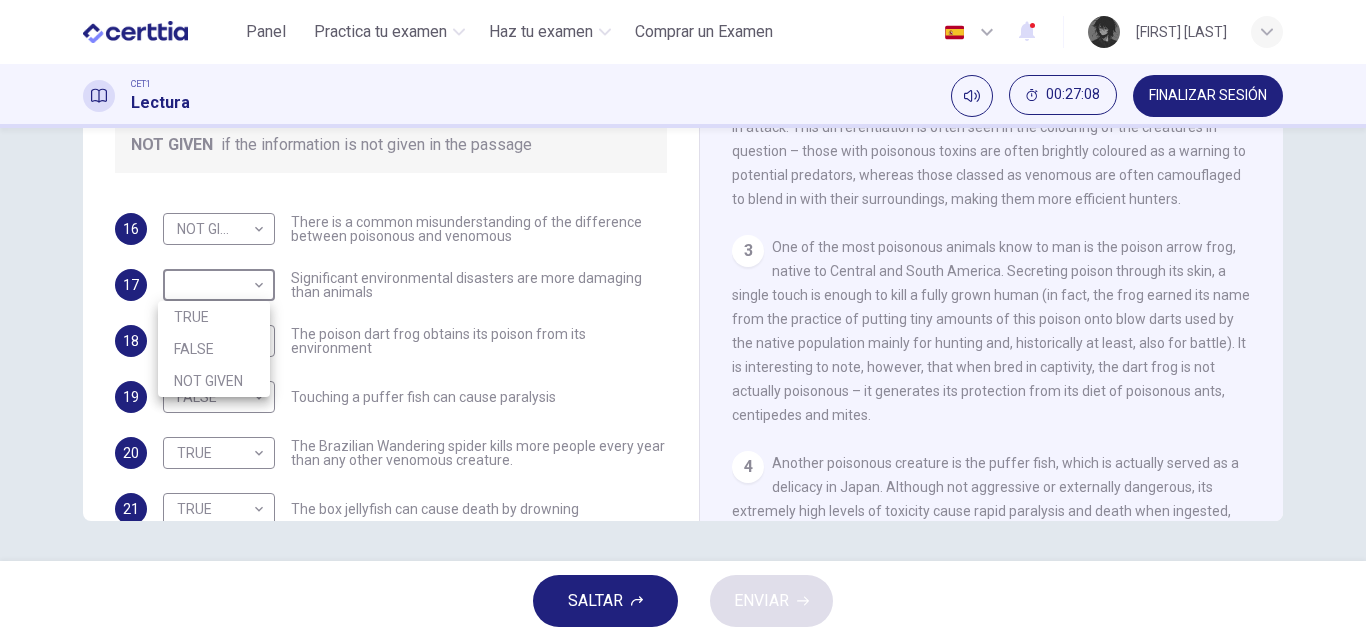 click on "FALSE" at bounding box center (214, 349) 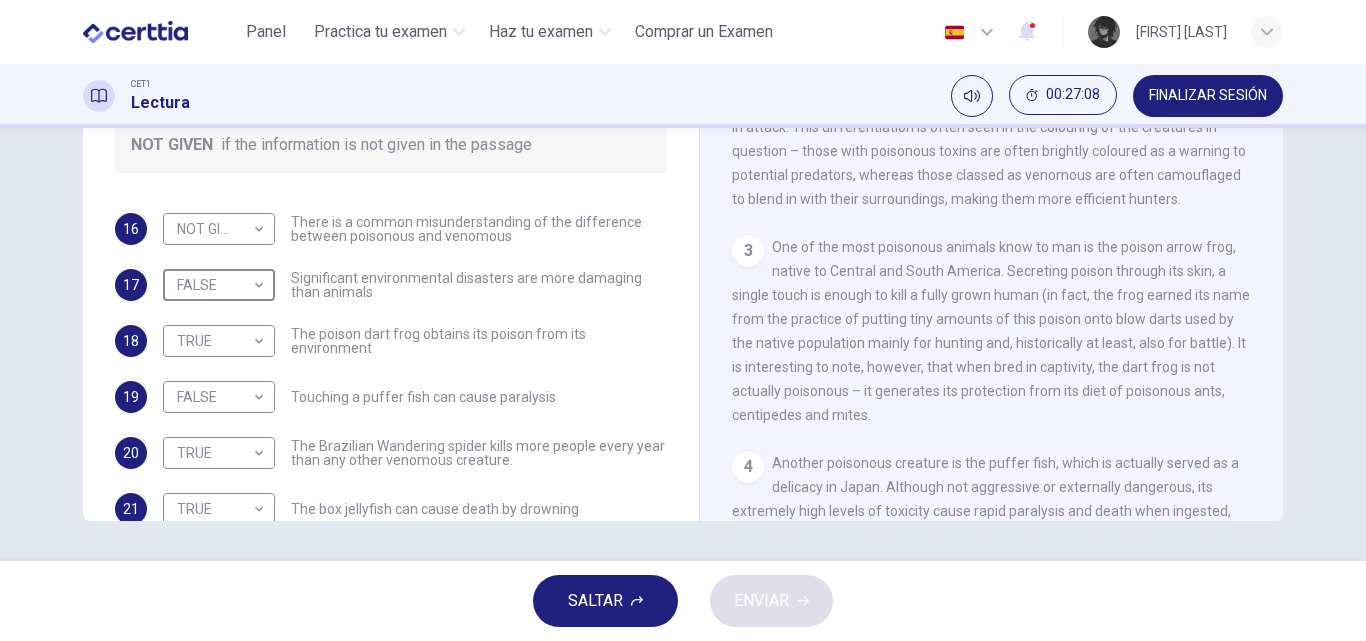 type on "*****" 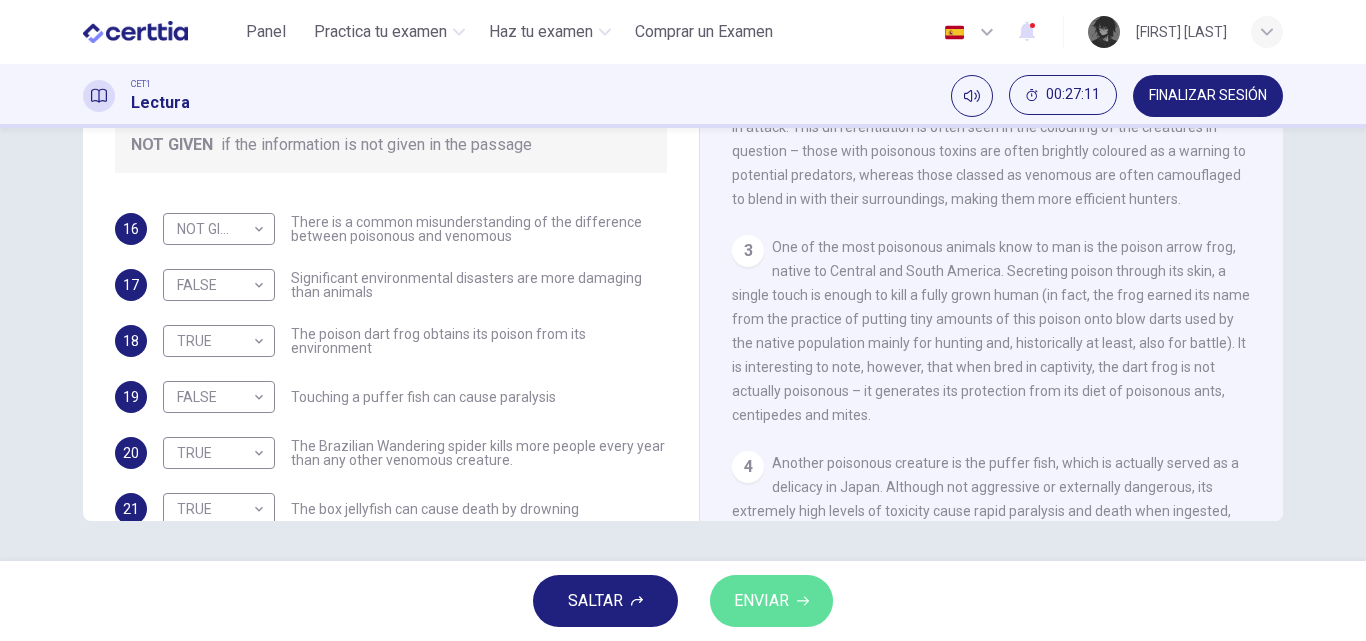 click on "ENVIAR" at bounding box center (771, 601) 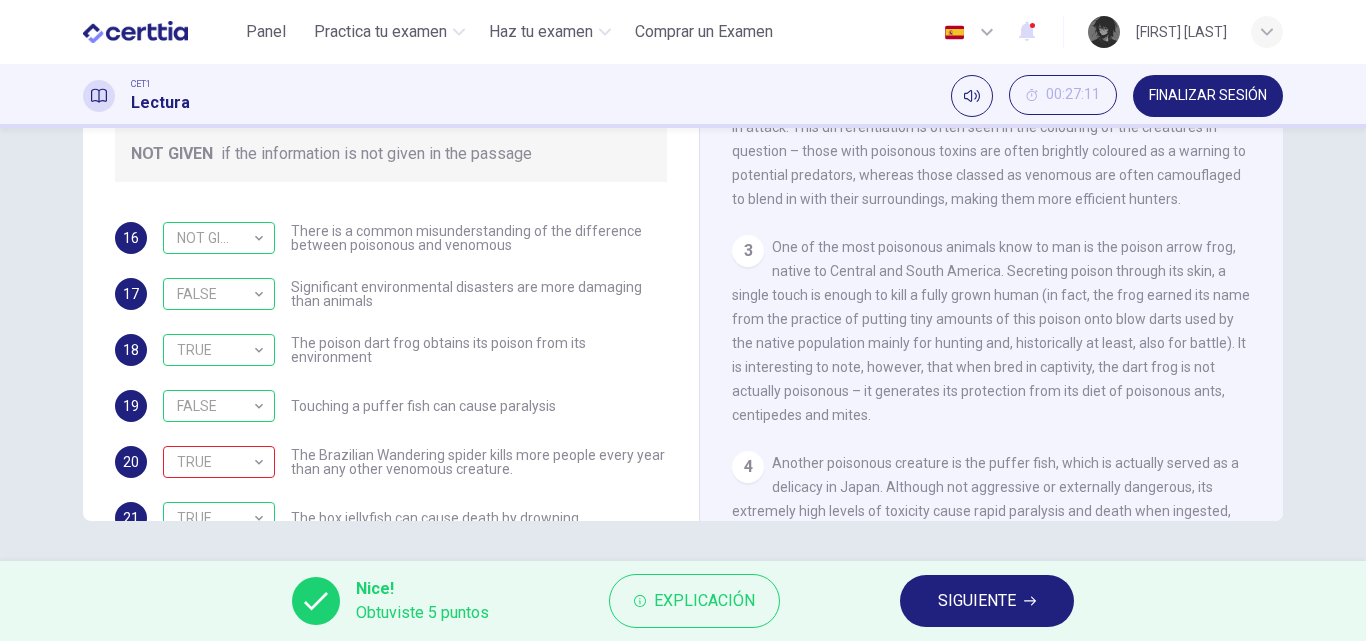 scroll, scrollTop: 0, scrollLeft: 0, axis: both 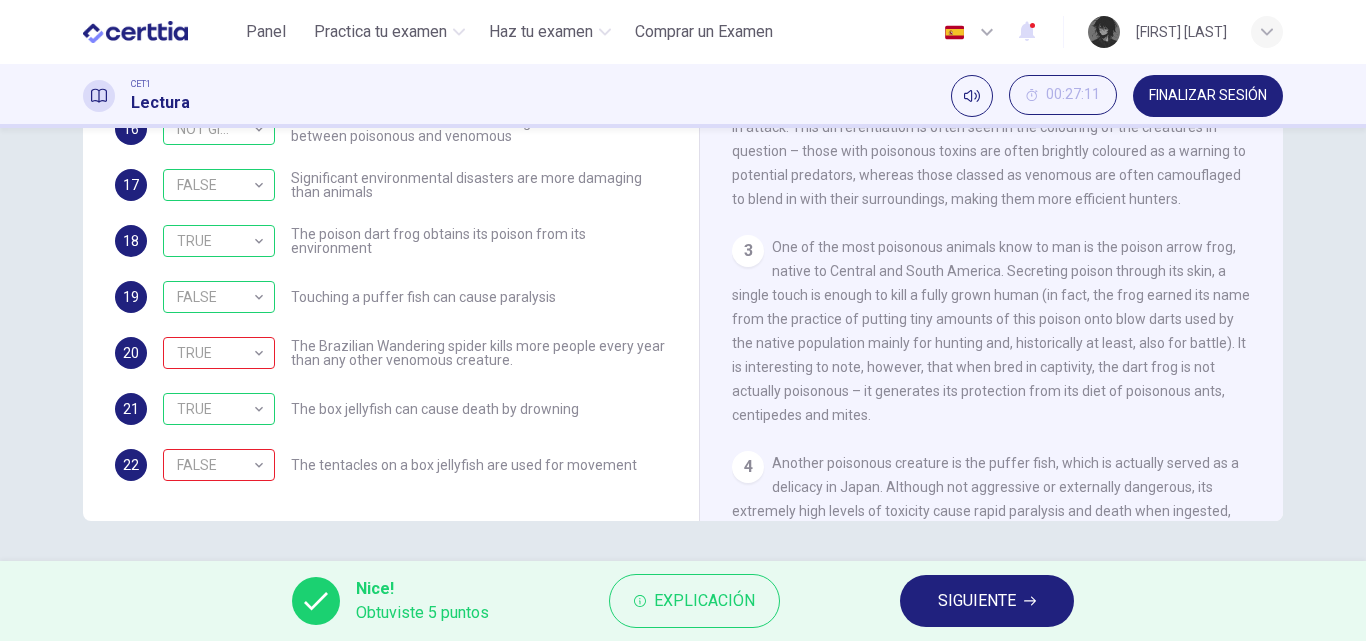 click on "SIGUIENTE" at bounding box center (977, 601) 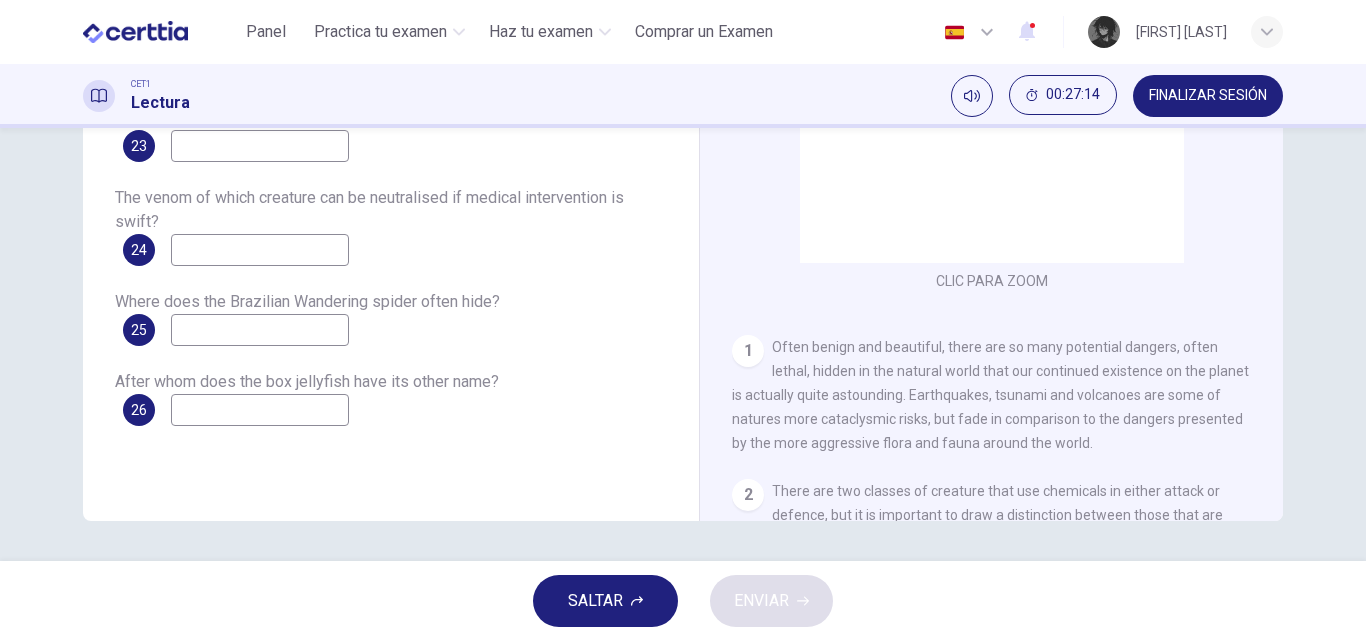 scroll, scrollTop: 42, scrollLeft: 0, axis: vertical 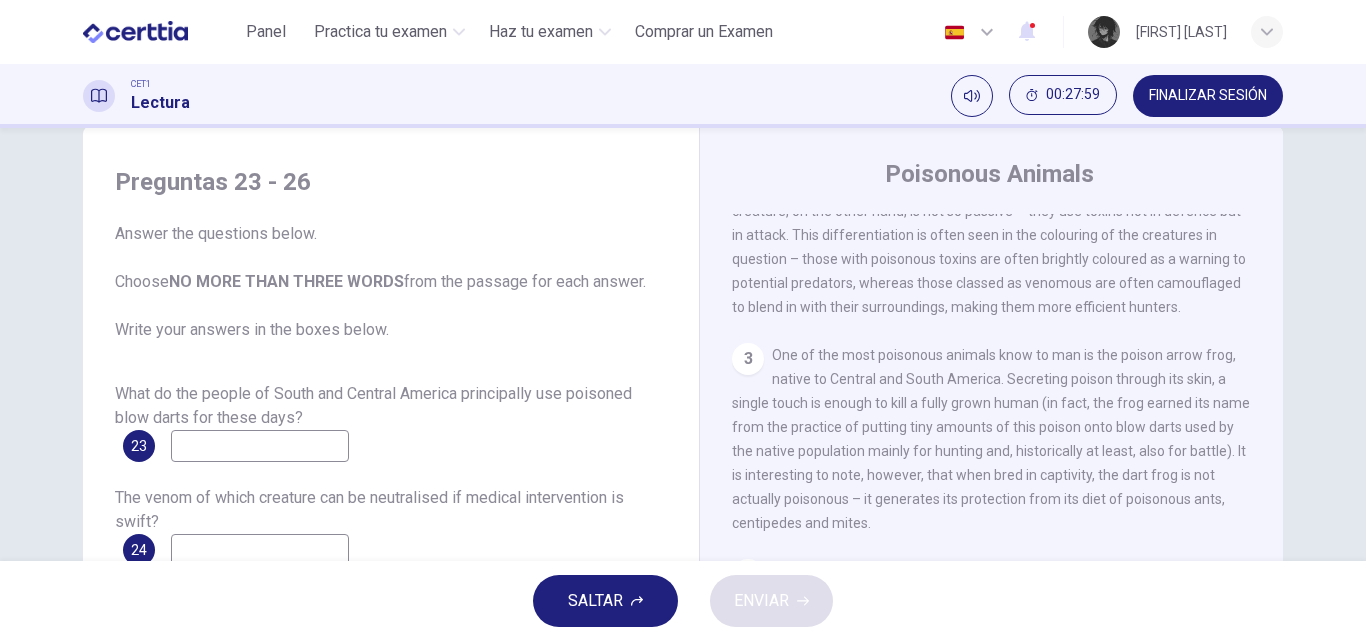 click at bounding box center [260, 446] 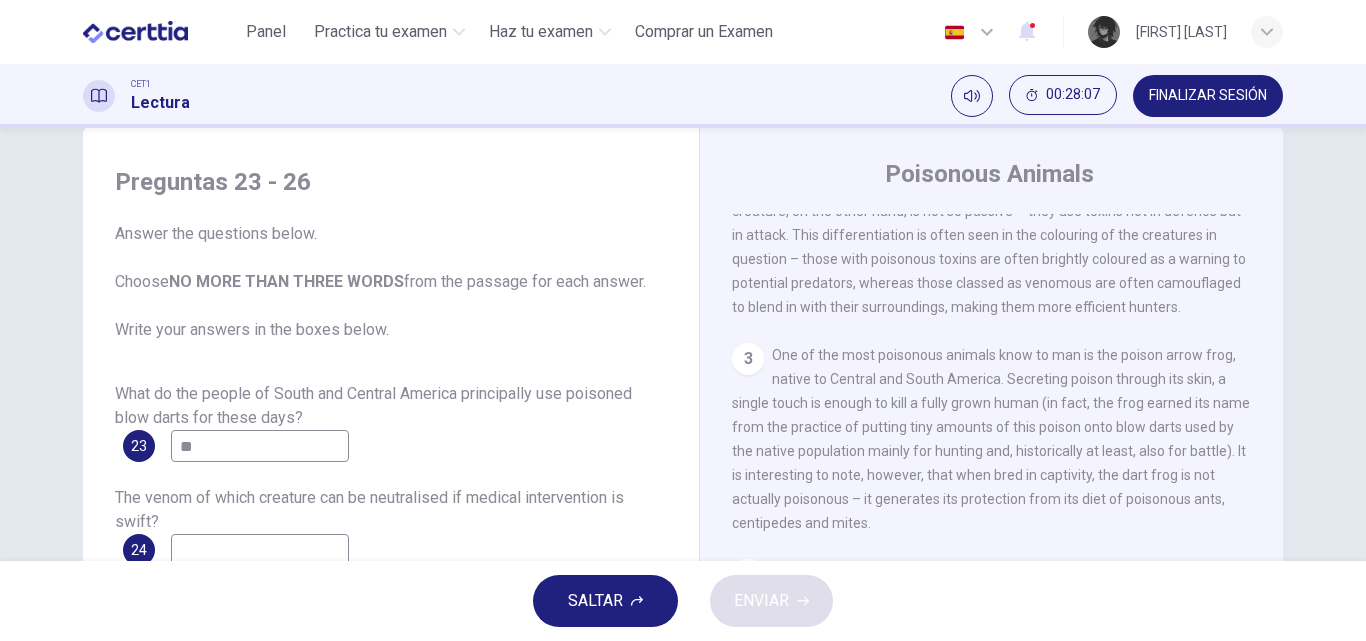 type on "*" 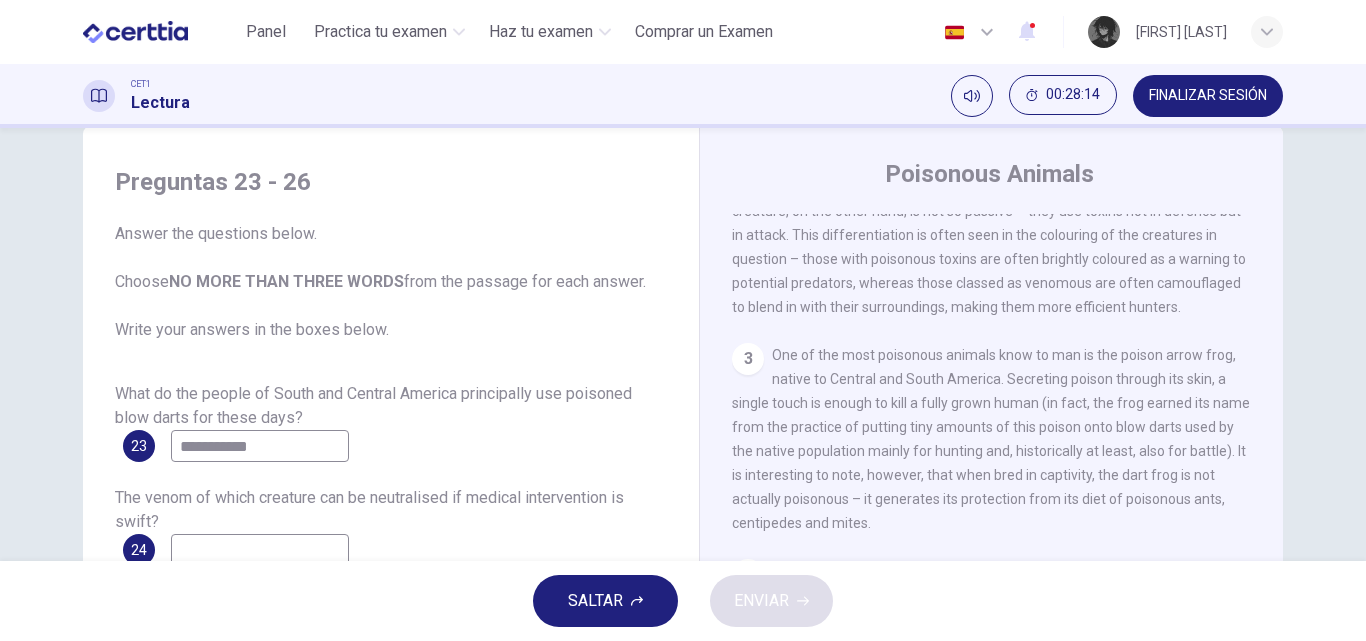 scroll, scrollTop: 142, scrollLeft: 0, axis: vertical 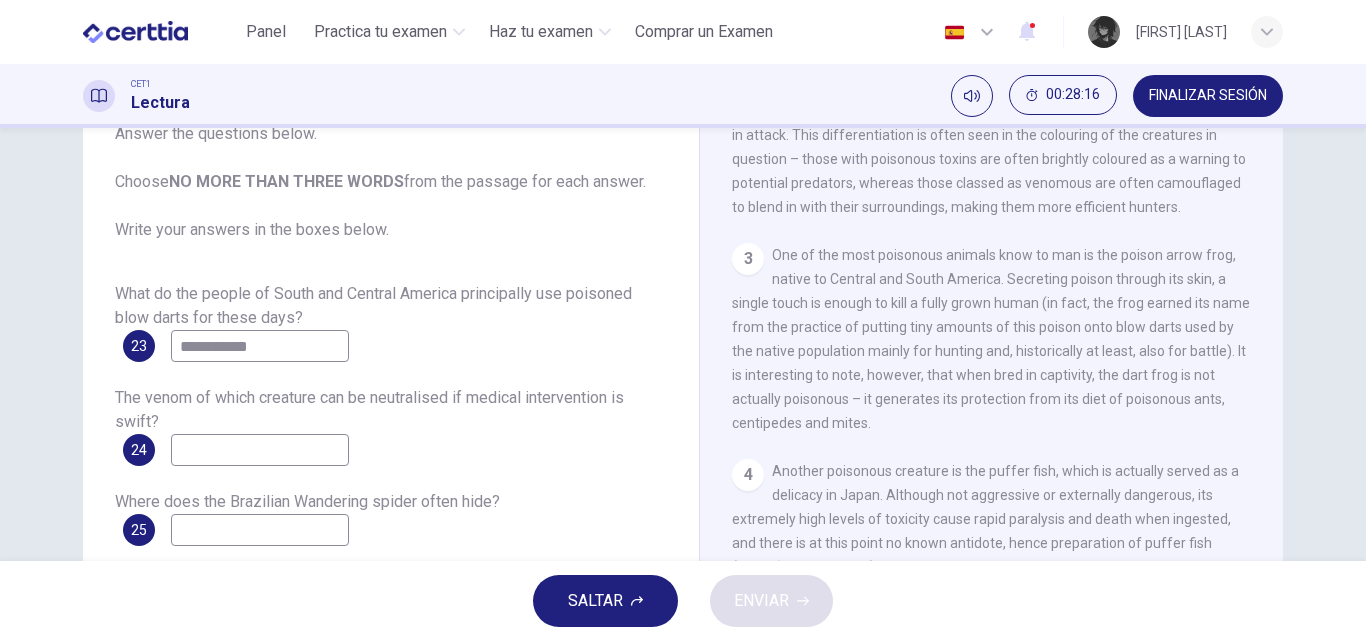 type on "**********" 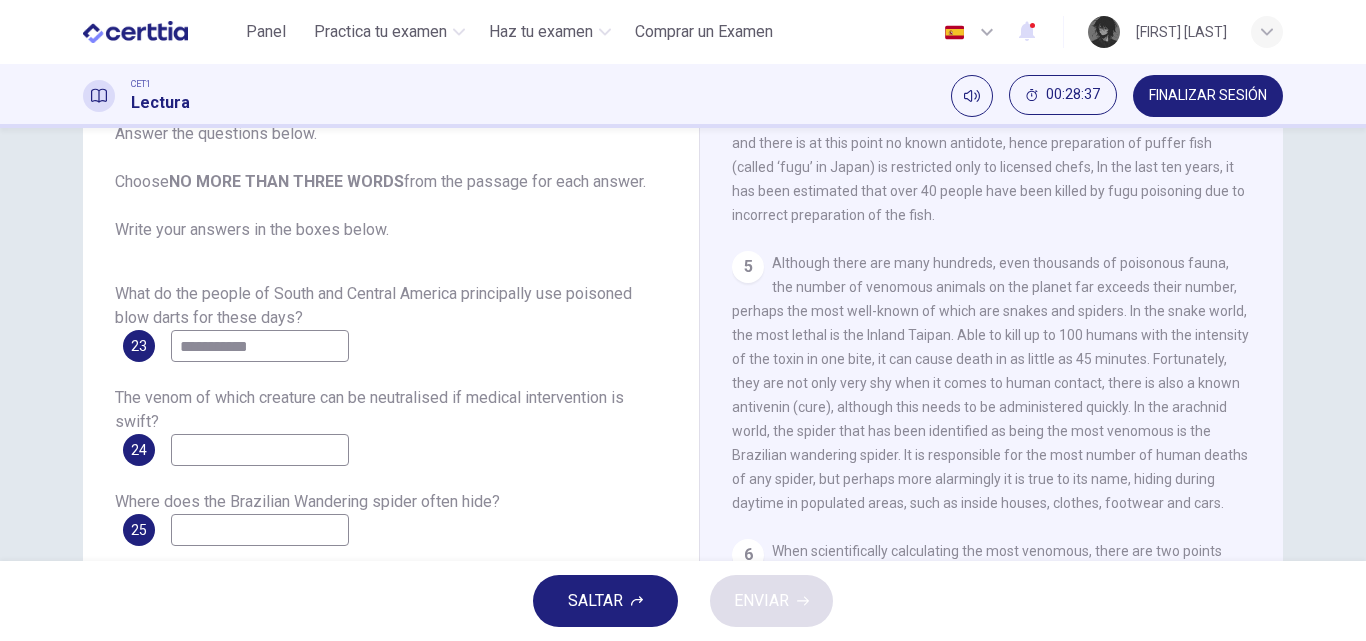 scroll, scrollTop: 1308, scrollLeft: 0, axis: vertical 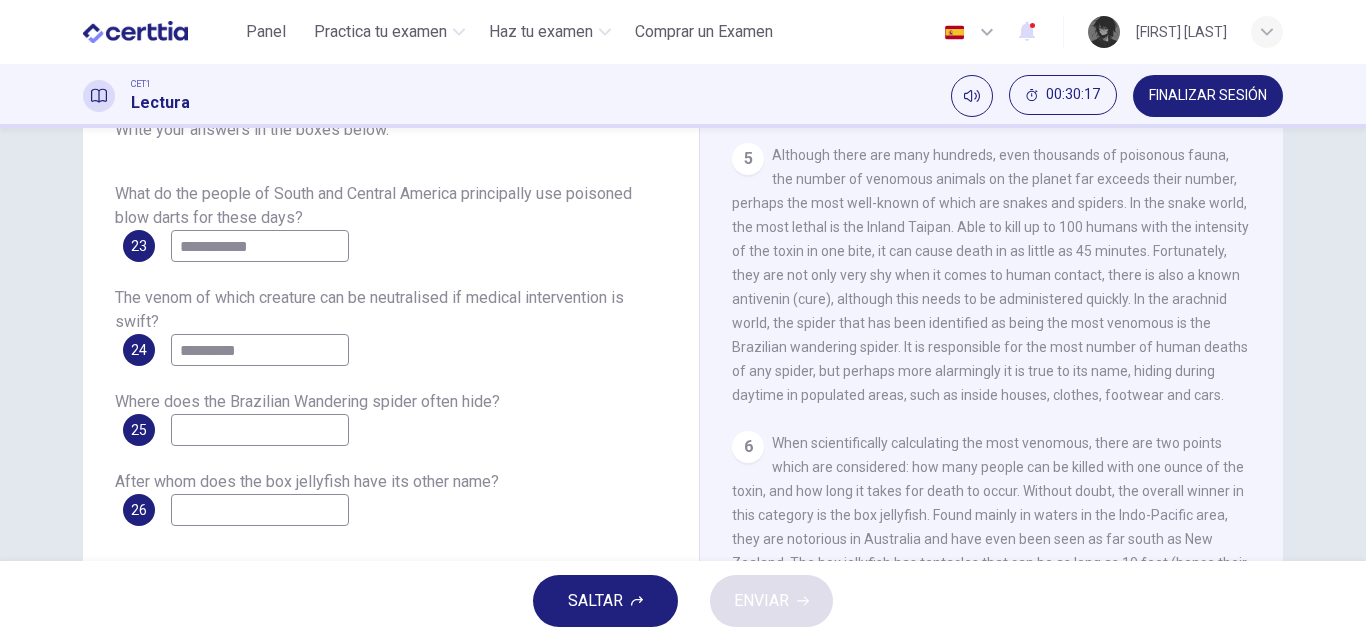 type on "*********" 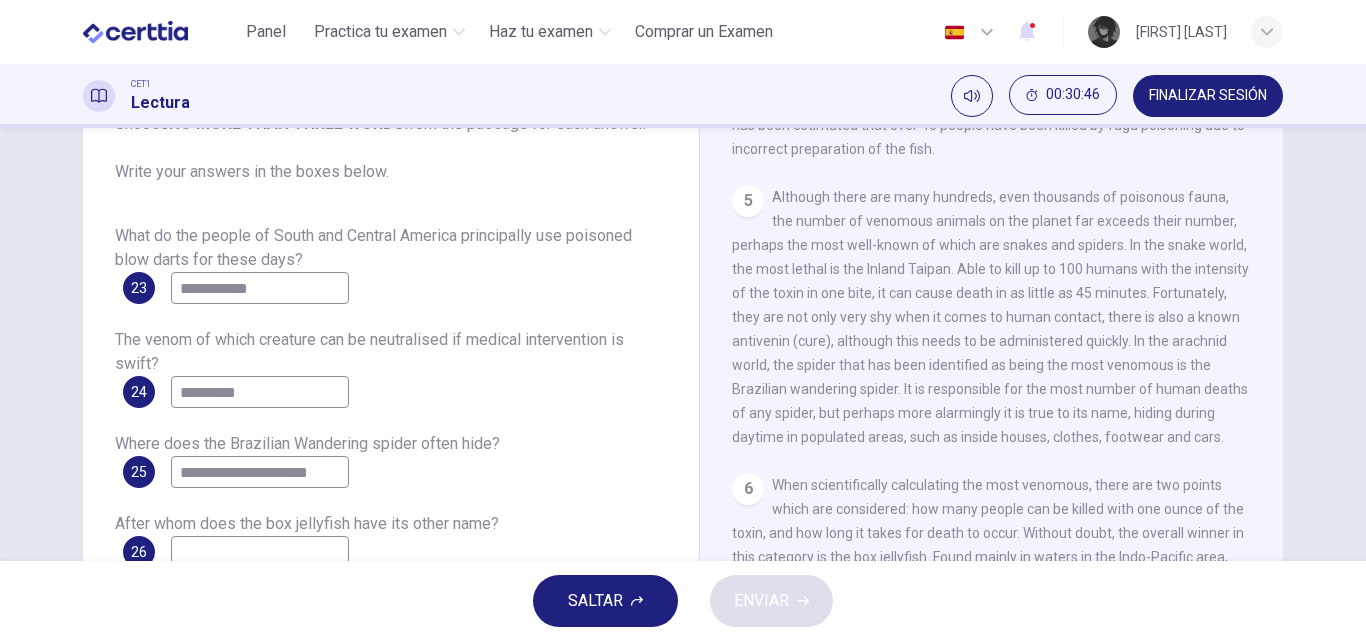 scroll, scrollTop: 300, scrollLeft: 0, axis: vertical 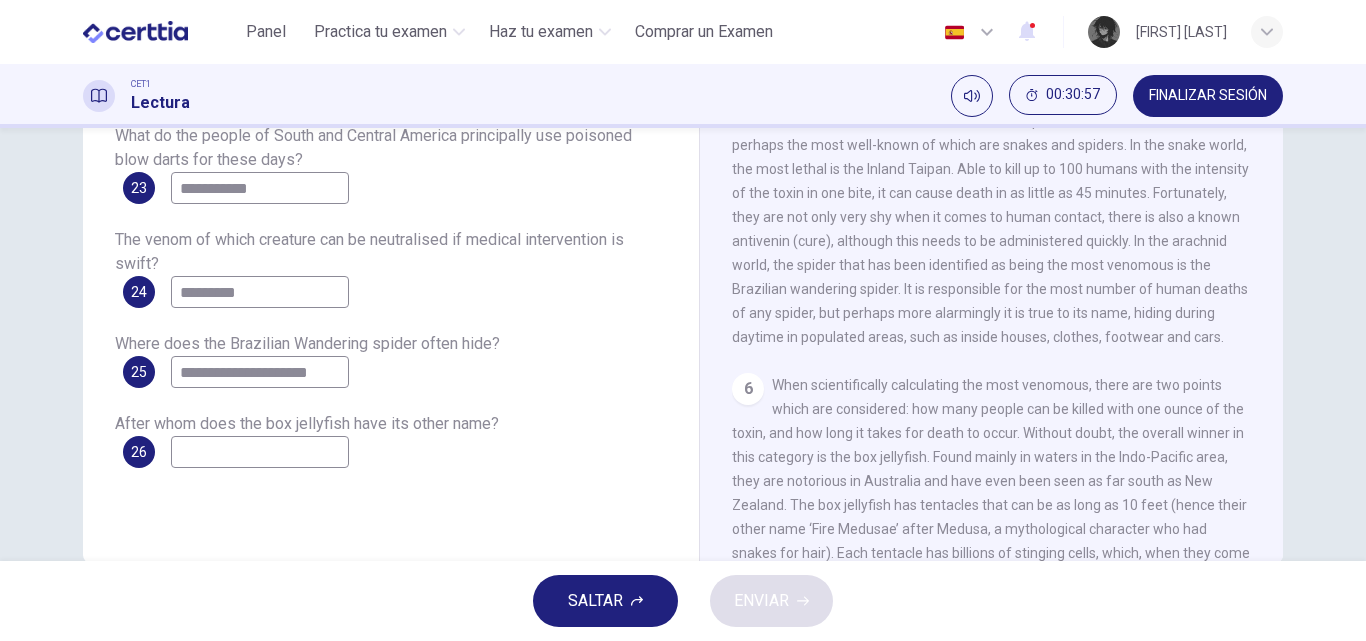 type on "**********" 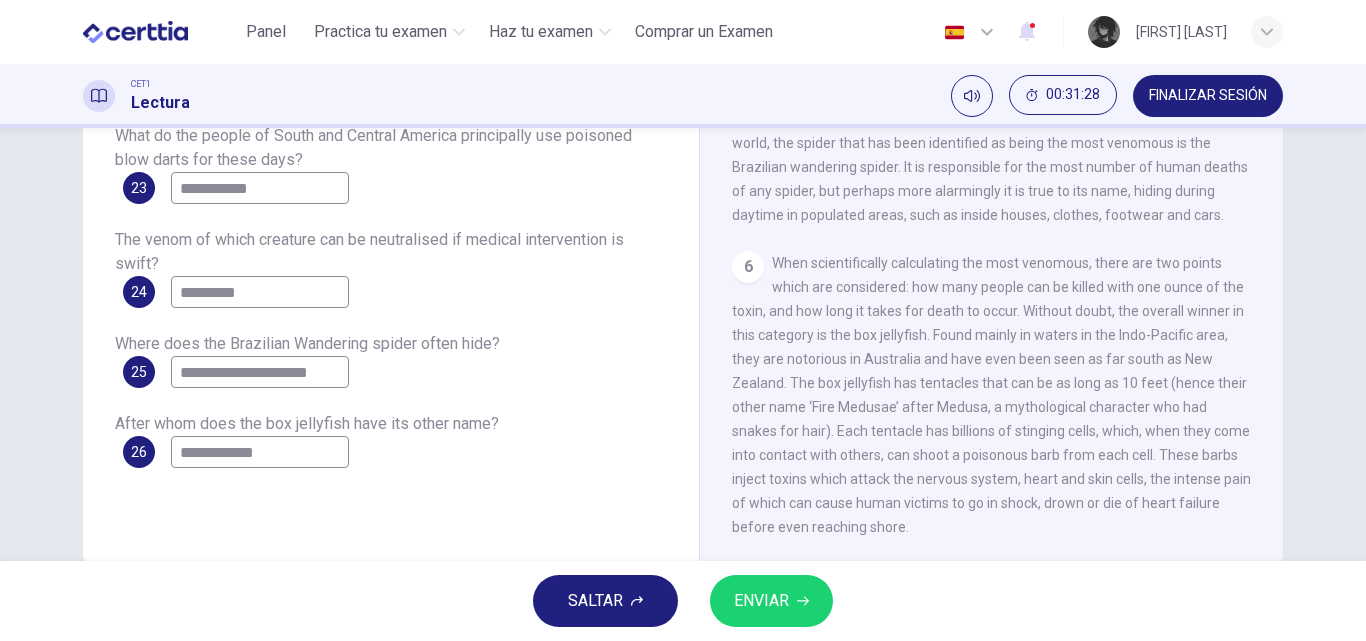 scroll, scrollTop: 1008, scrollLeft: 0, axis: vertical 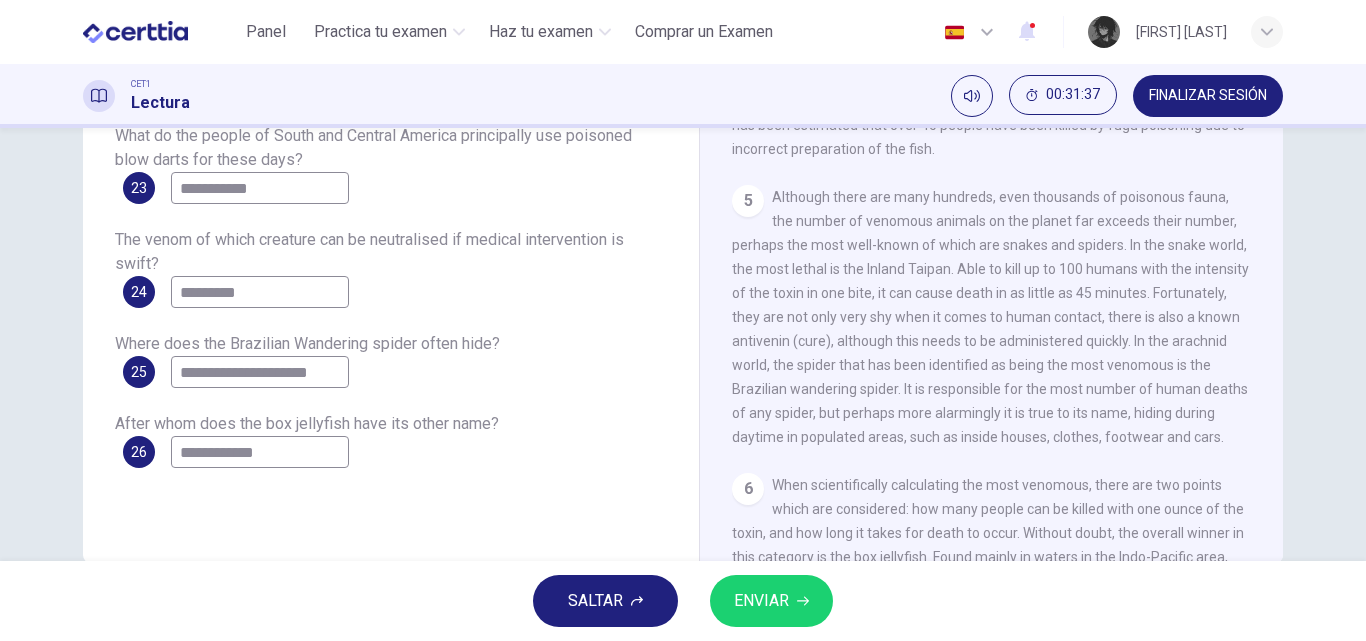 type on "**********" 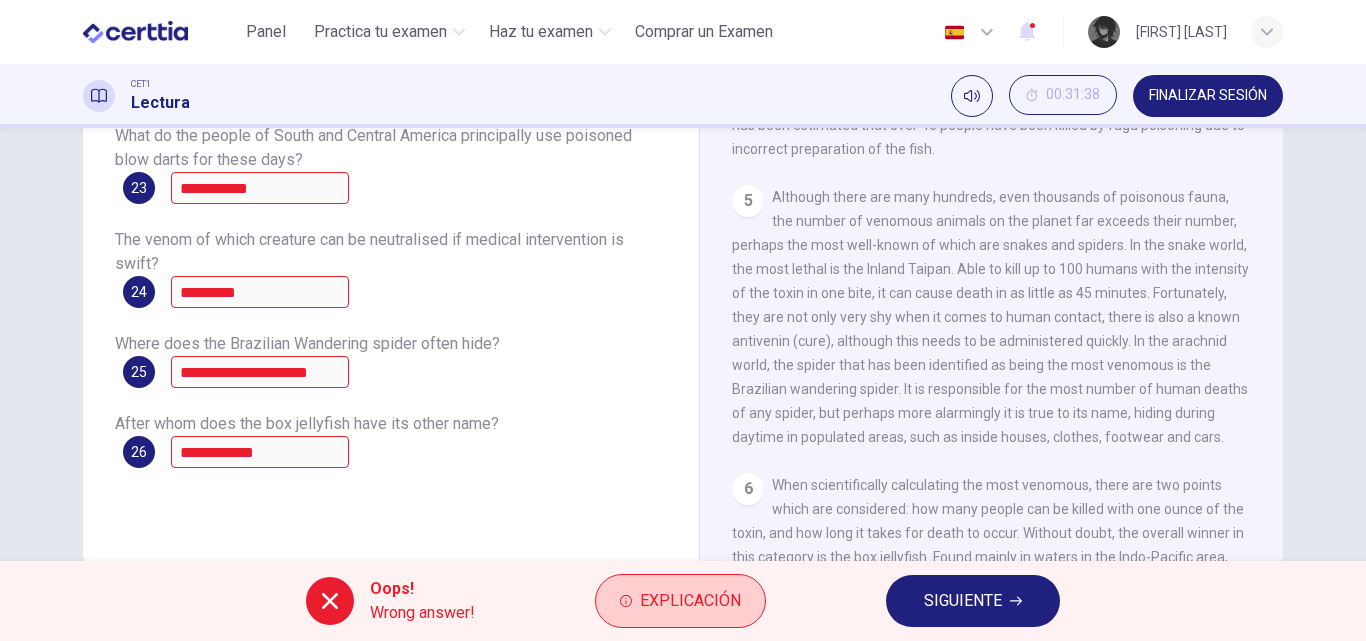 click on "Explicación" at bounding box center [690, 601] 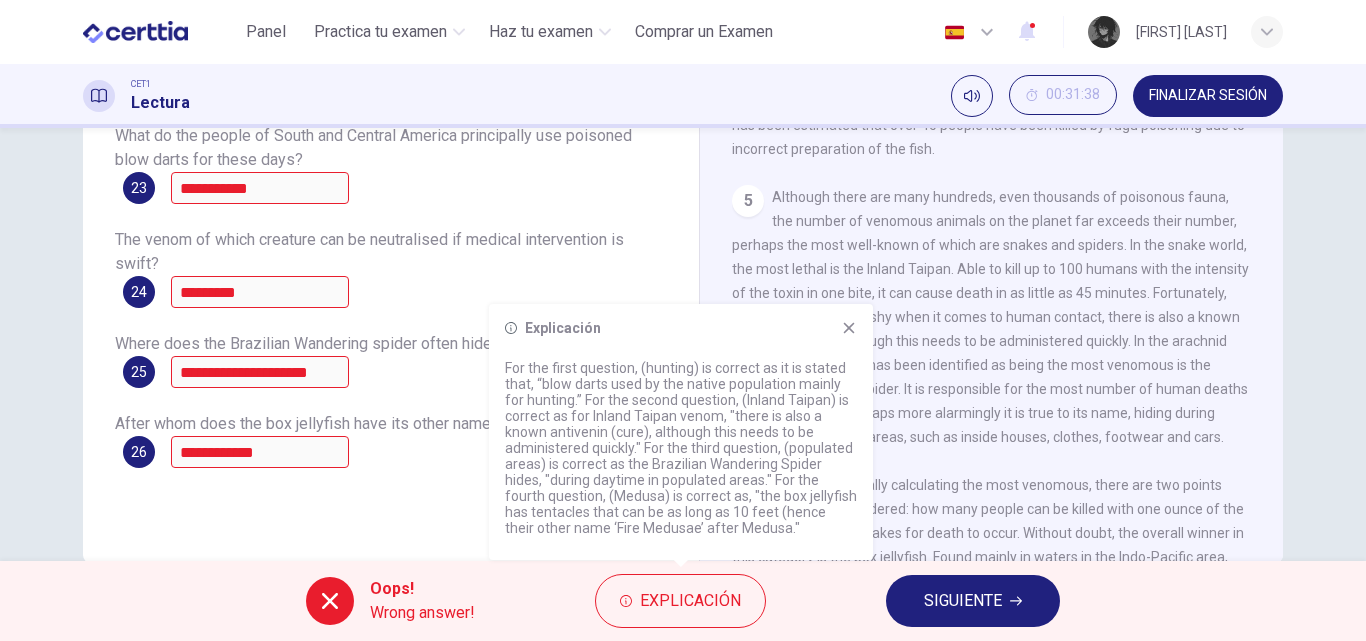 click 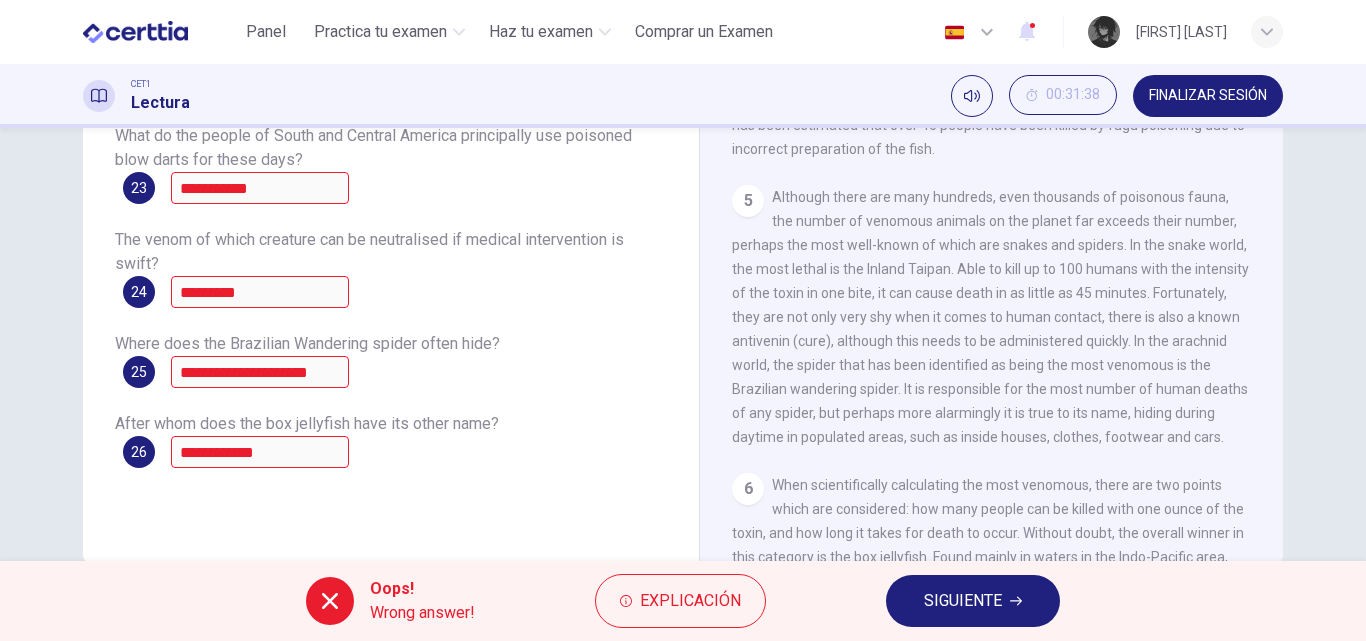 scroll, scrollTop: 1308, scrollLeft: 0, axis: vertical 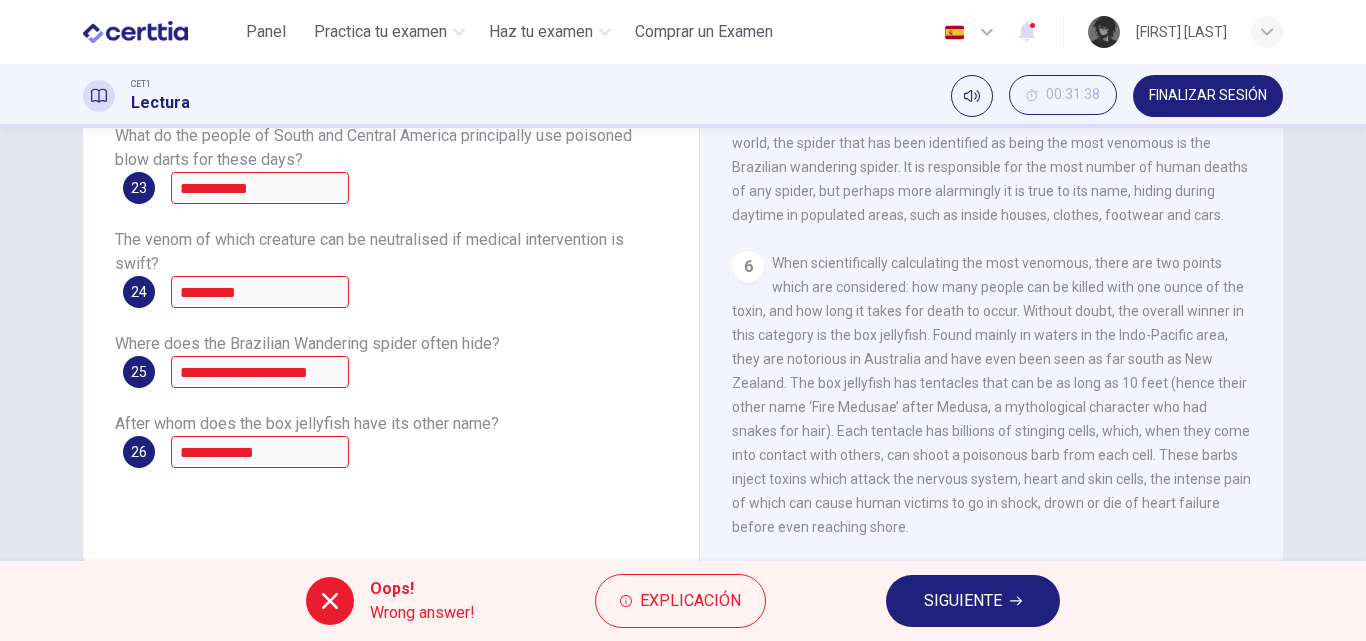 click on "SIGUIENTE" at bounding box center [973, 601] 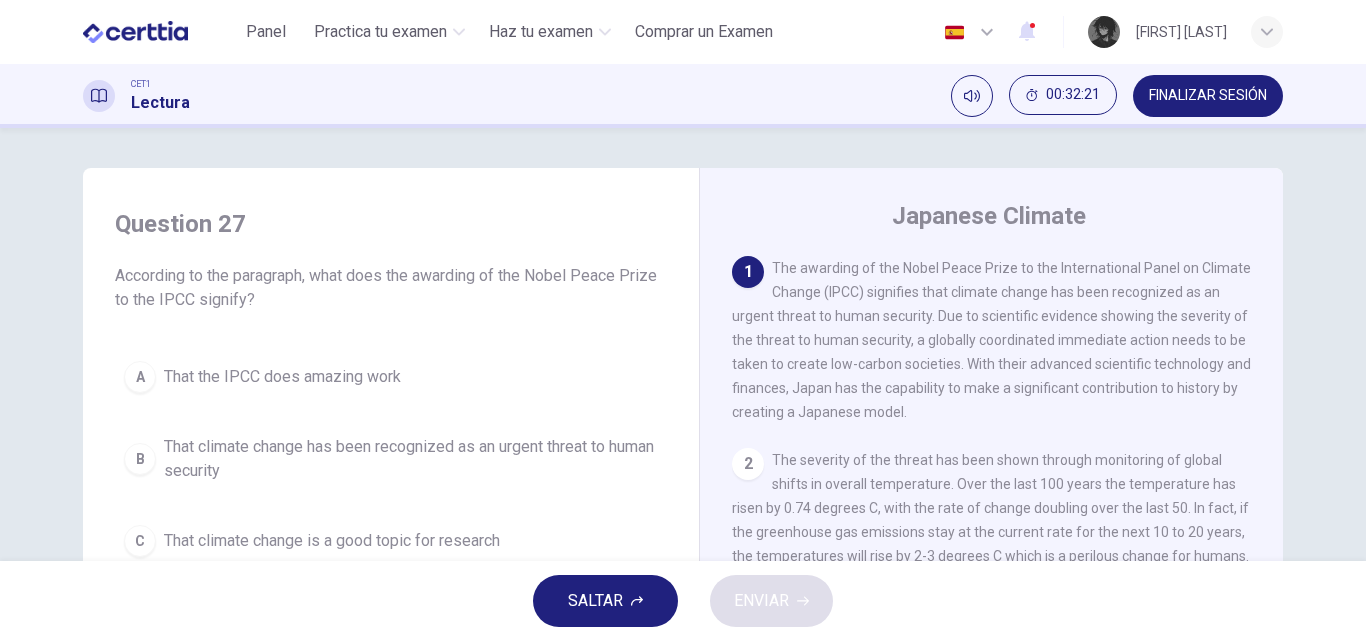 scroll, scrollTop: 100, scrollLeft: 0, axis: vertical 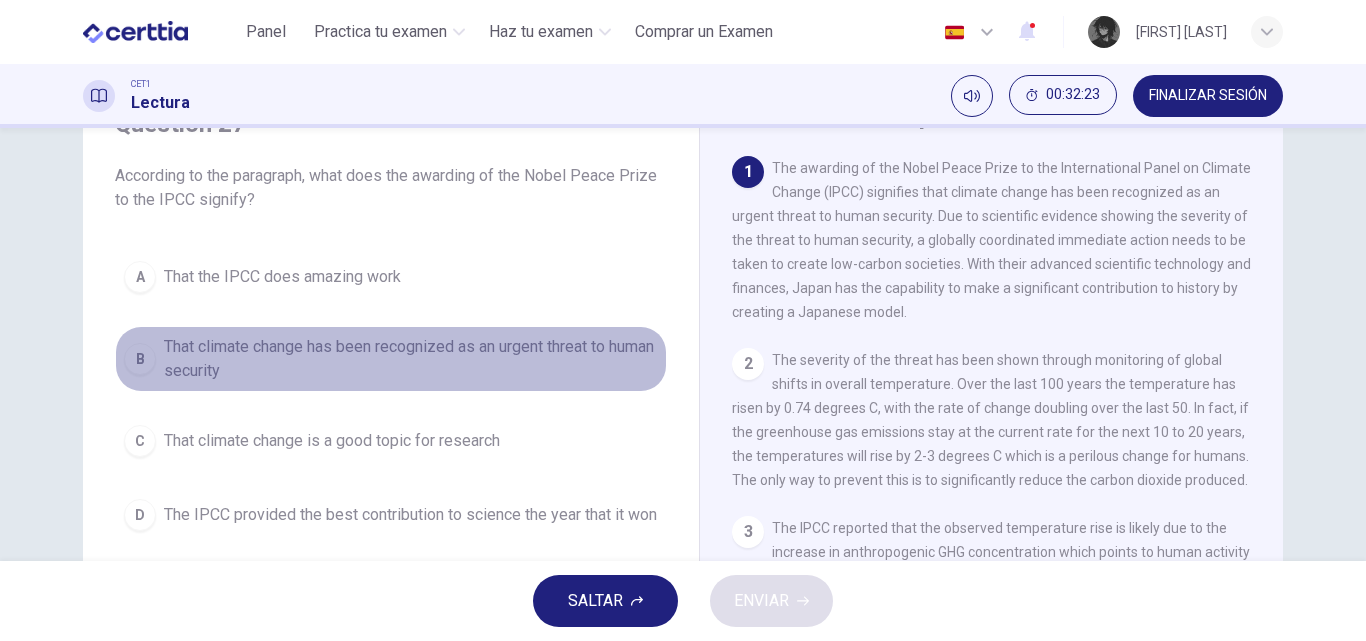 click on "That climate change has been recognized as an urgent threat to human security" at bounding box center (411, 359) 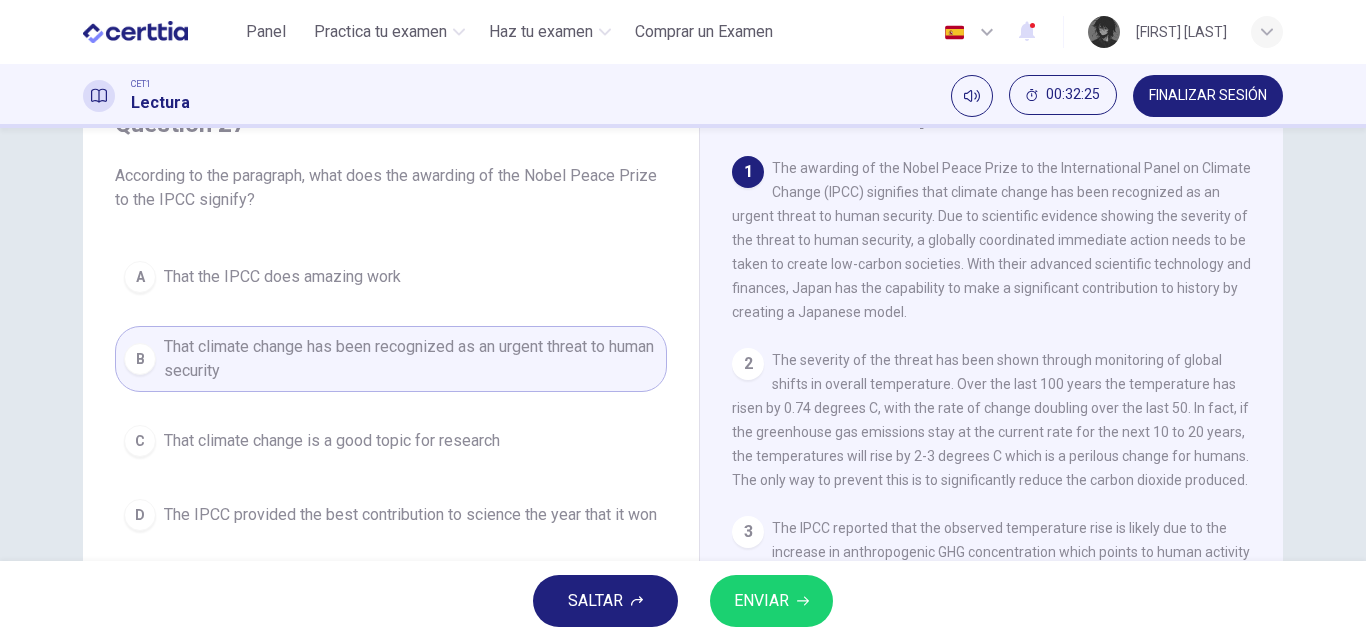 scroll, scrollTop: 200, scrollLeft: 0, axis: vertical 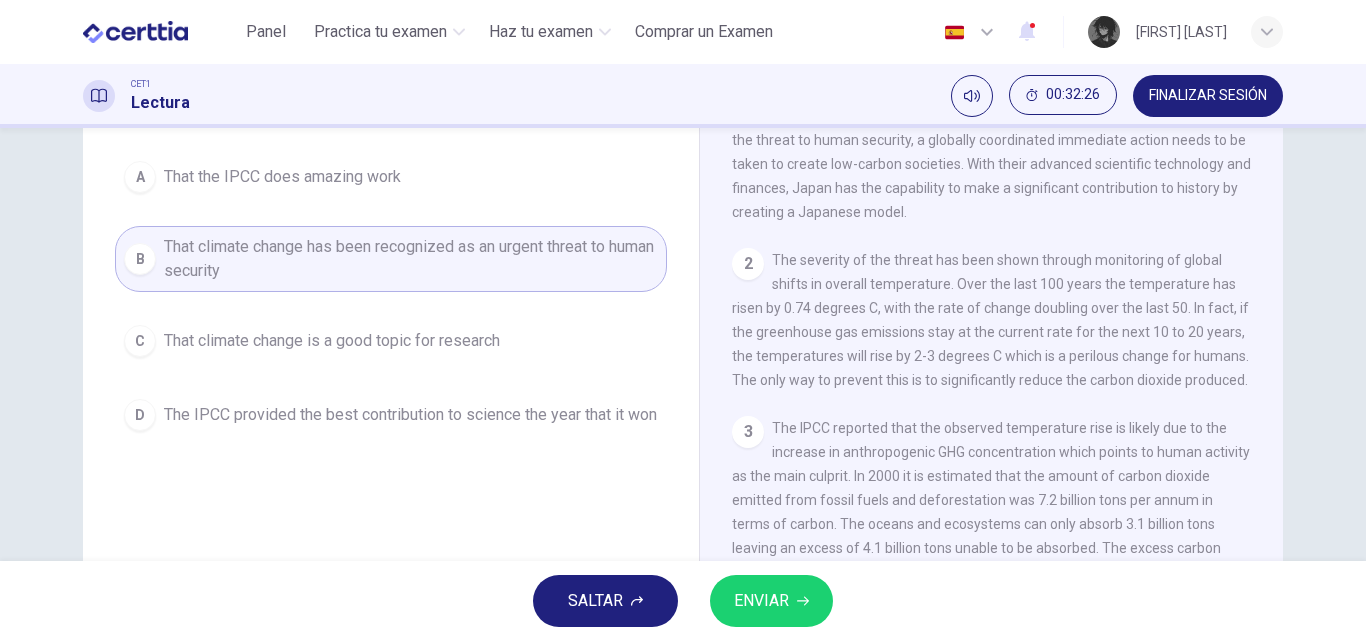 click on "ENVIAR" at bounding box center [761, 601] 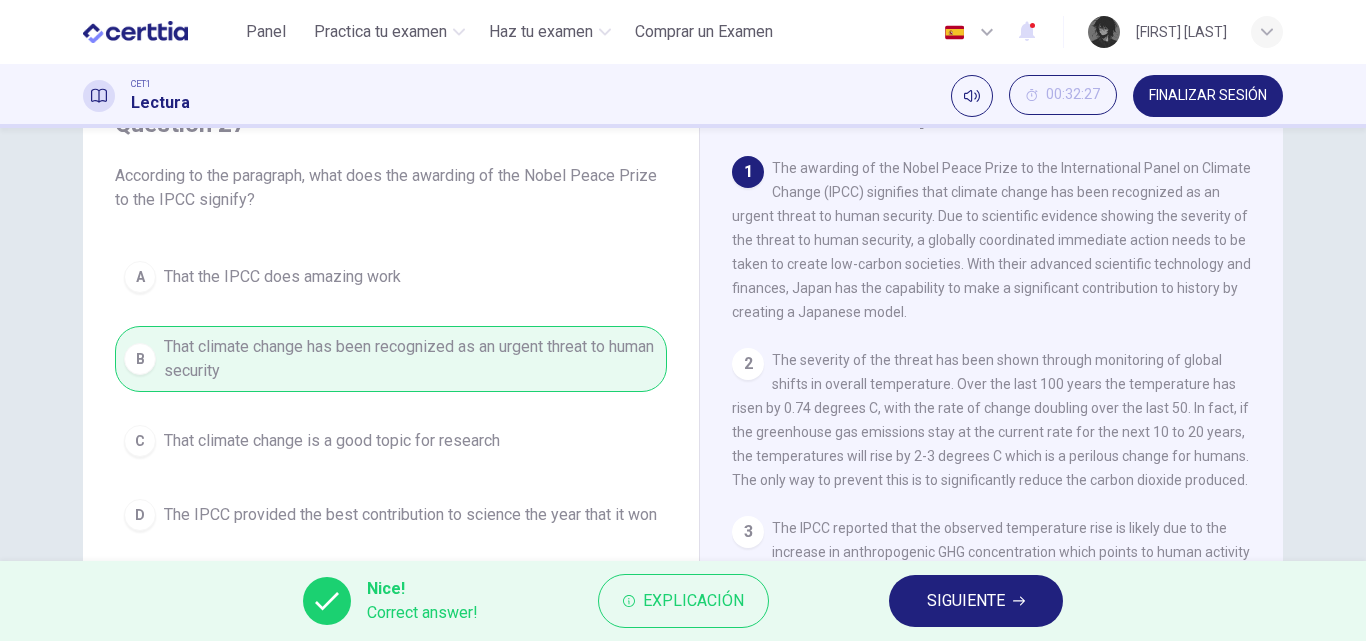 scroll, scrollTop: 0, scrollLeft: 0, axis: both 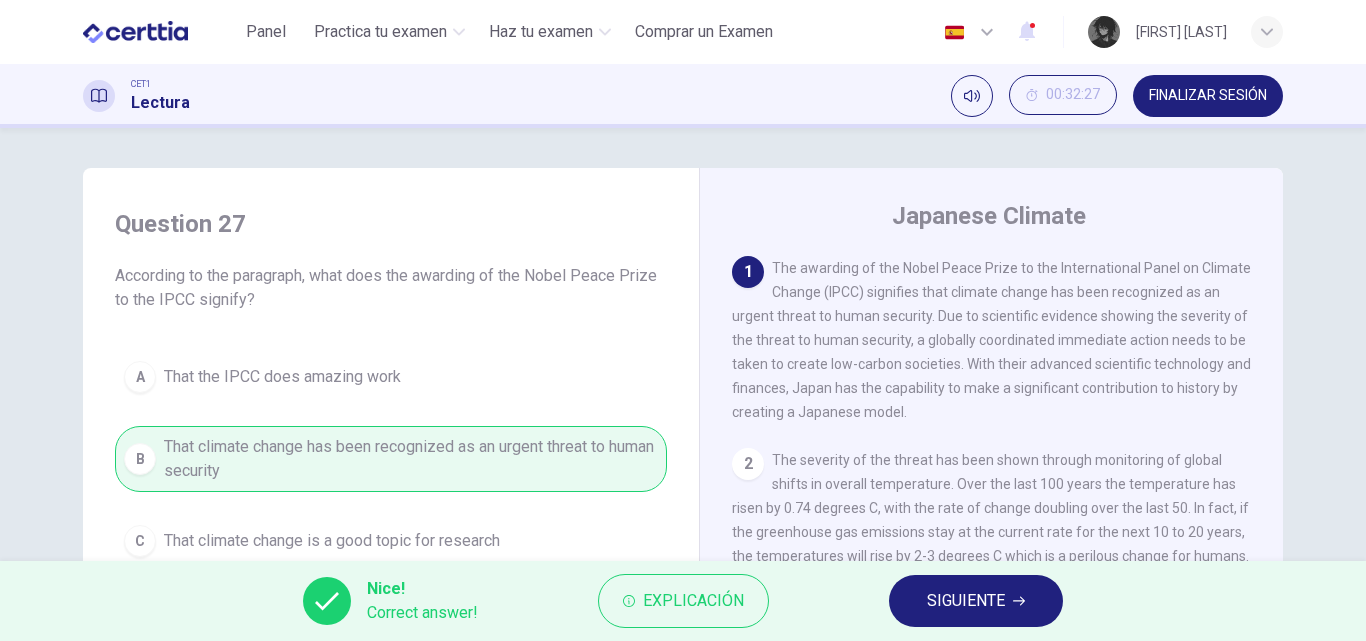 click on "SIGUIENTE" at bounding box center [966, 601] 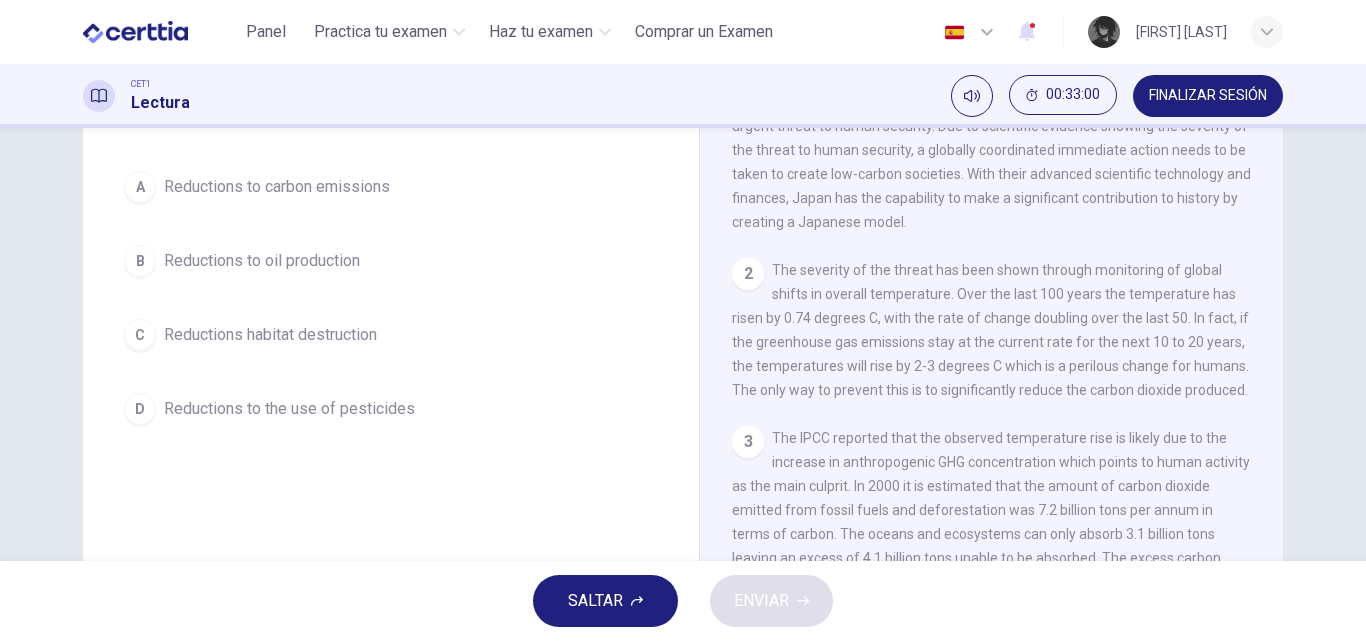 scroll, scrollTop: 200, scrollLeft: 0, axis: vertical 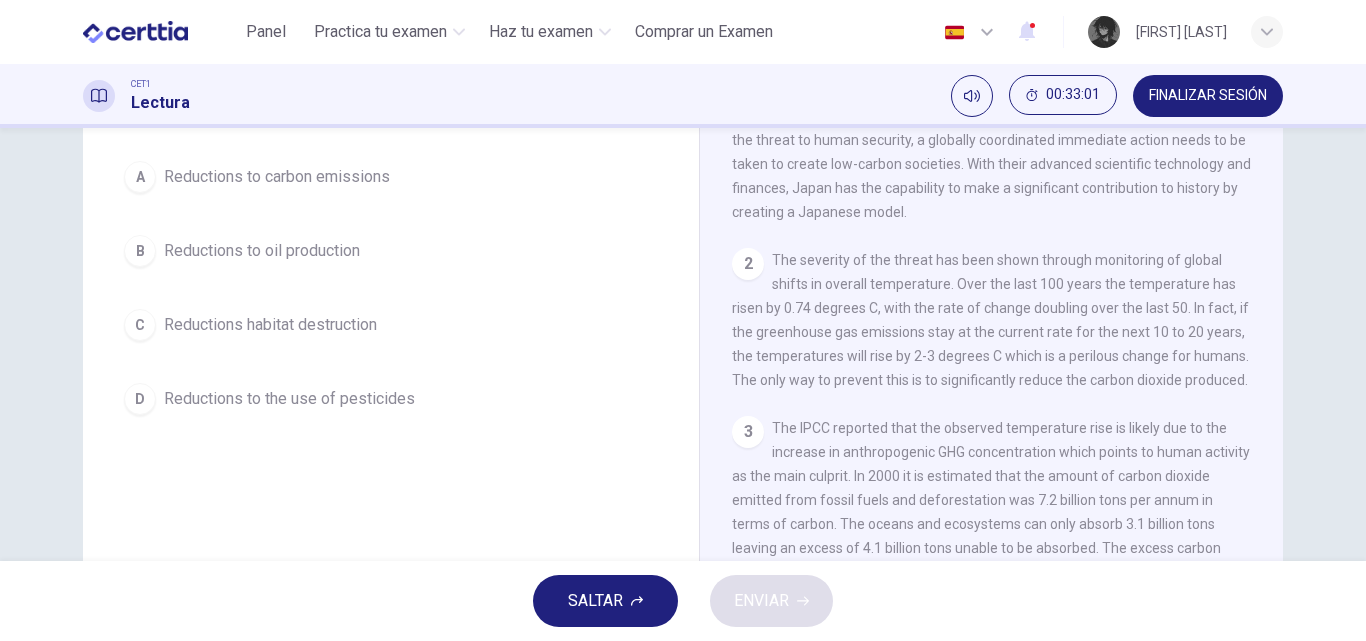 click on "A Reductions to carbon emissions" at bounding box center (391, 177) 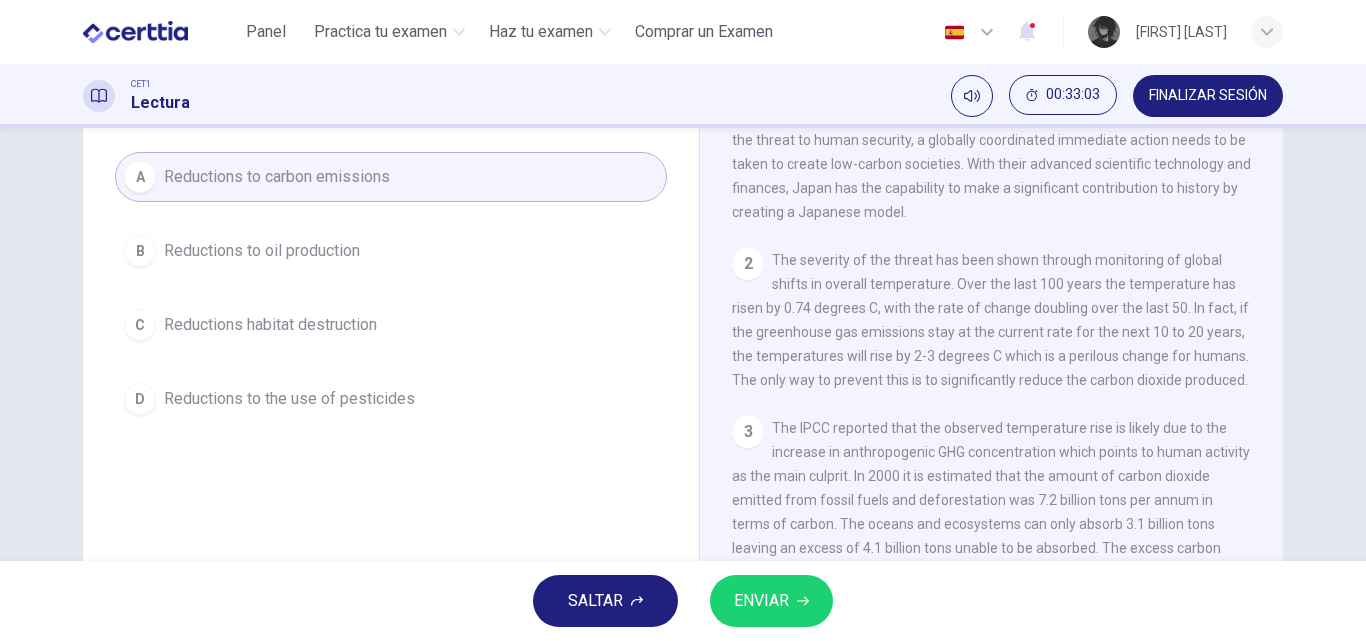 click on "ENVIAR" at bounding box center (761, 601) 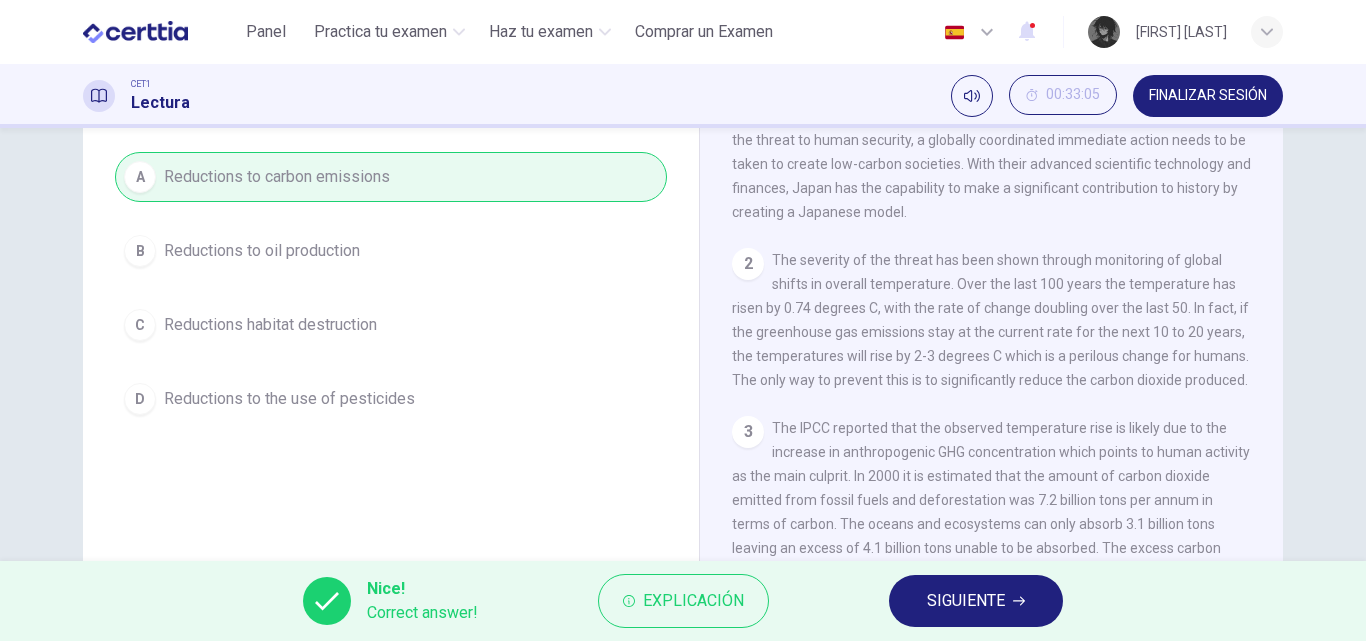 click on "SIGUIENTE" at bounding box center (966, 601) 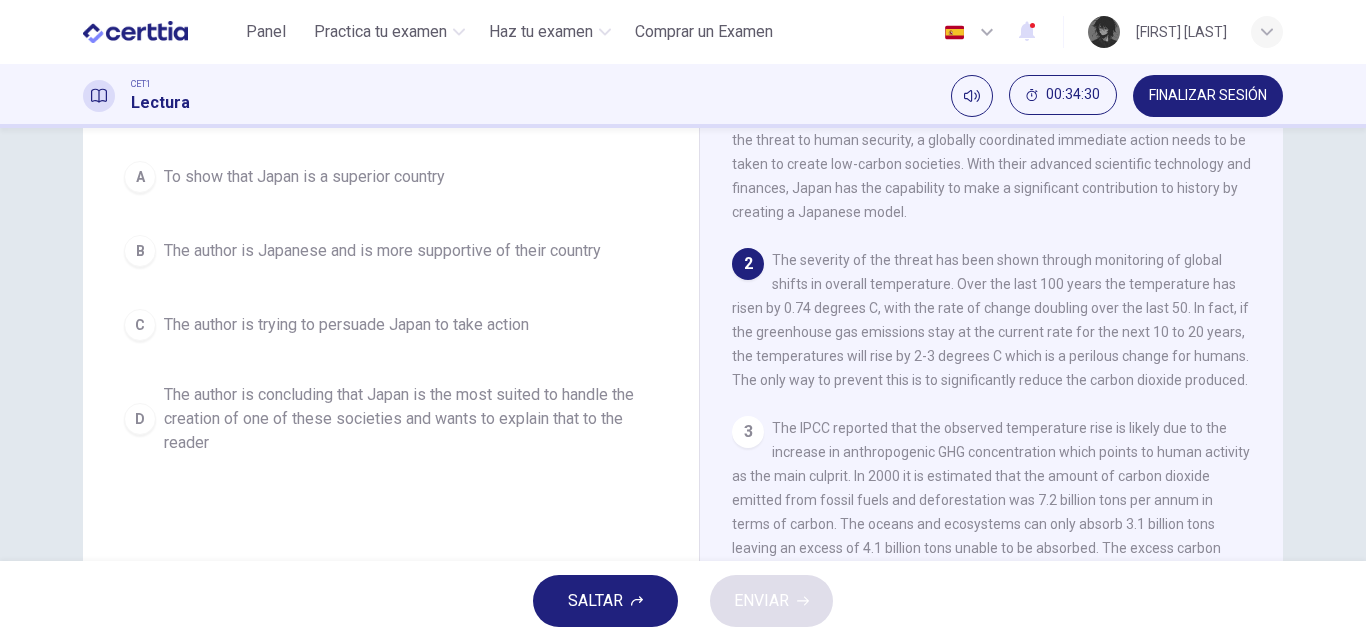 scroll, scrollTop: 100, scrollLeft: 0, axis: vertical 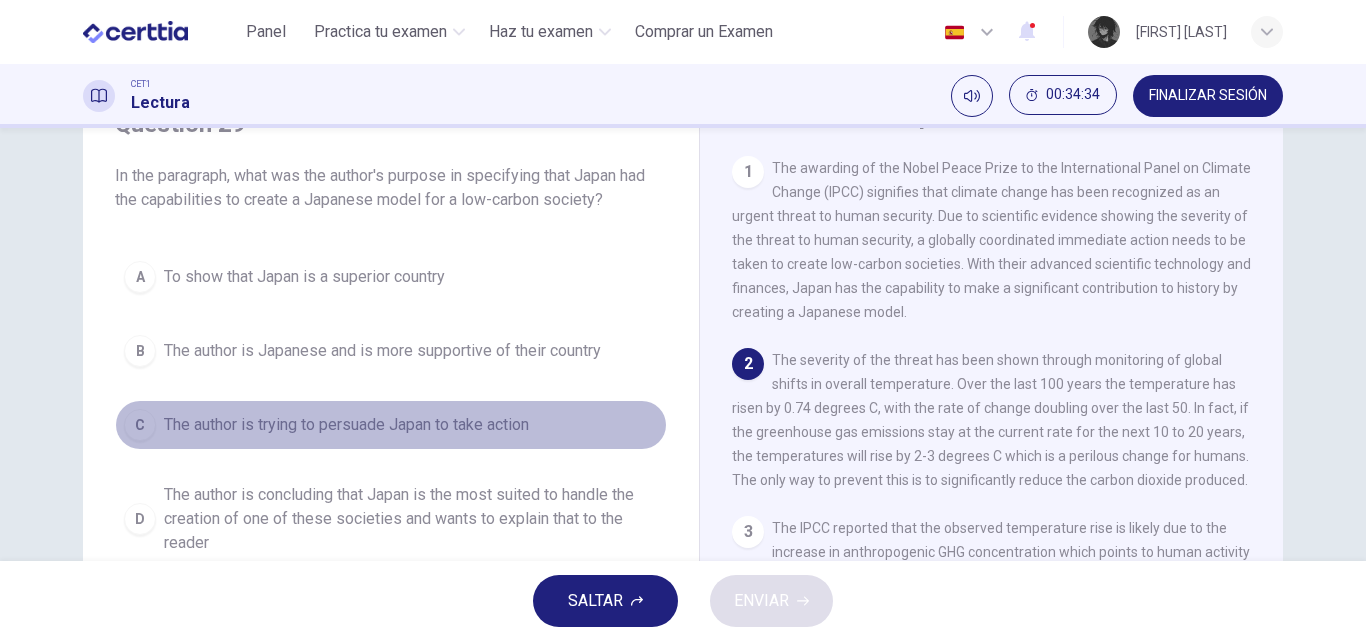 click on "The author is trying to persuade Japan to take action" at bounding box center (346, 425) 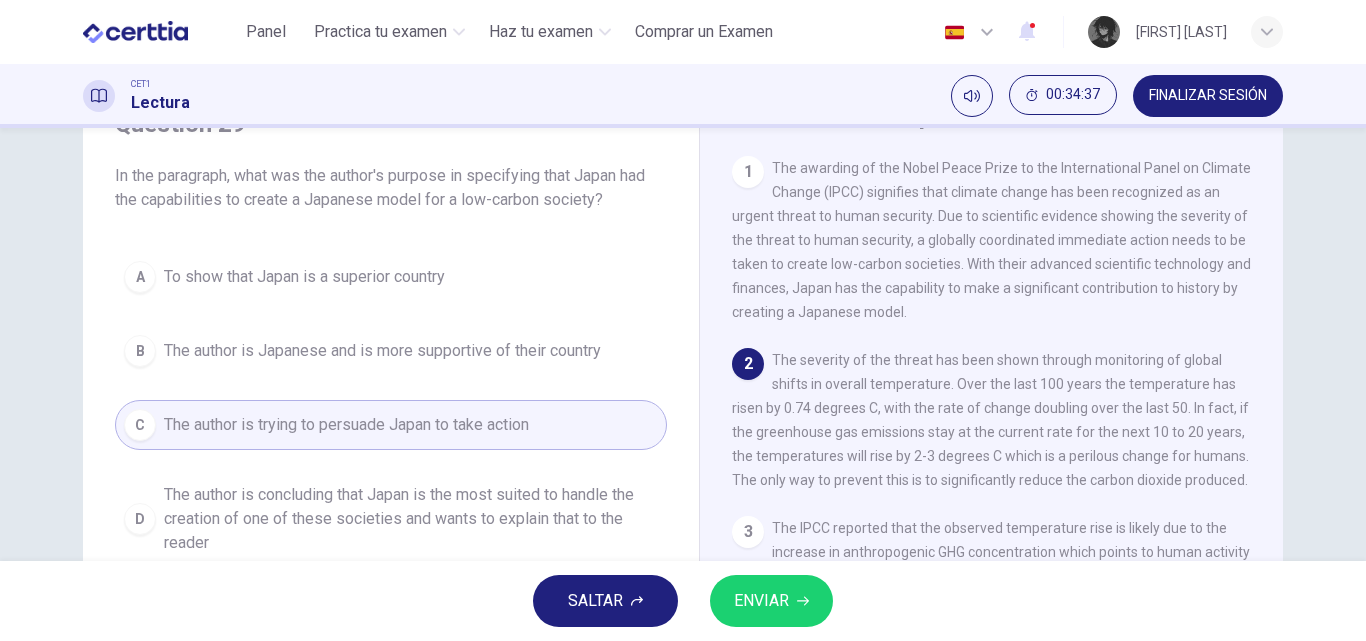 click on "ENVIAR" at bounding box center [761, 601] 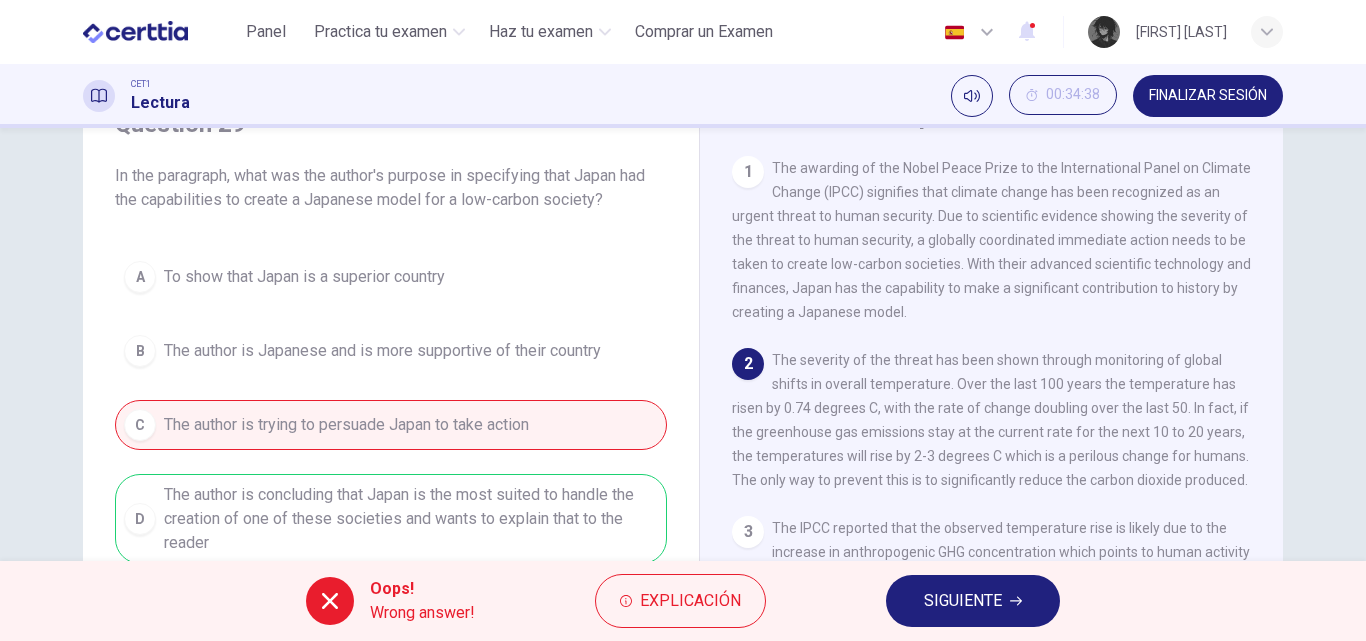 click on "SIGUIENTE" at bounding box center [963, 601] 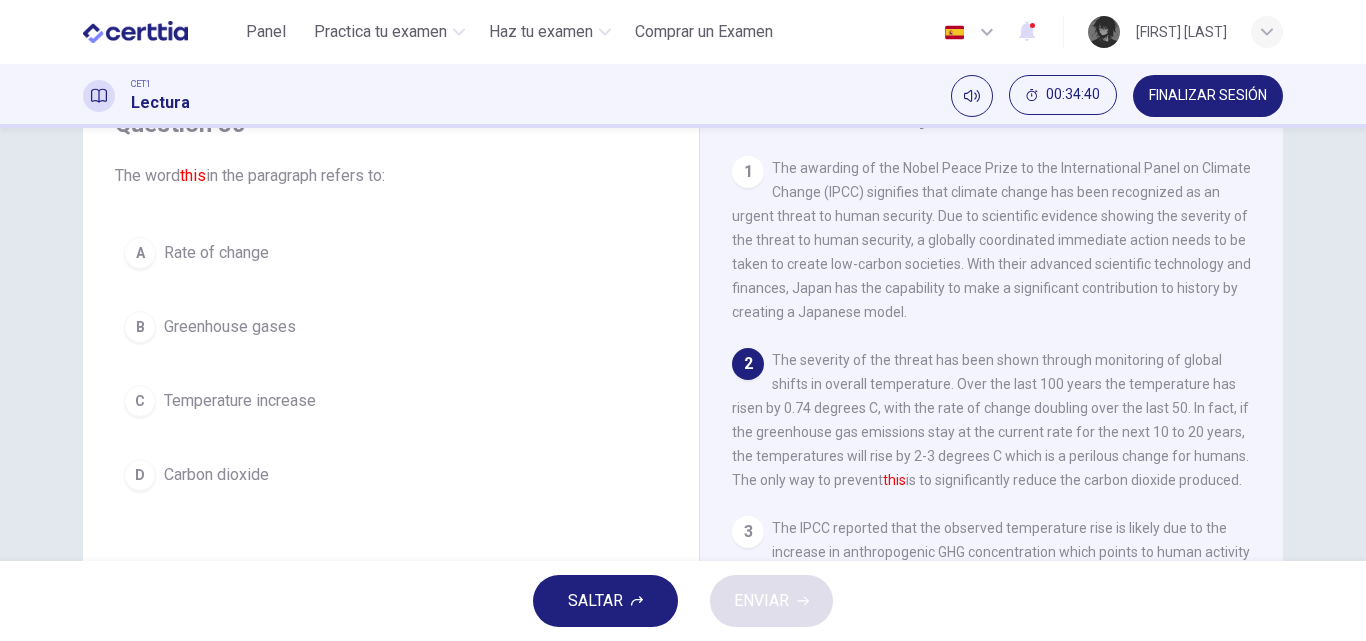 scroll, scrollTop: 100, scrollLeft: 0, axis: vertical 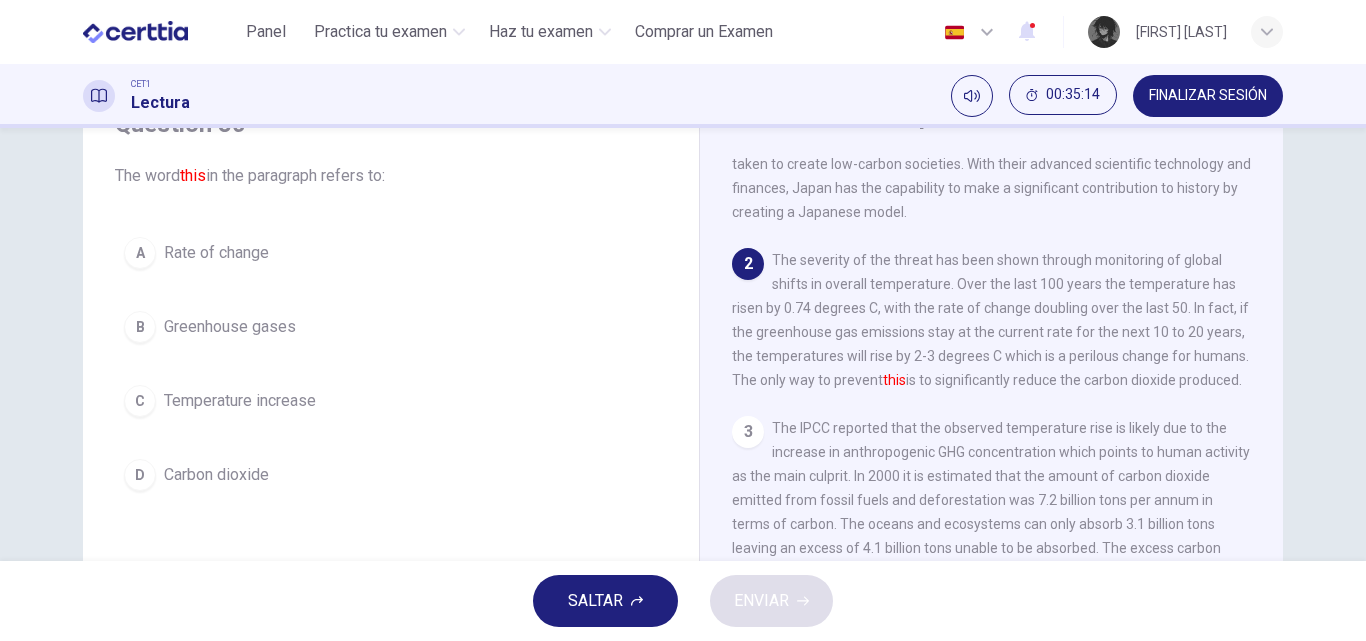 click on "B Greenhouse gases" at bounding box center [391, 327] 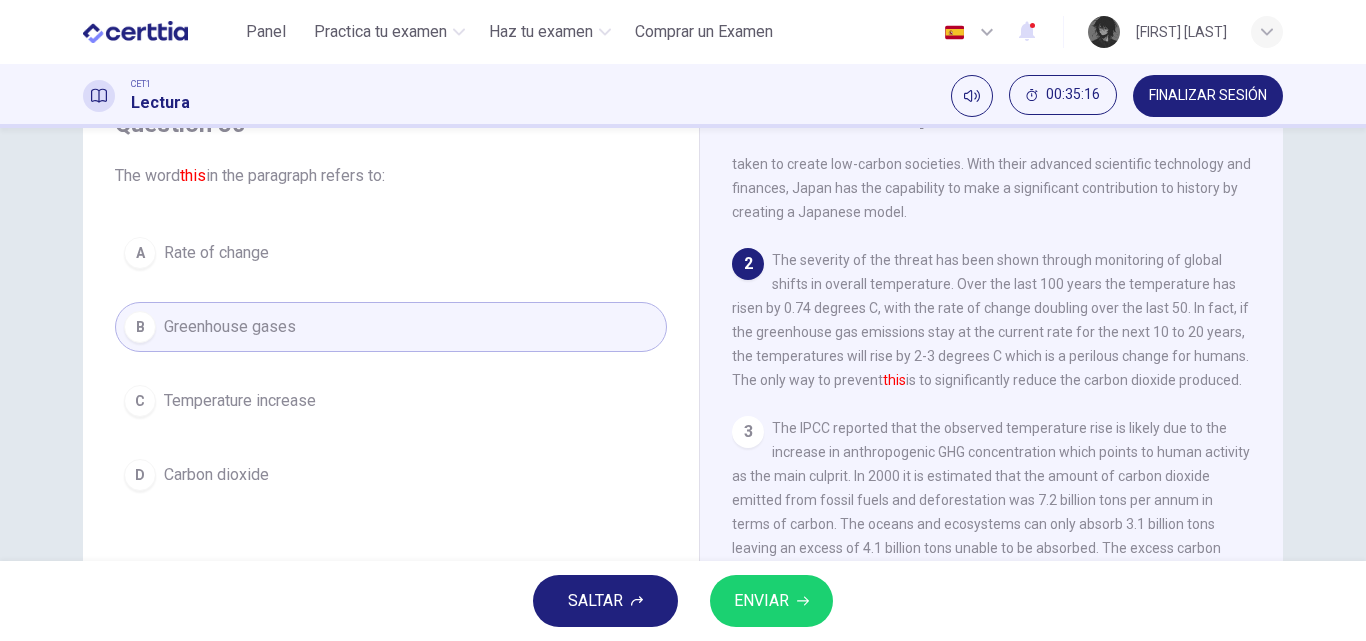 click on "ENVIAR" at bounding box center (761, 601) 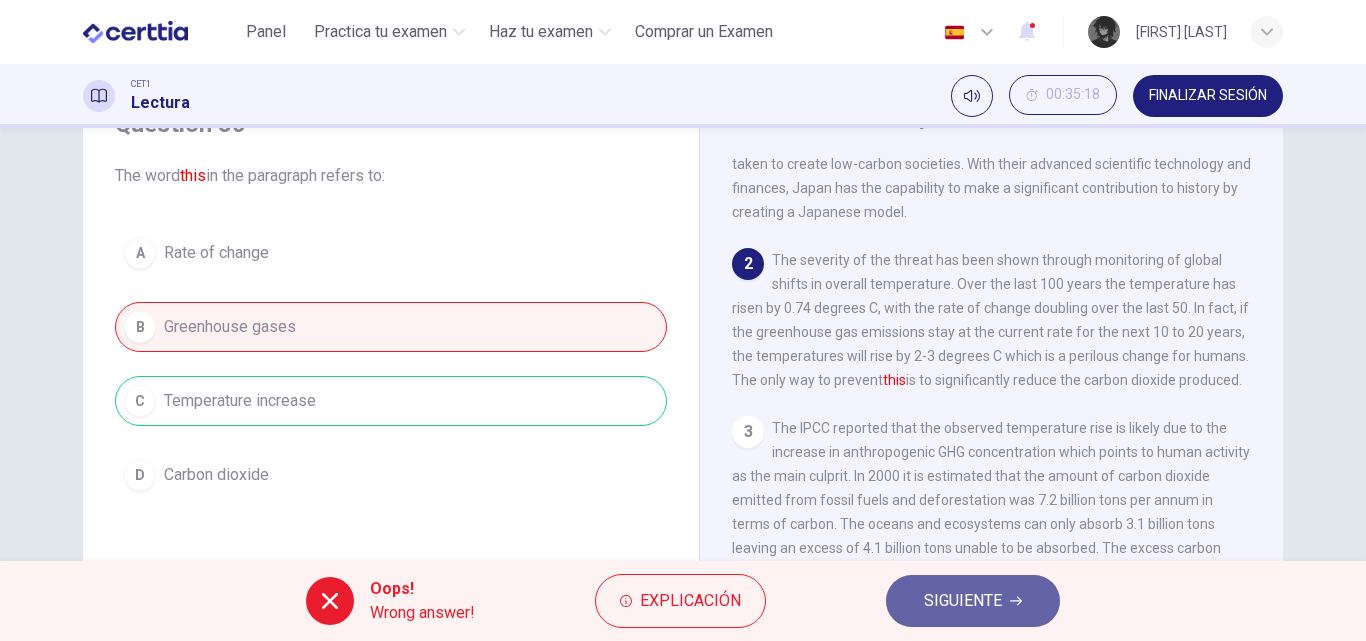 click on "SIGUIENTE" at bounding box center (973, 601) 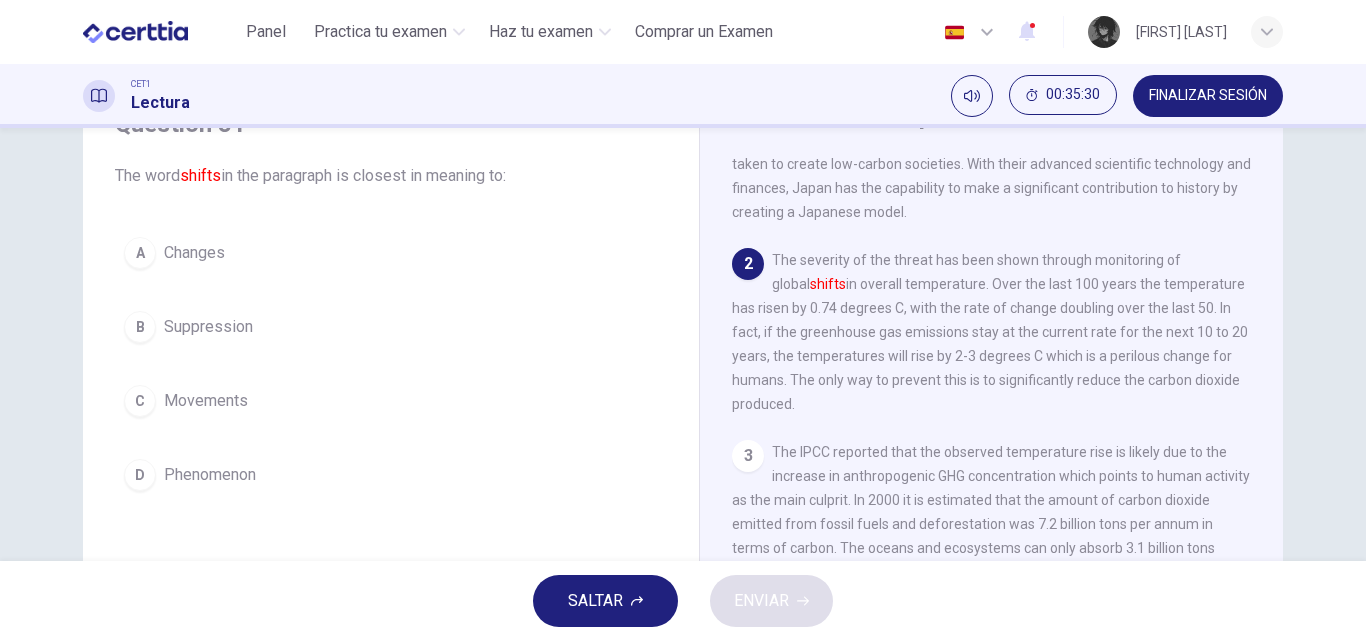 click on "A Changes" at bounding box center (391, 253) 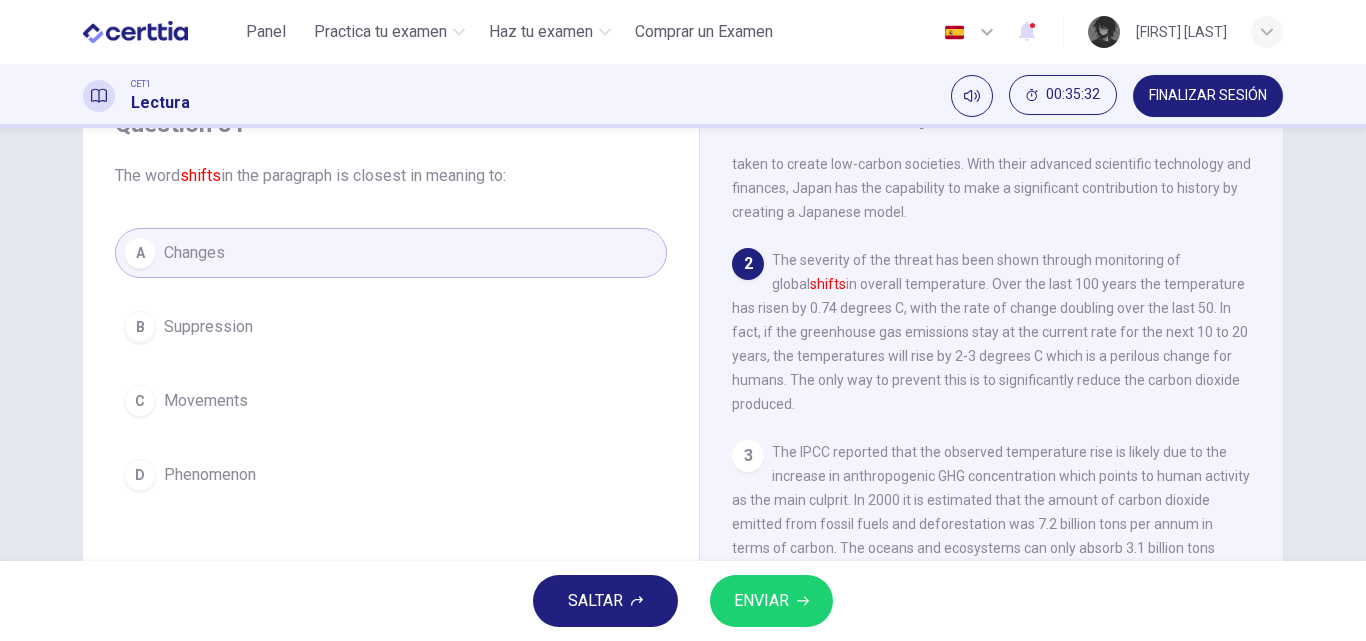 click on "ENVIAR" at bounding box center [771, 601] 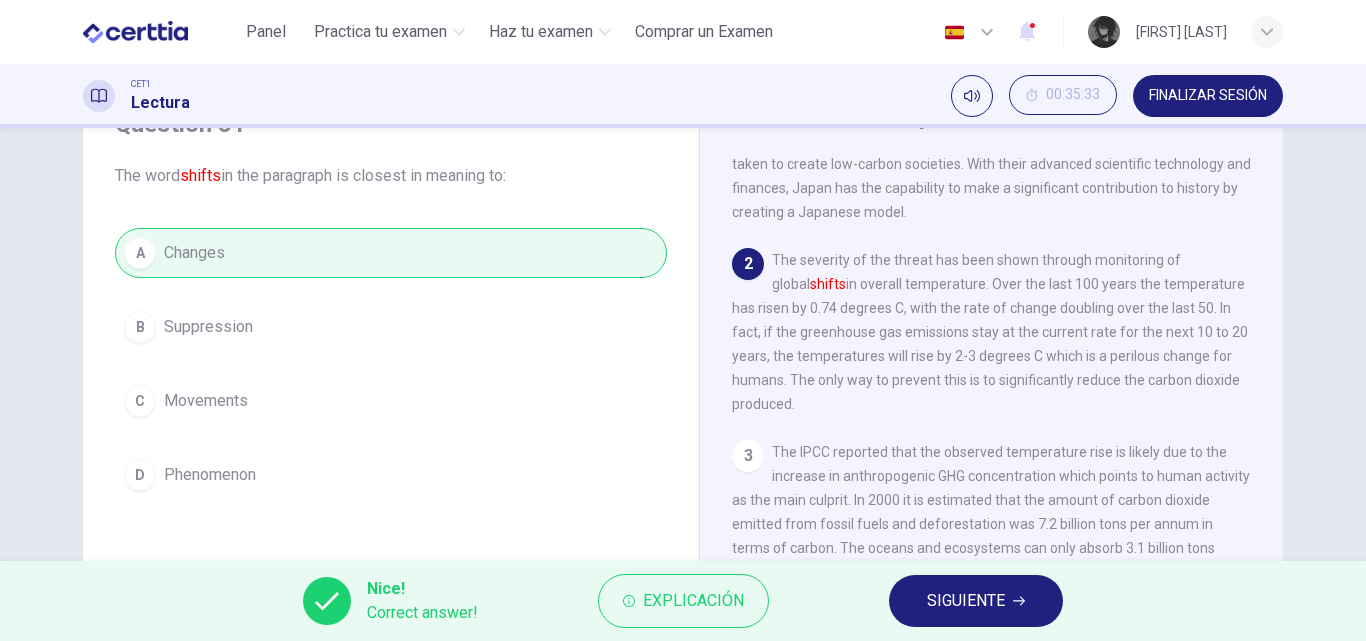 click on "SIGUIENTE" at bounding box center [966, 601] 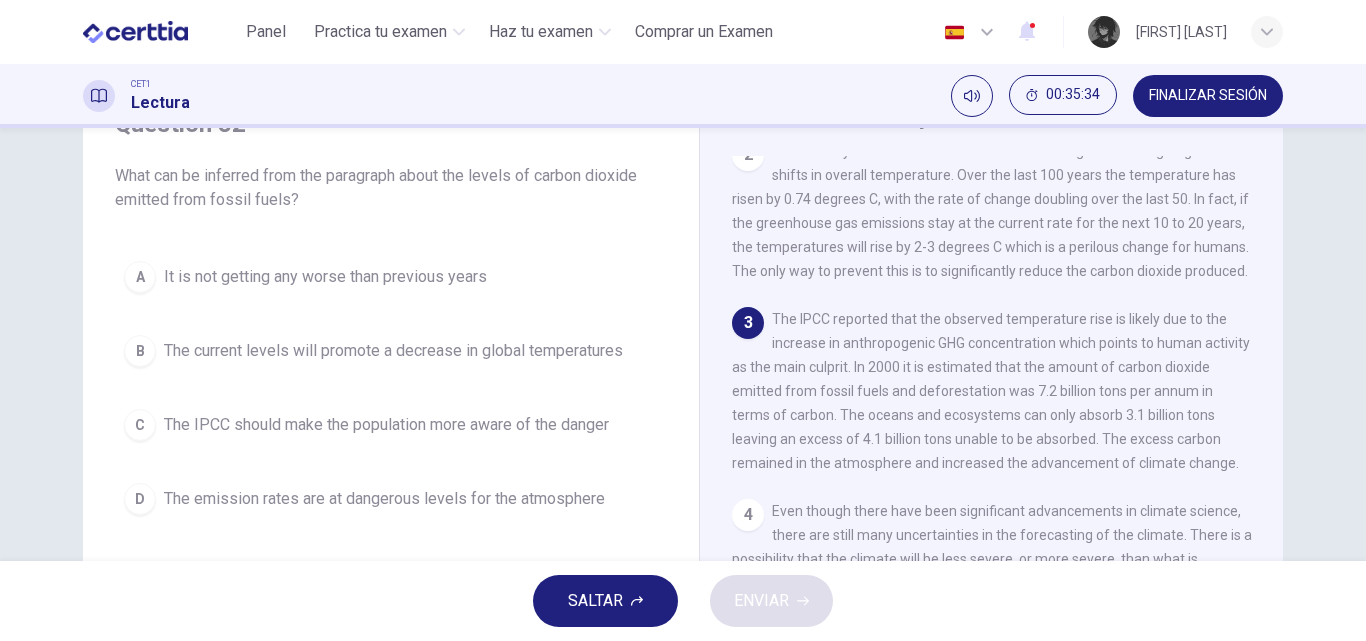 scroll, scrollTop: 300, scrollLeft: 0, axis: vertical 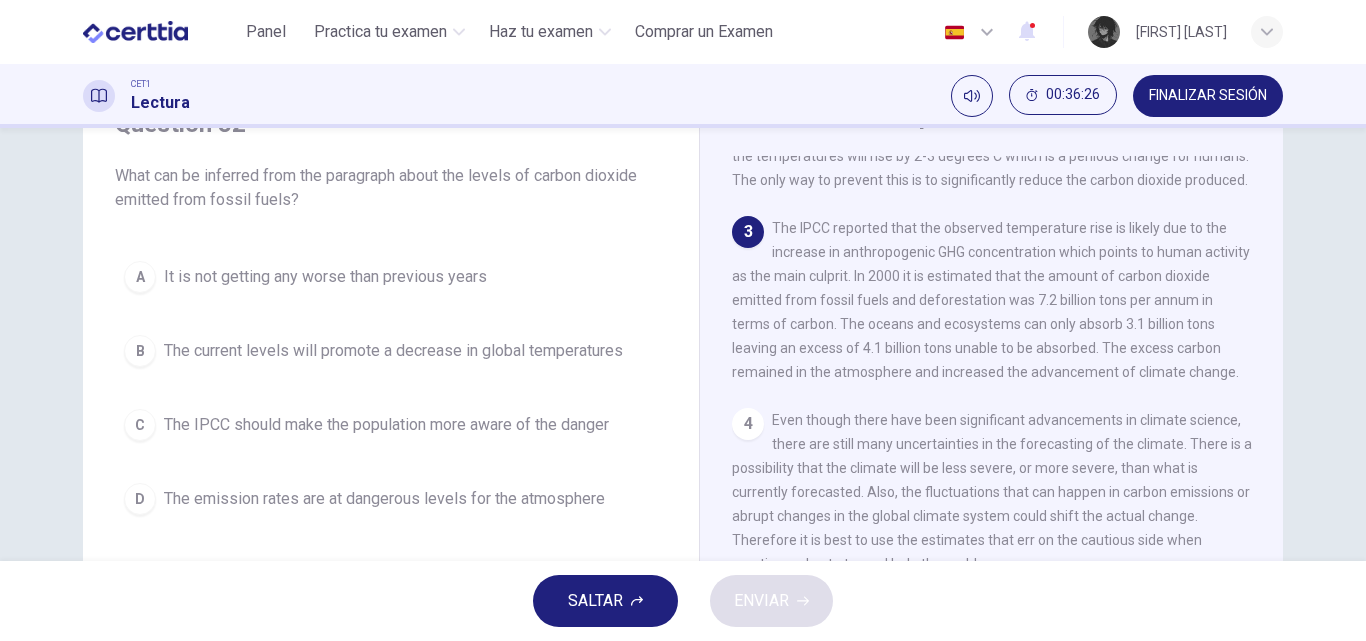 click on "The current levels will promote a decrease in global temperatures" at bounding box center (393, 351) 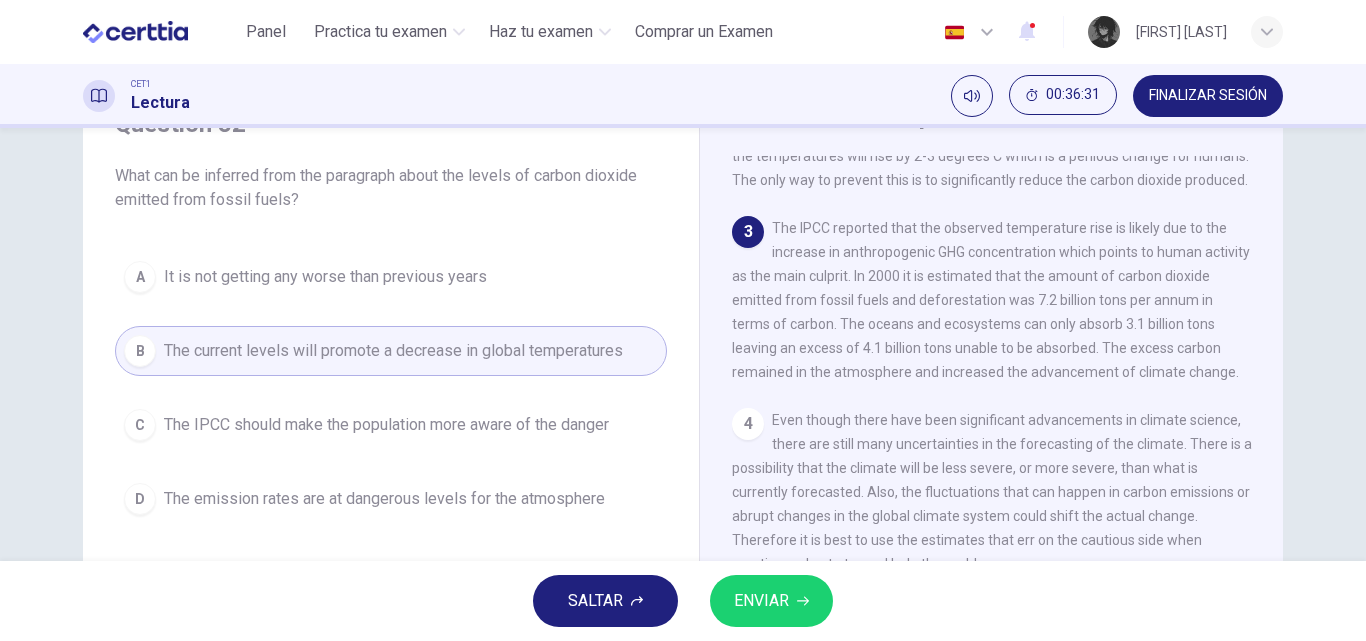 click on "ENVIAR" at bounding box center [771, 601] 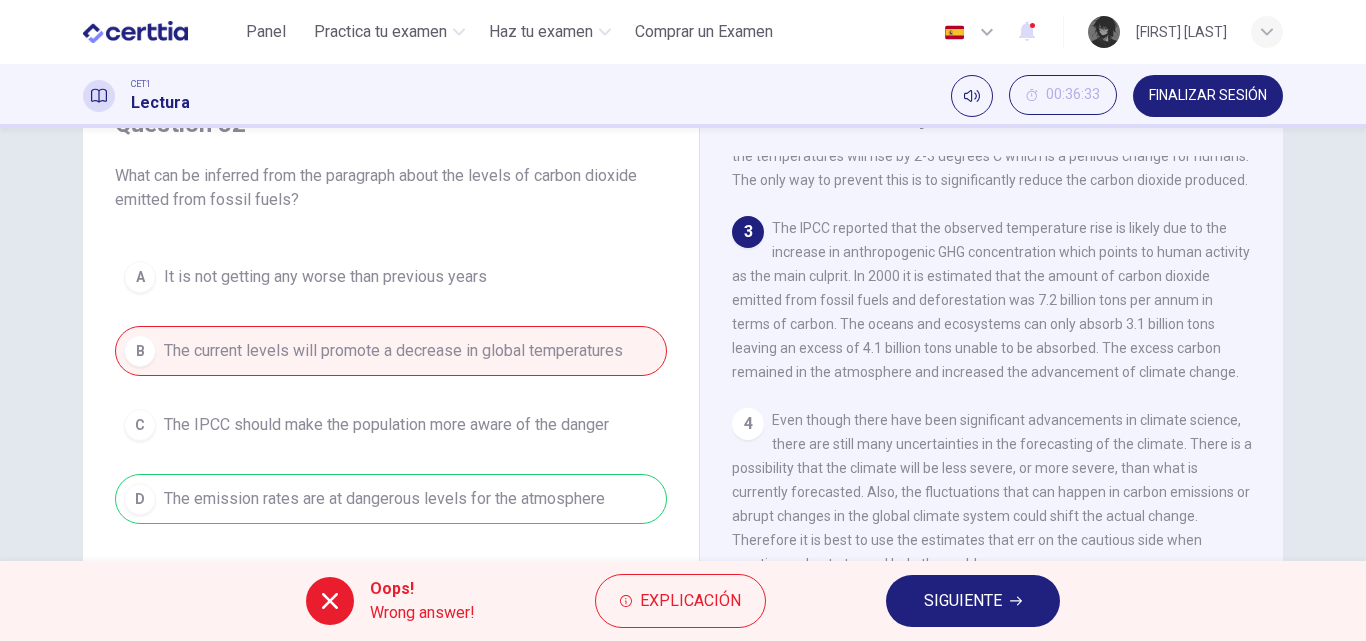 click on "SIGUIENTE" at bounding box center [963, 601] 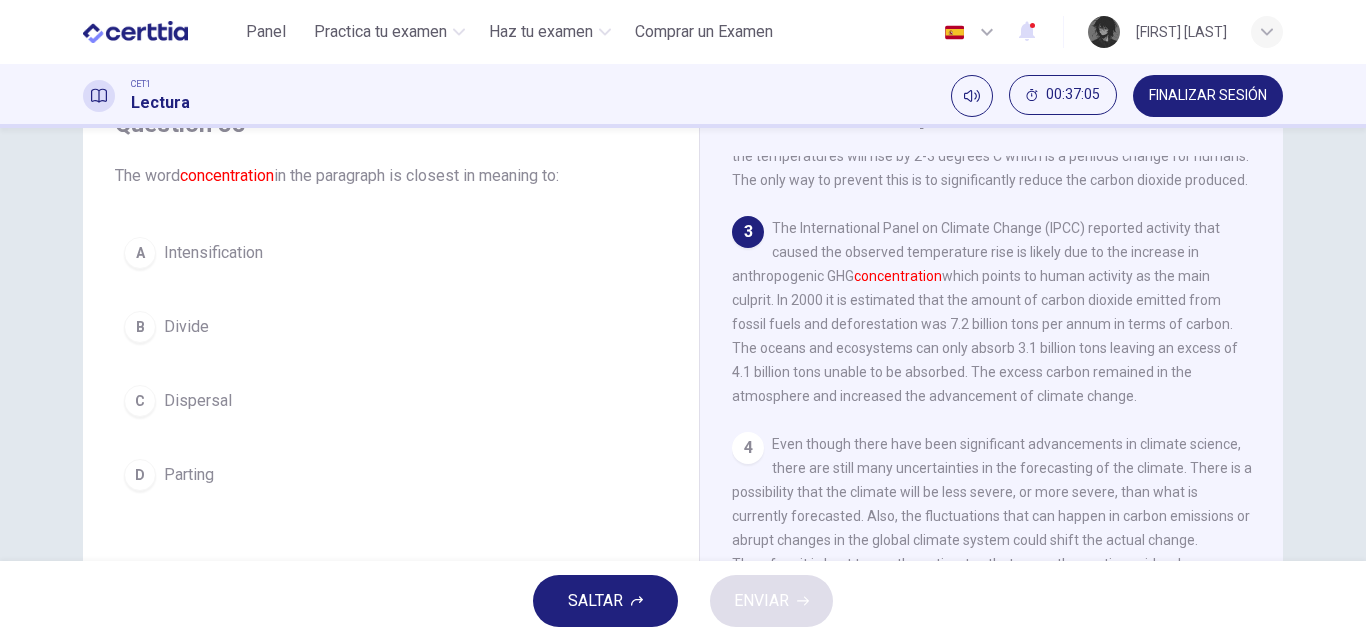 click on "A Intensification" at bounding box center [391, 253] 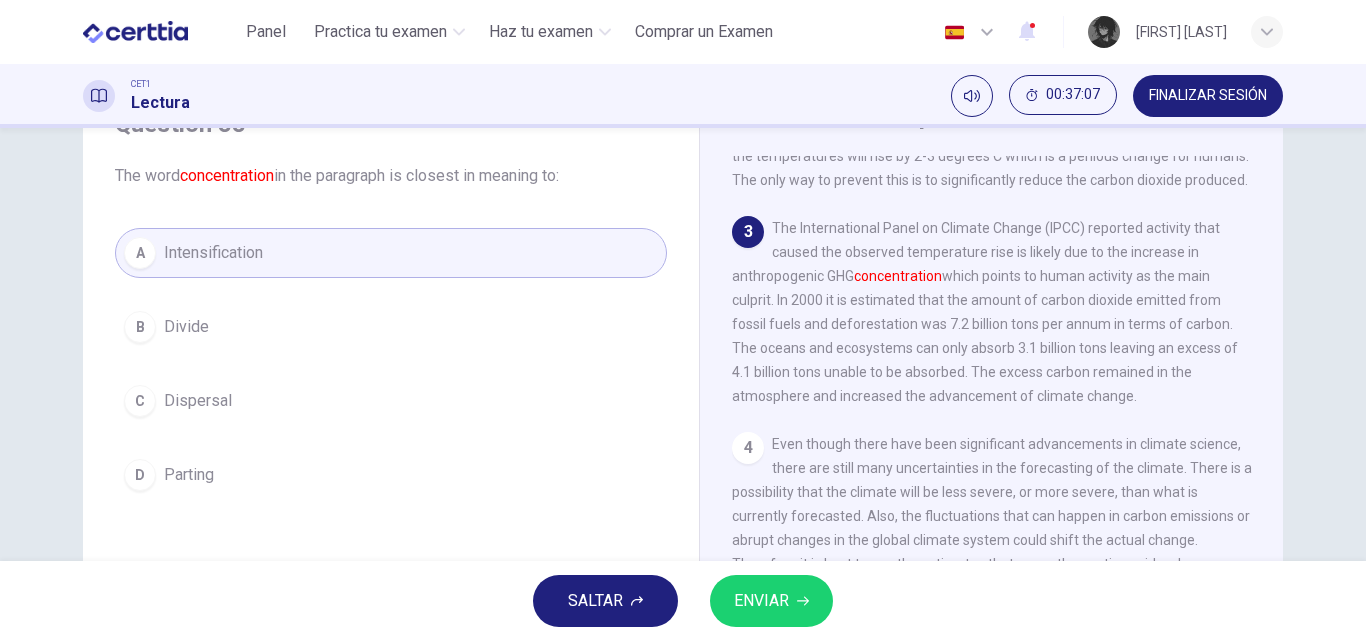 click on "ENVIAR" at bounding box center [771, 601] 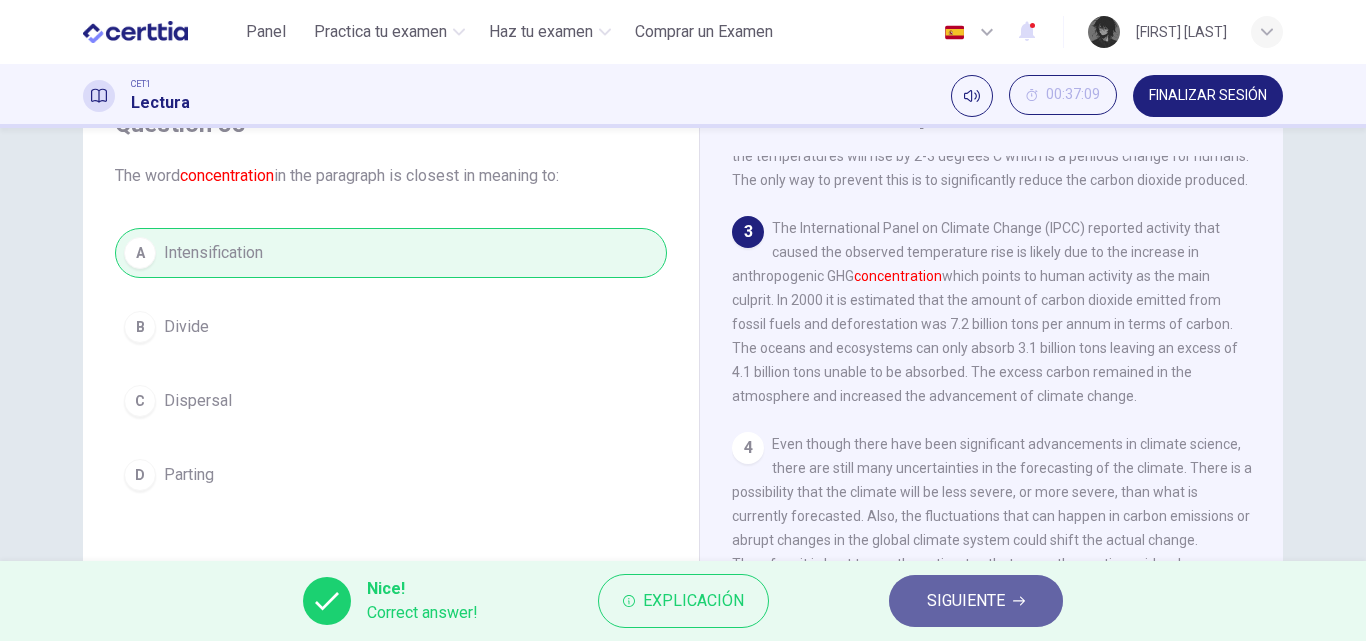 click 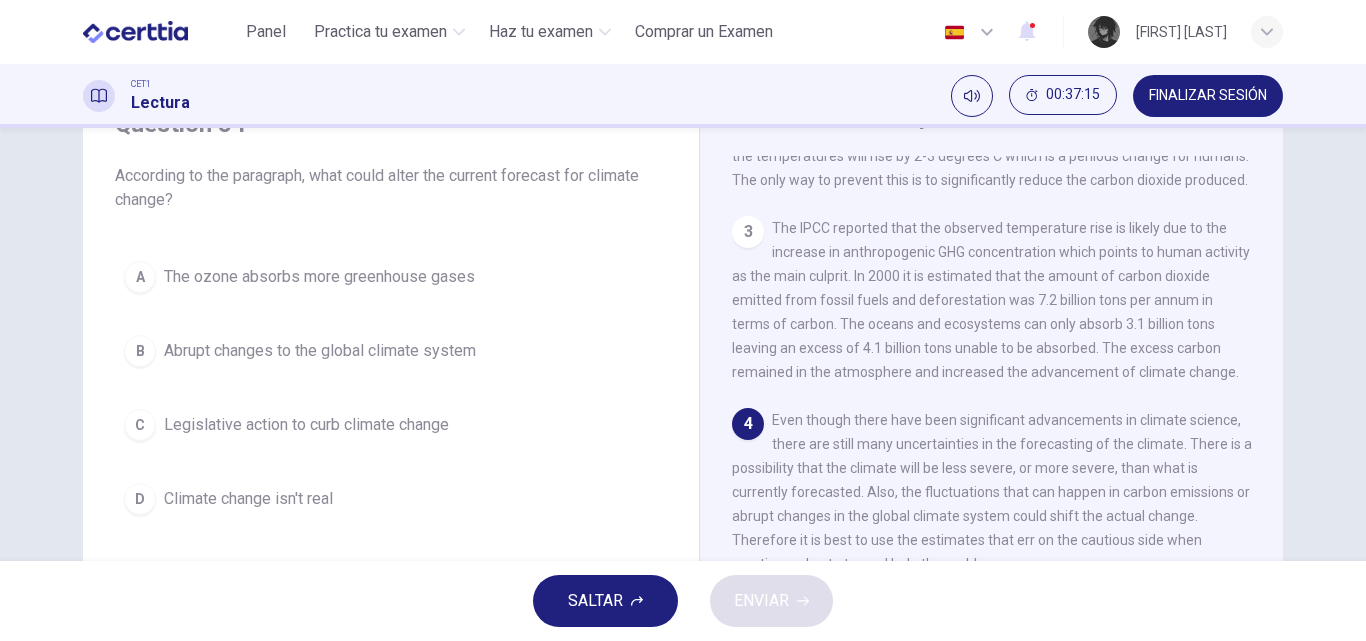 scroll, scrollTop: 388, scrollLeft: 0, axis: vertical 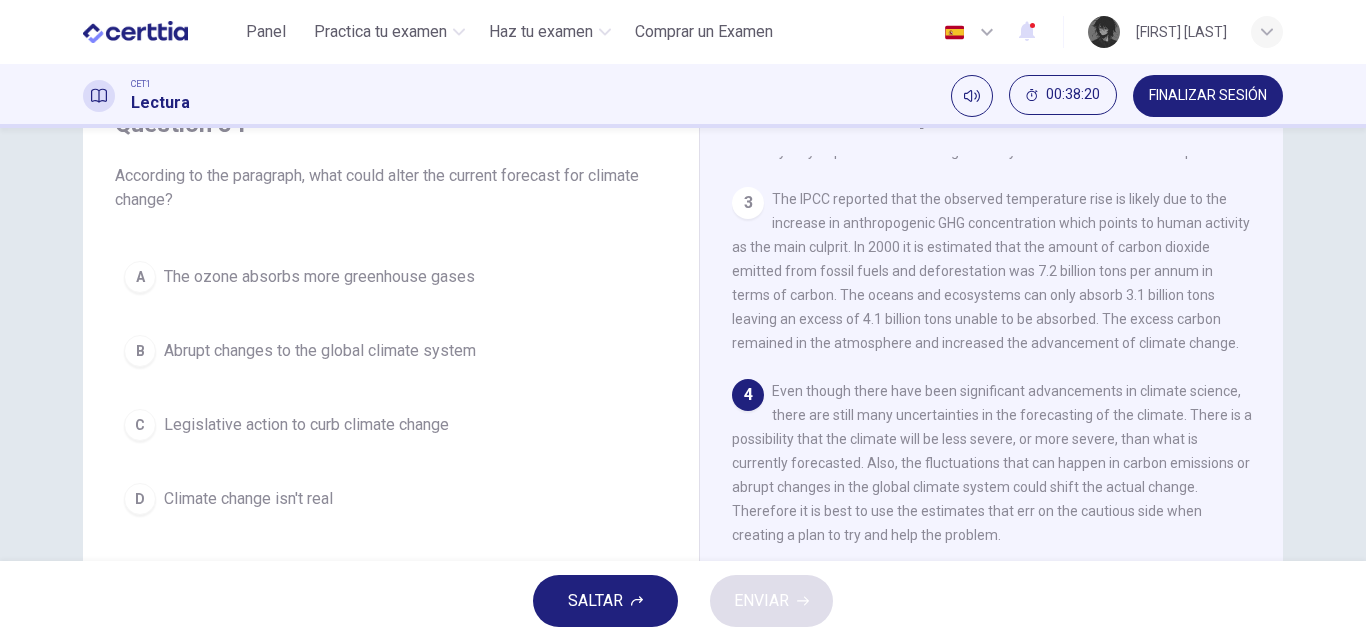 click on "Abrupt changes to the global climate system" at bounding box center [320, 351] 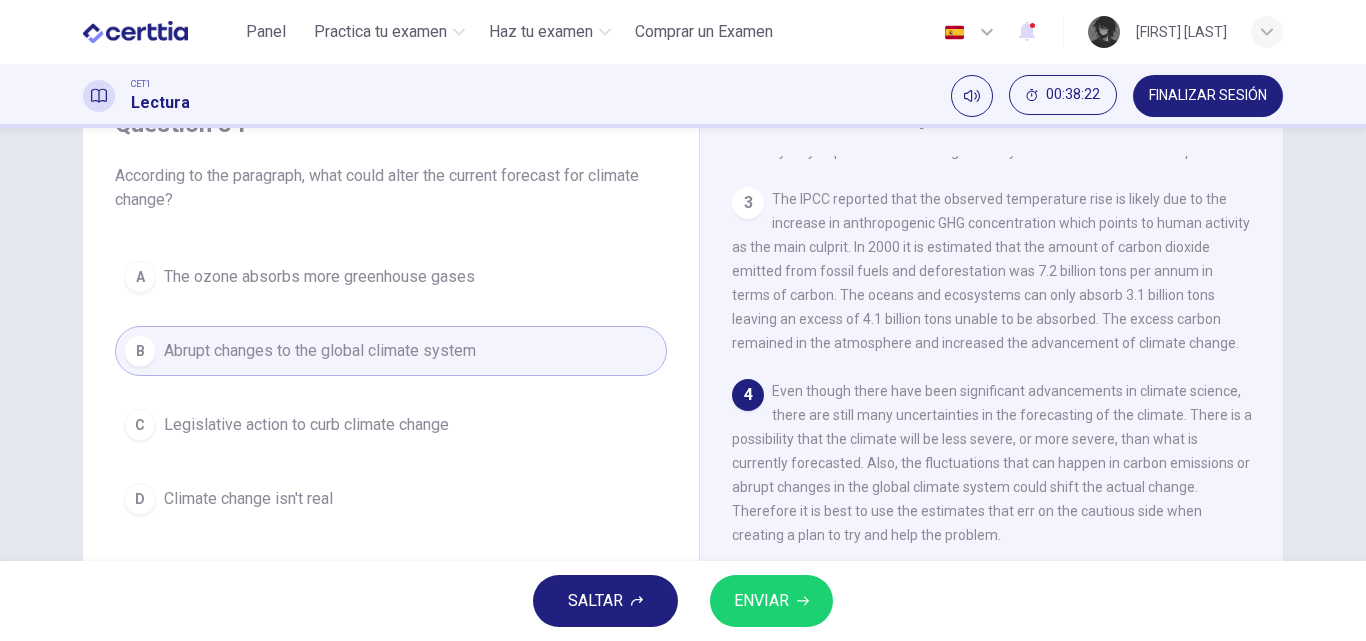 click on "ENVIAR" at bounding box center [761, 601] 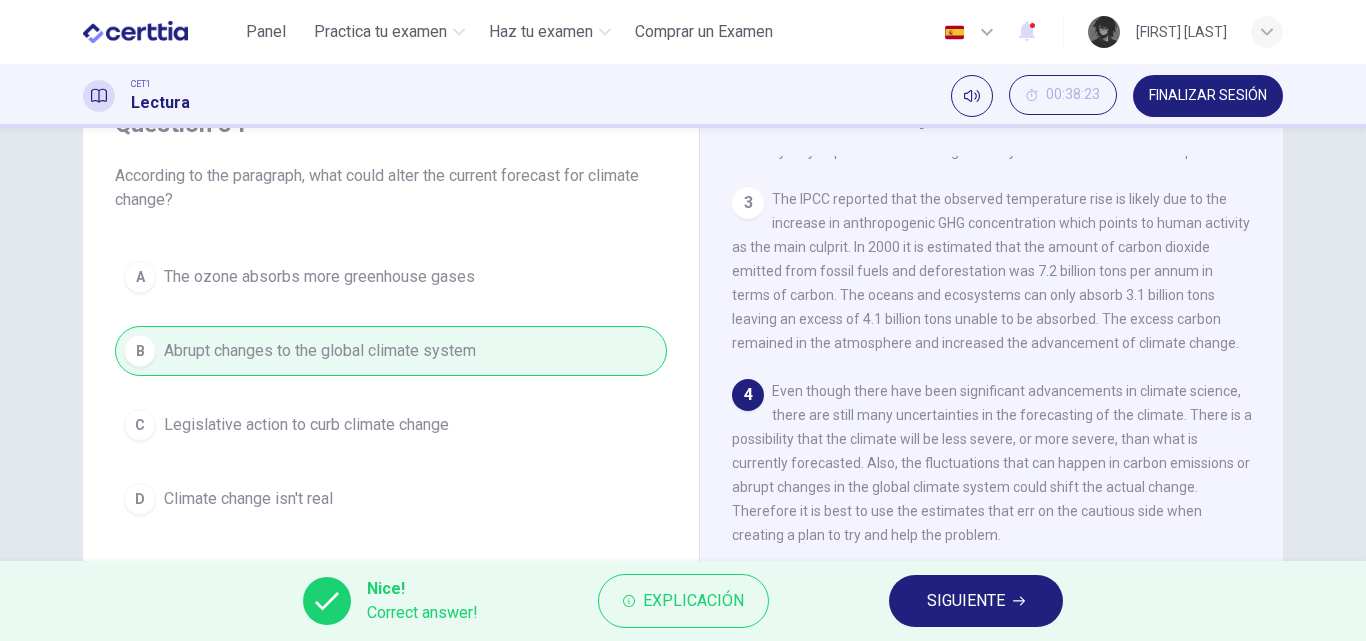 click on "SIGUIENTE" at bounding box center (976, 601) 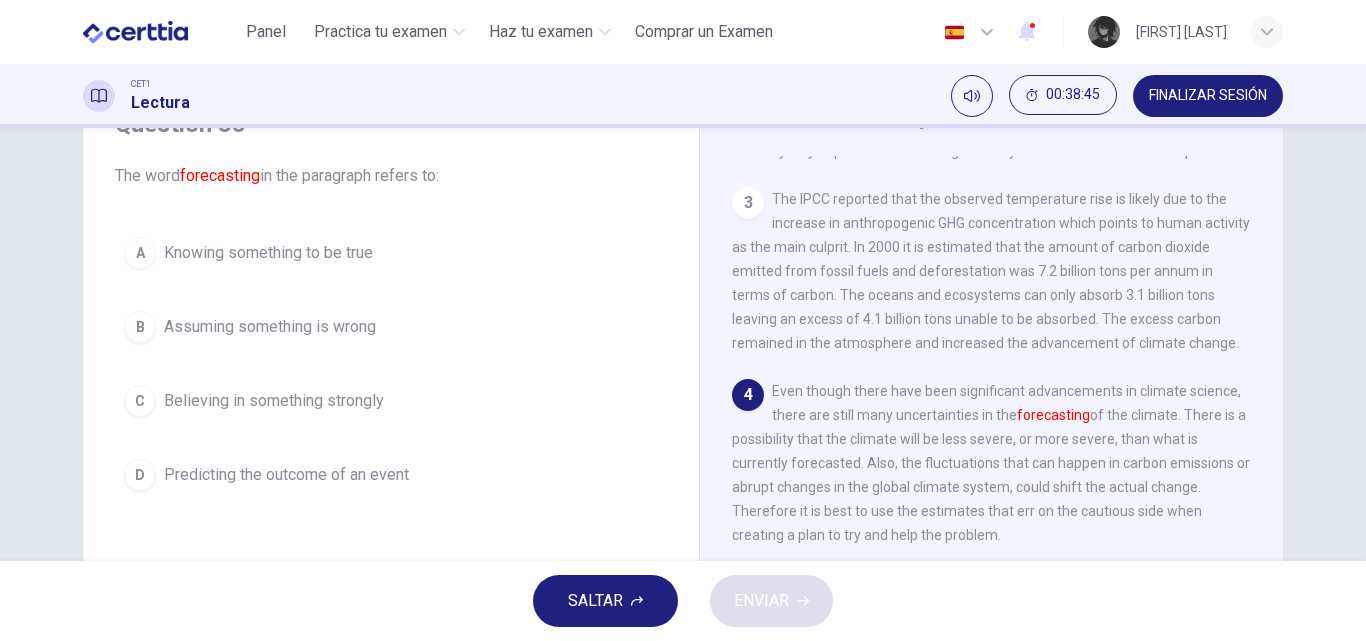 click on "Predicting the outcome of an event" at bounding box center (286, 475) 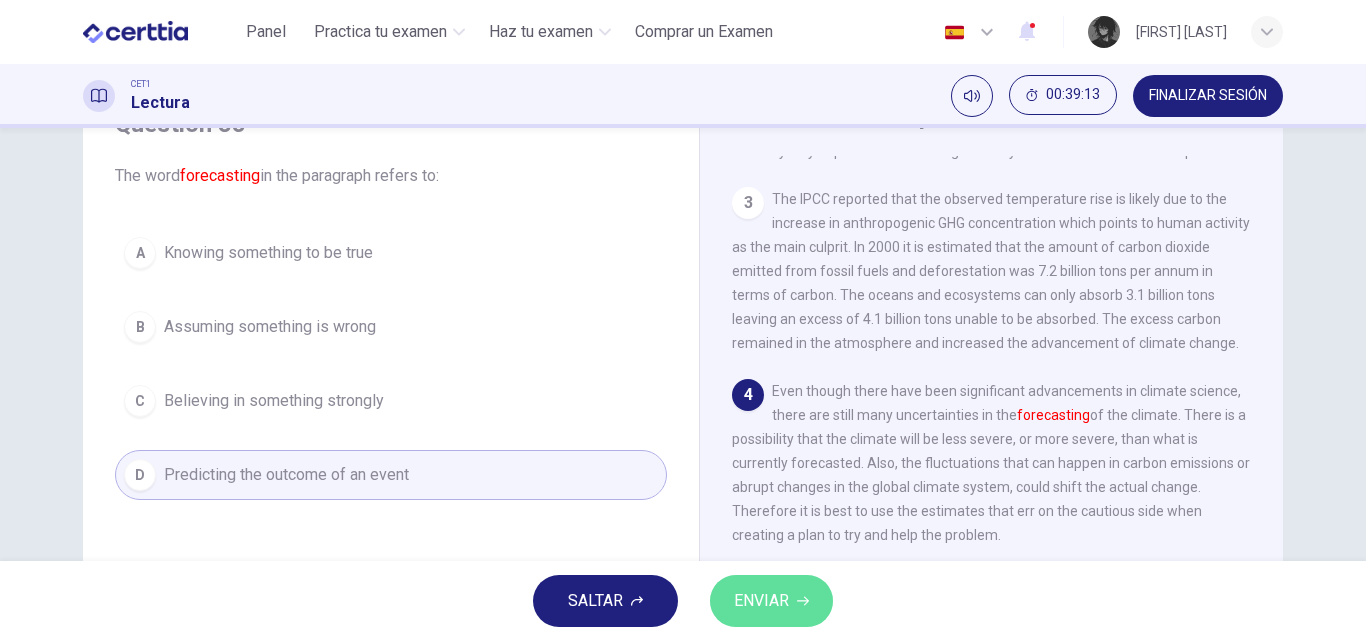 click on "ENVIAR" at bounding box center [771, 601] 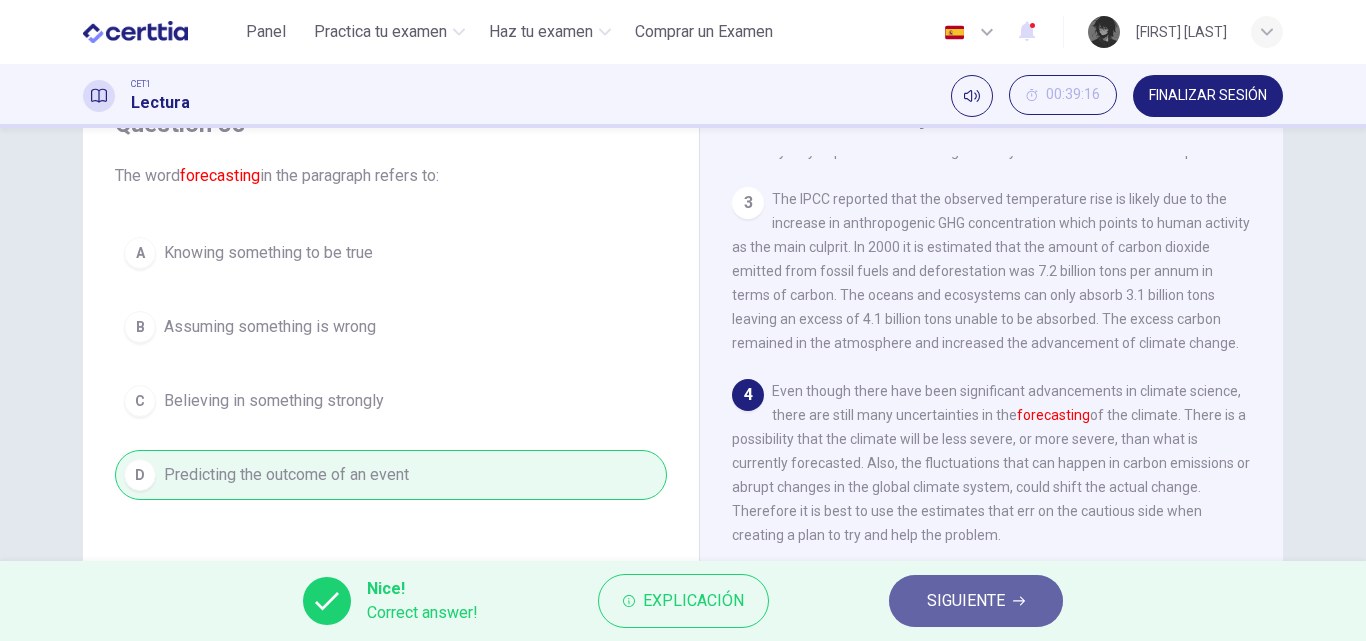 click on "SIGUIENTE" at bounding box center [976, 601] 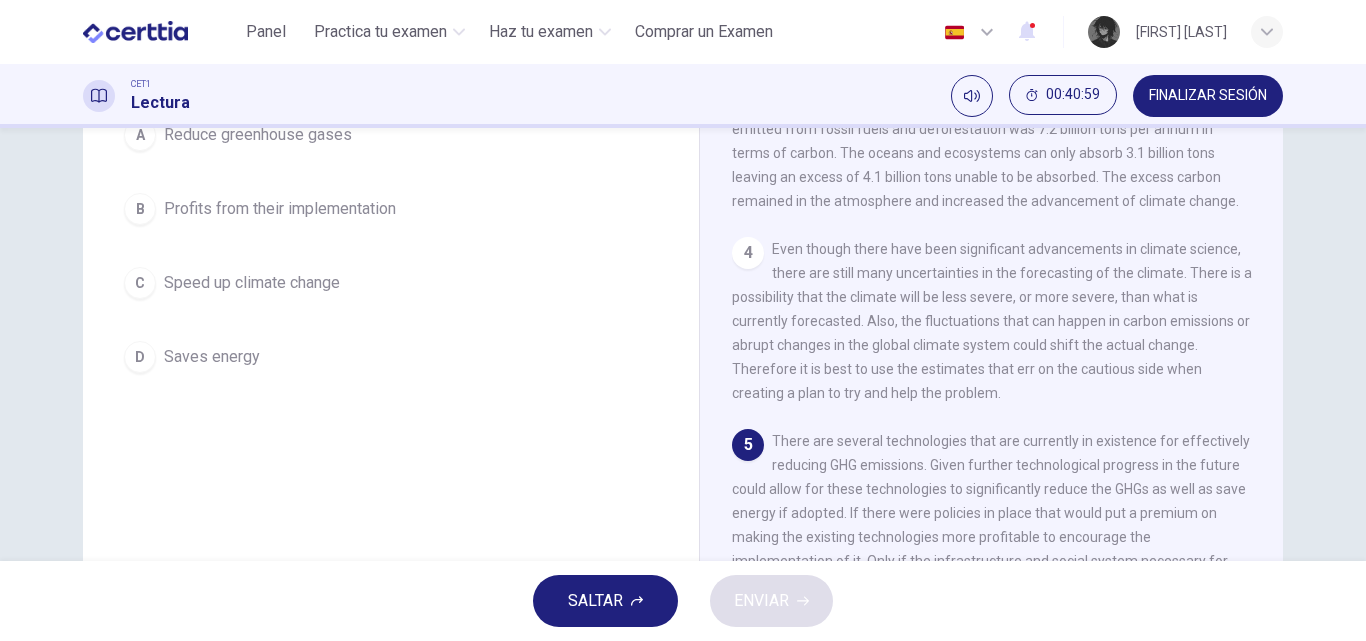 scroll, scrollTop: 142, scrollLeft: 0, axis: vertical 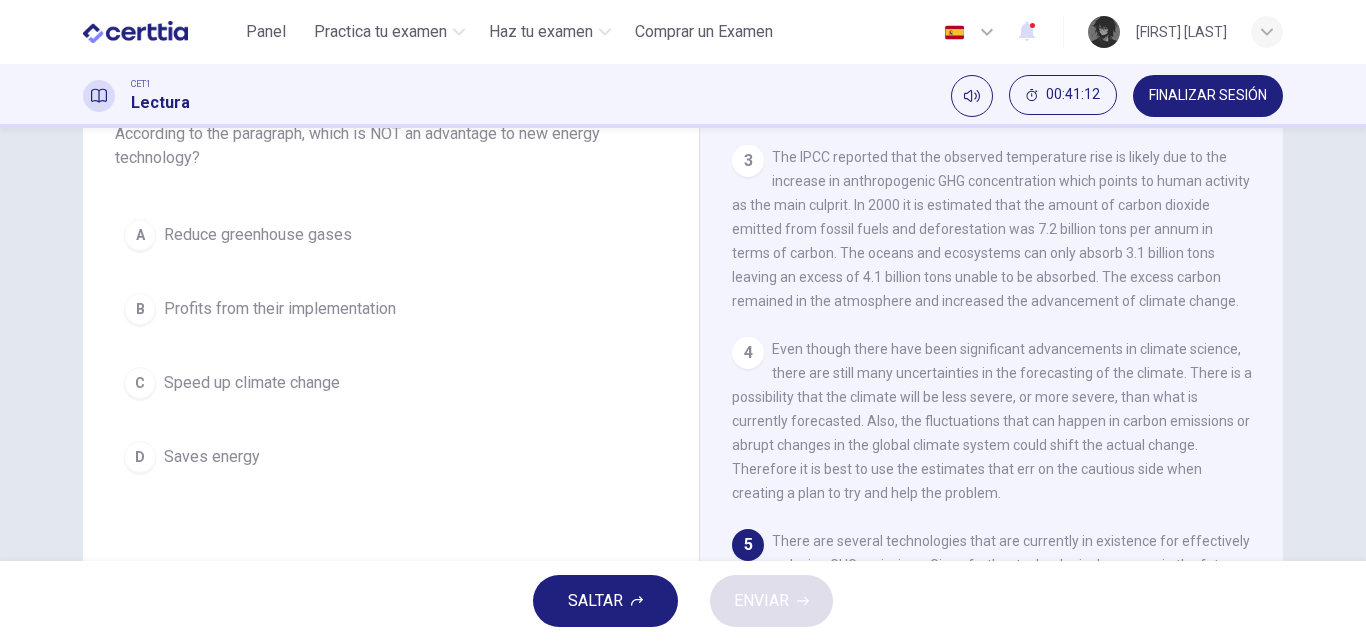 click on "C Speed up climate change" at bounding box center (391, 383) 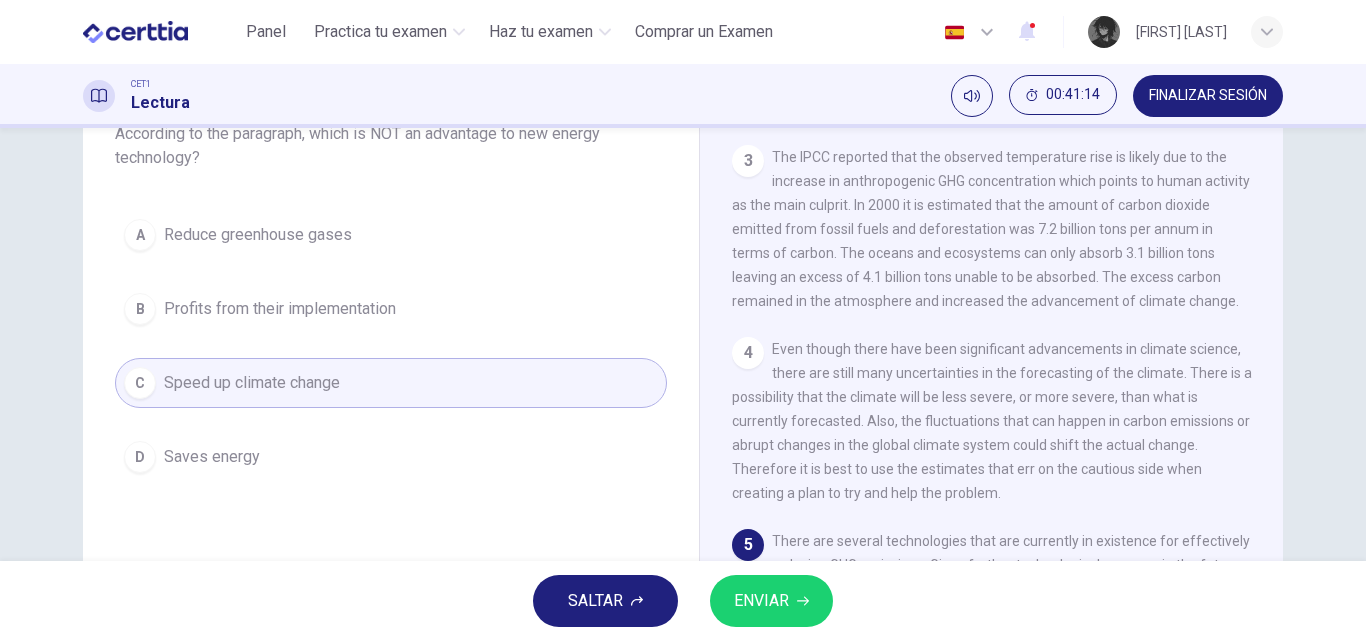 click on "ENVIAR" at bounding box center (761, 601) 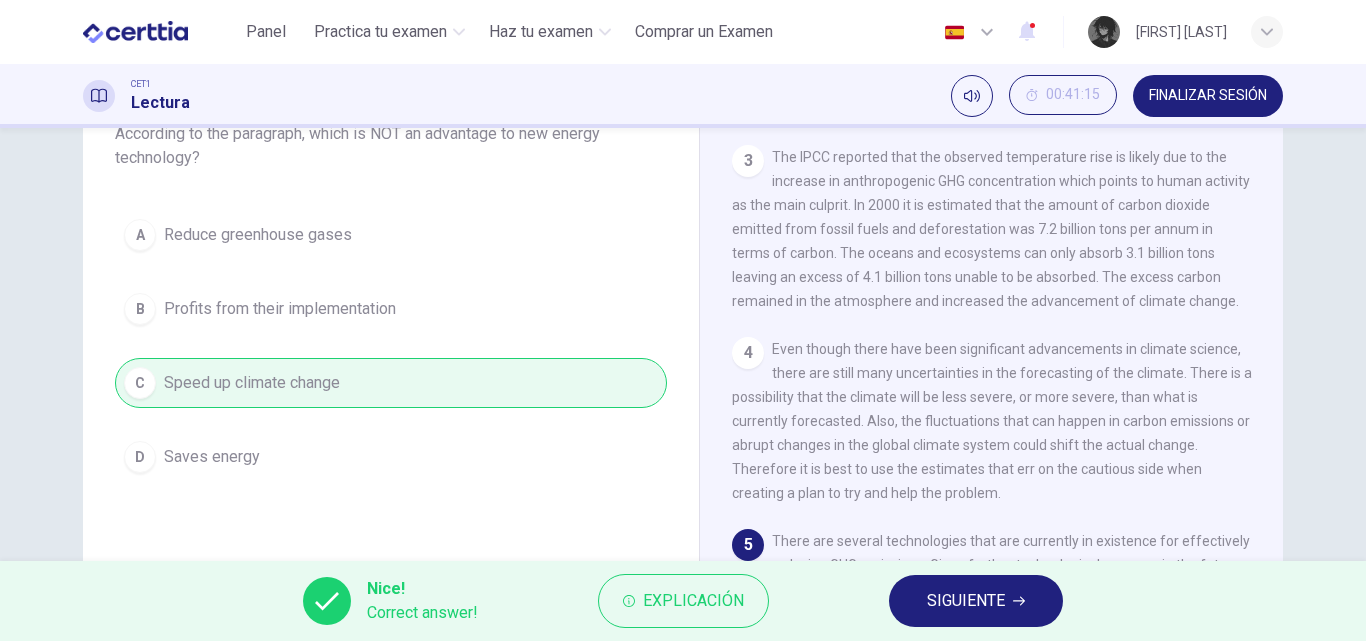 click on "SIGUIENTE" at bounding box center [976, 601] 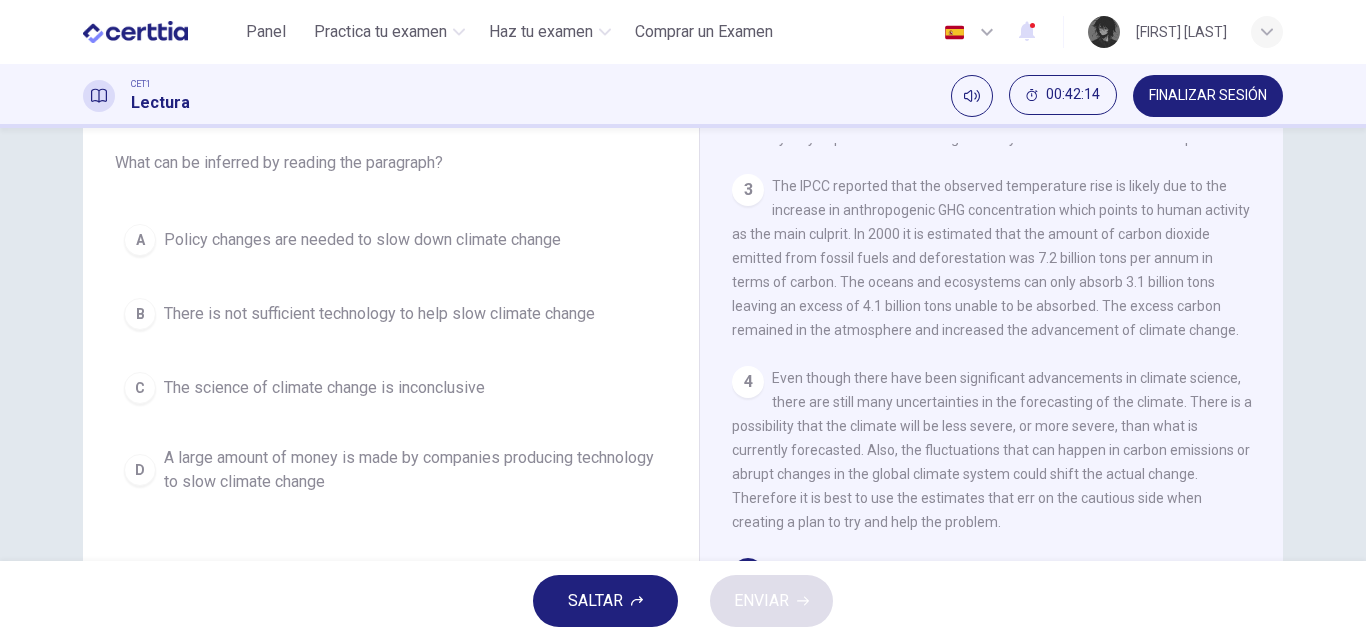 scroll, scrollTop: 42, scrollLeft: 0, axis: vertical 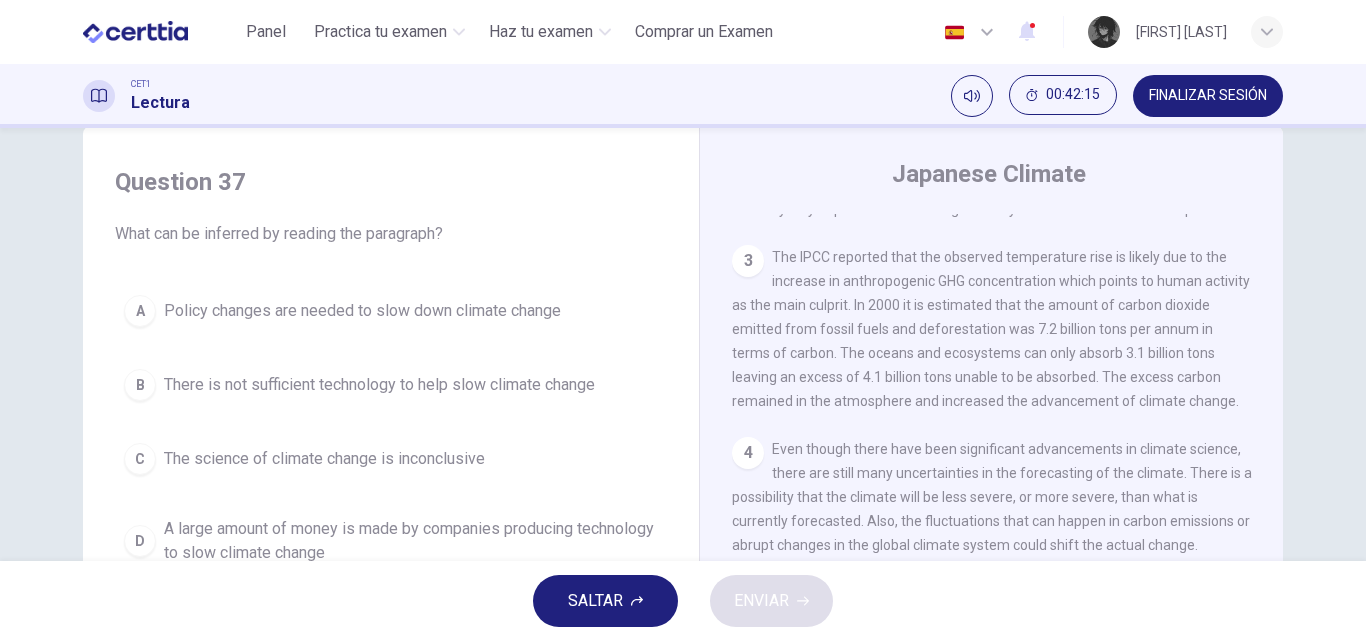 click on "Policy changes are needed to slow down climate change" at bounding box center [362, 311] 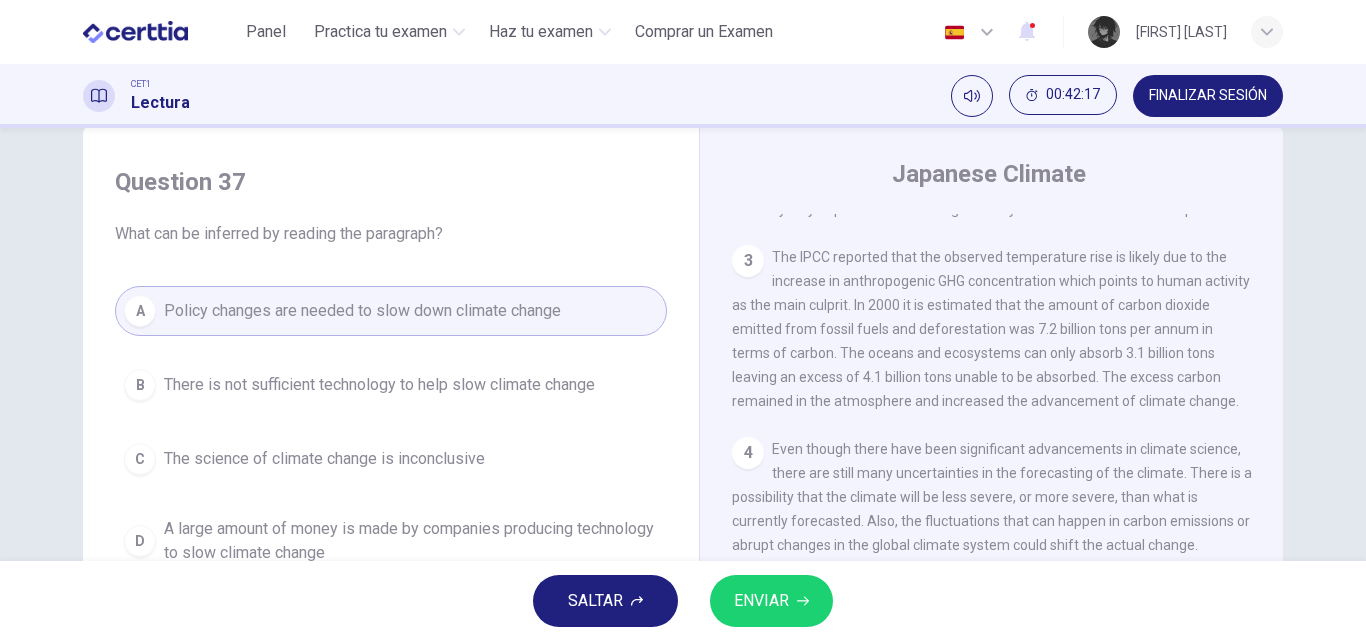 click on "ENVIAR" at bounding box center [771, 601] 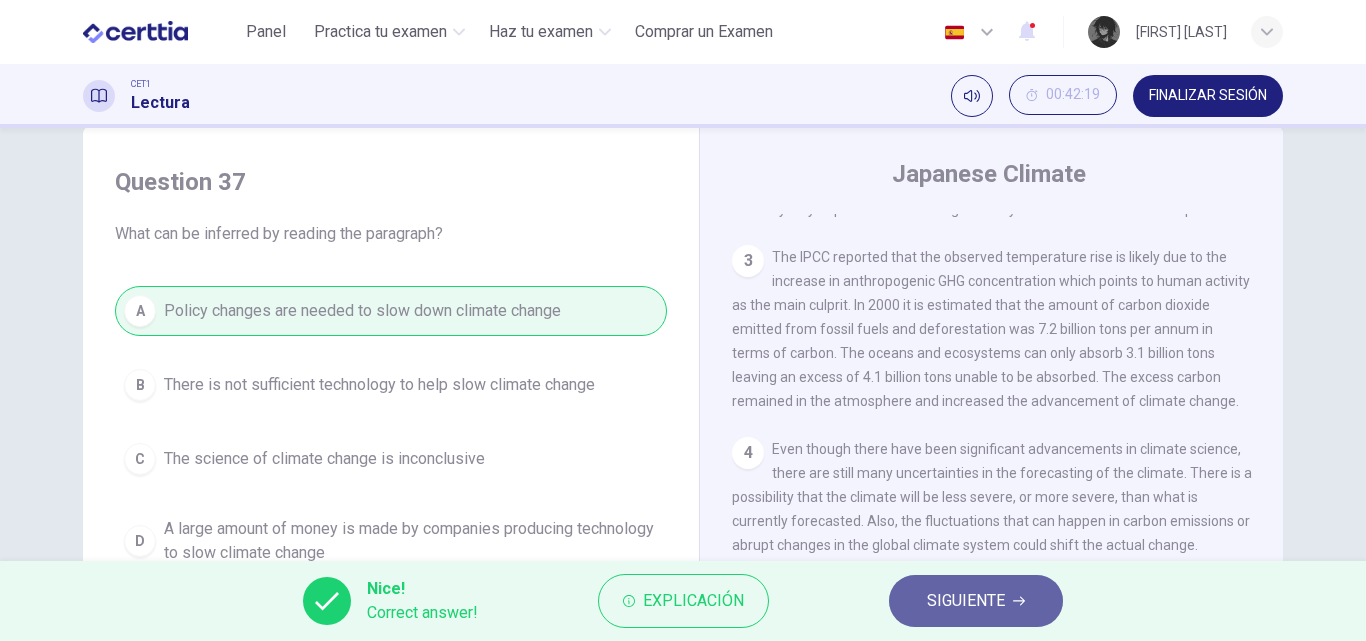 click on "SIGUIENTE" at bounding box center [966, 601] 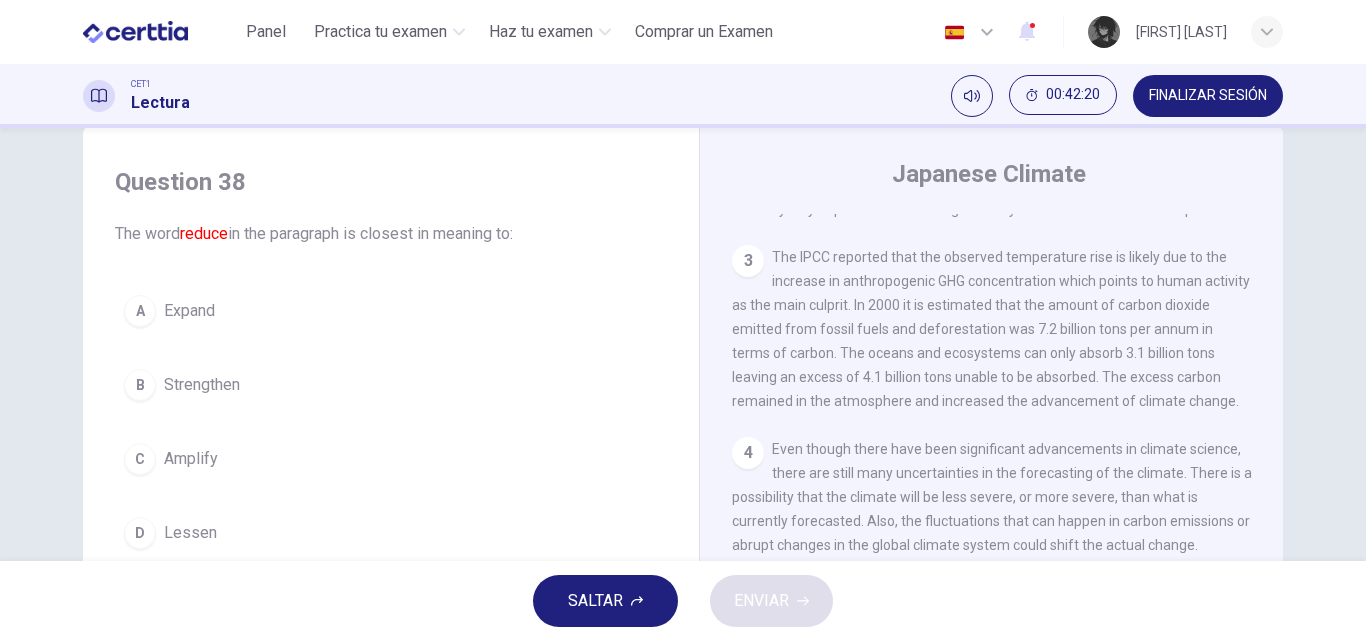 scroll, scrollTop: 142, scrollLeft: 0, axis: vertical 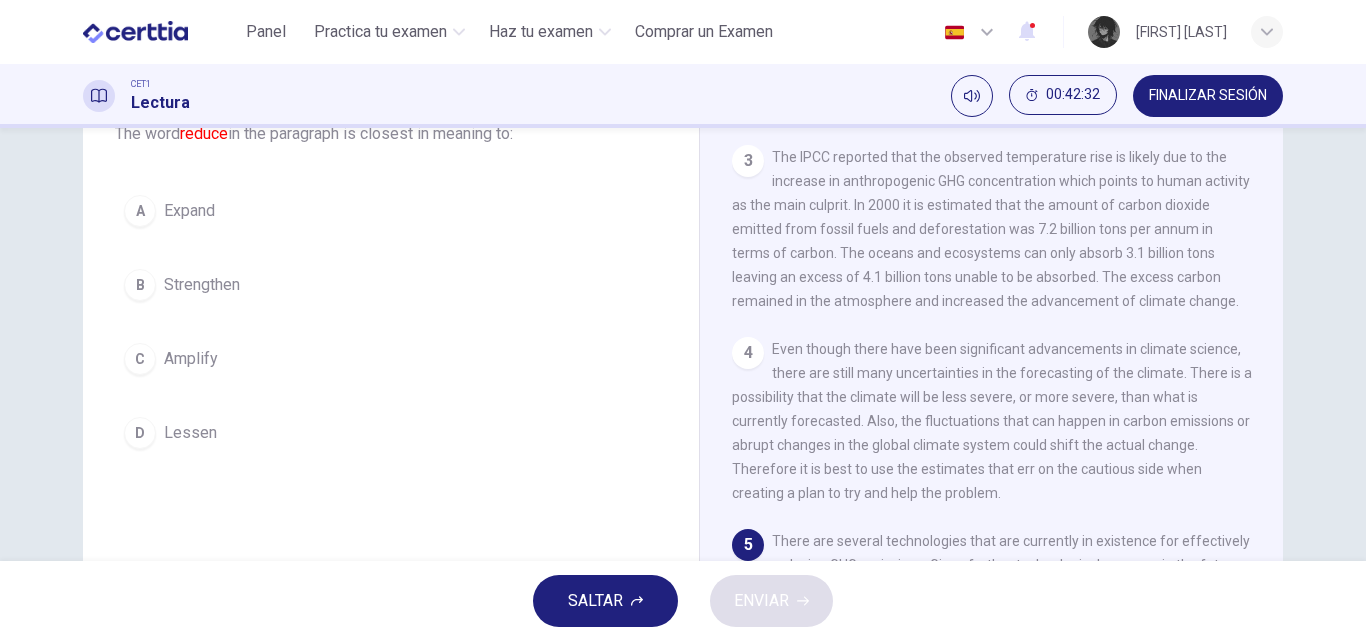 click on "D Lessen" at bounding box center (391, 433) 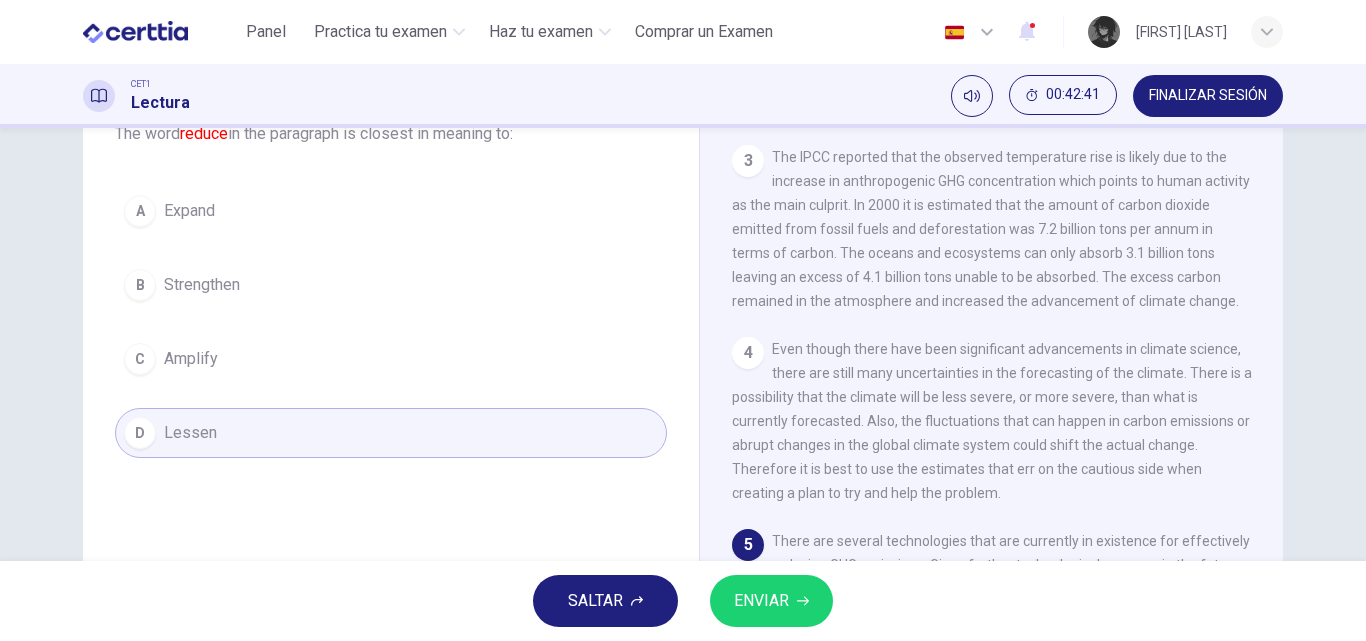 click on "ENVIAR" at bounding box center [761, 601] 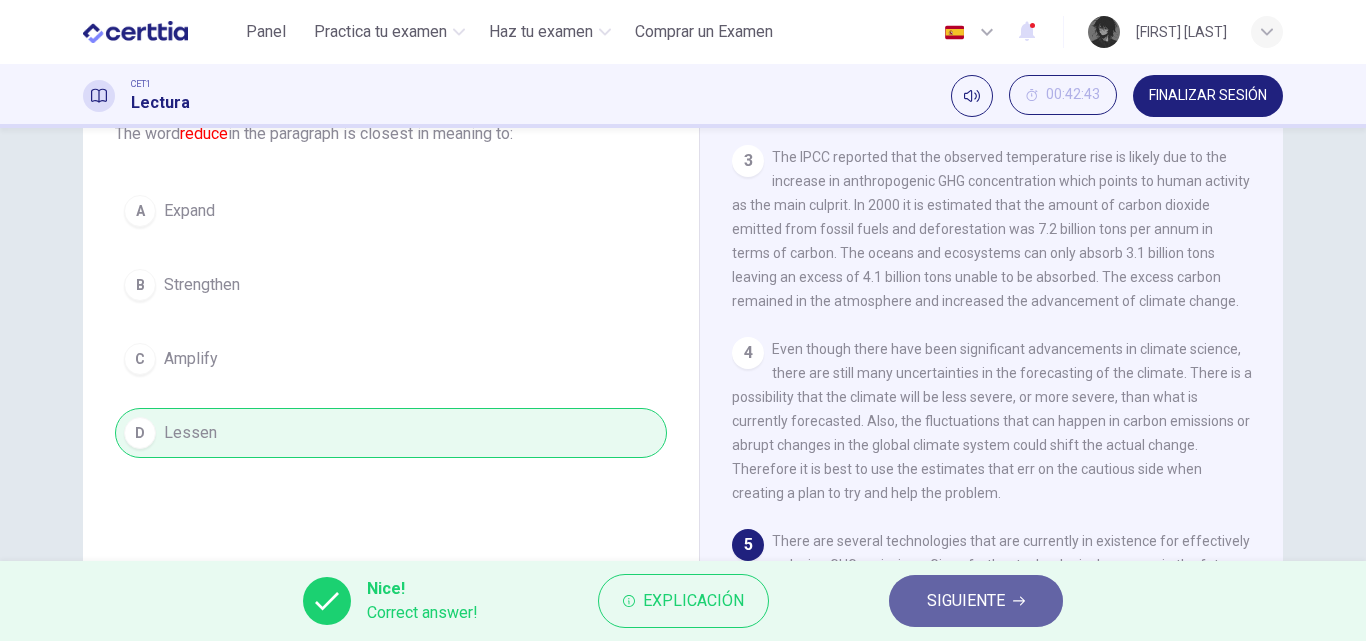 click on "SIGUIENTE" at bounding box center (966, 601) 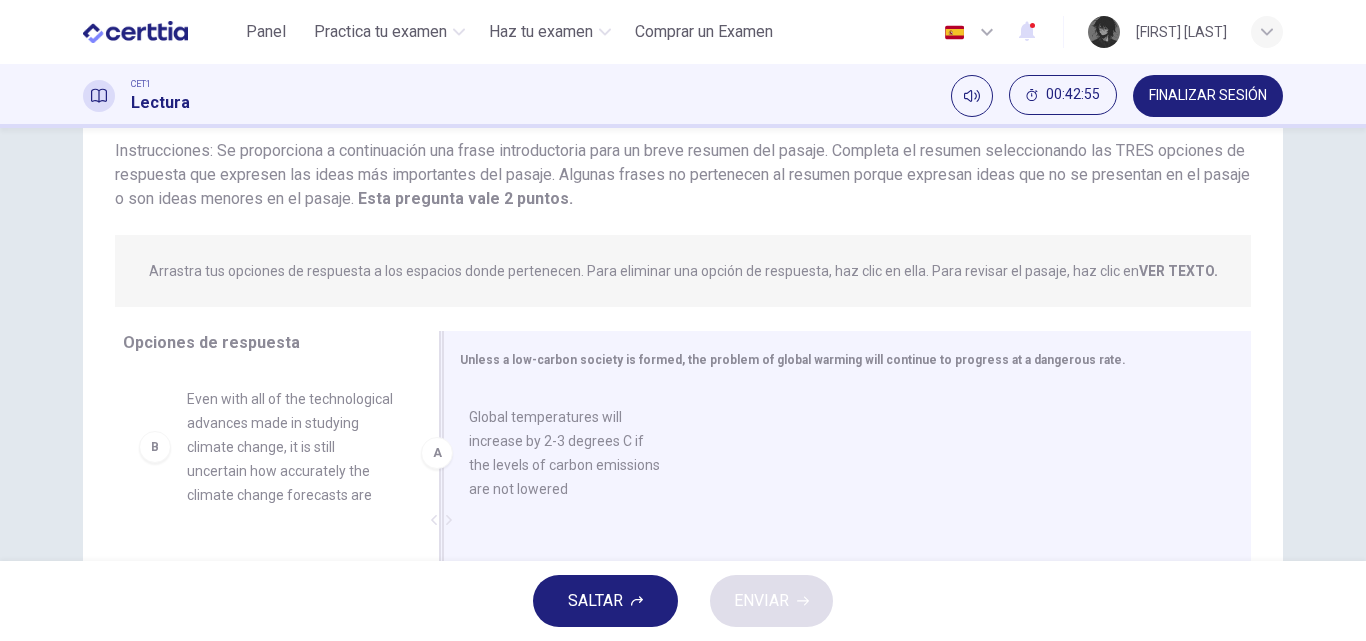 drag, startPoint x: 290, startPoint y: 465, endPoint x: 592, endPoint y: 483, distance: 302.53595 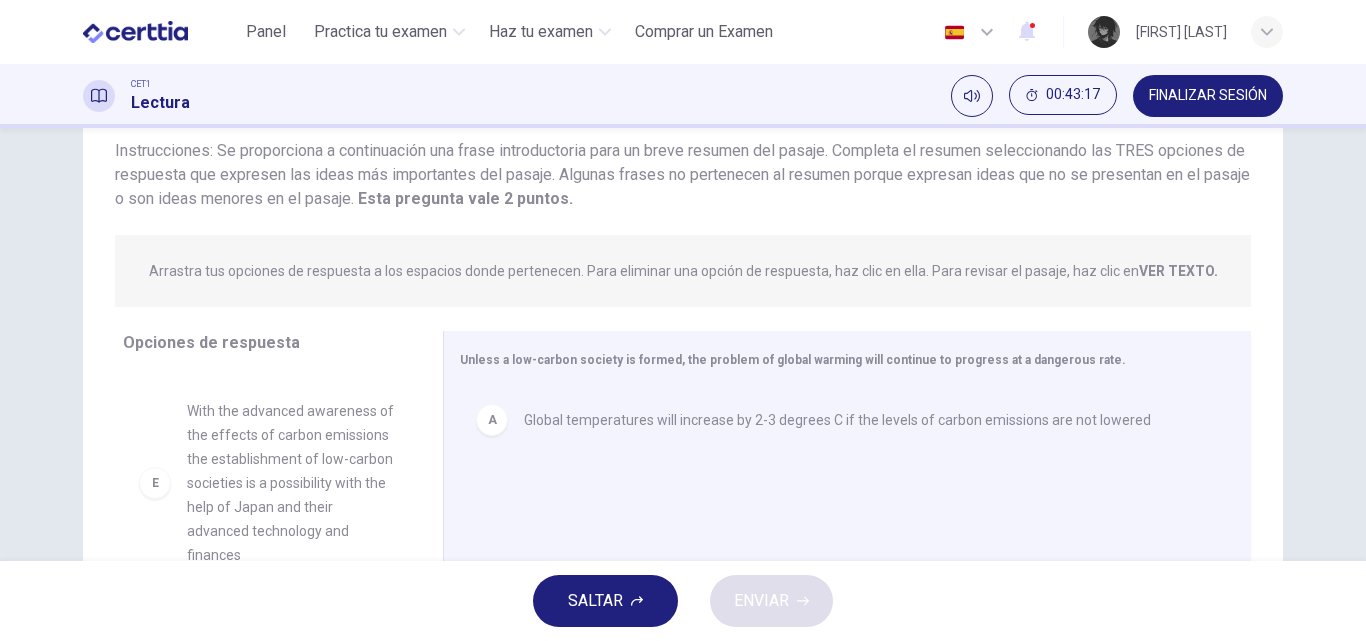 scroll, scrollTop: 516, scrollLeft: 0, axis: vertical 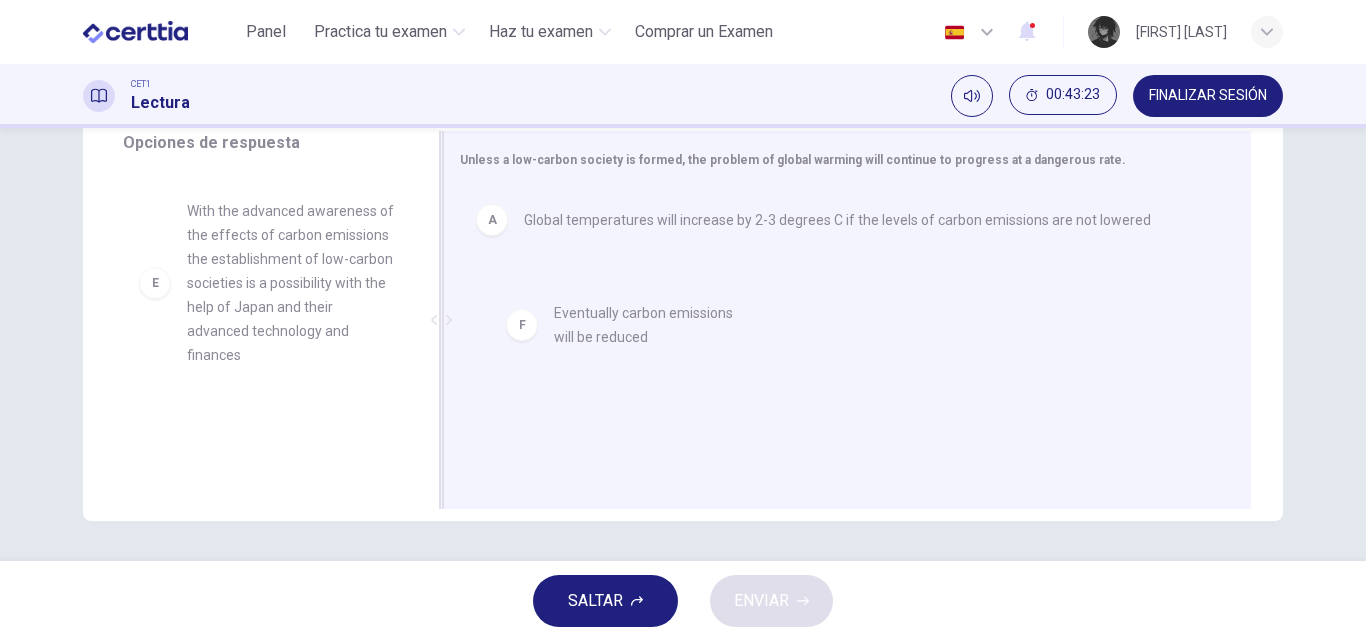 drag, startPoint x: 300, startPoint y: 452, endPoint x: 688, endPoint y: 337, distance: 404.68384 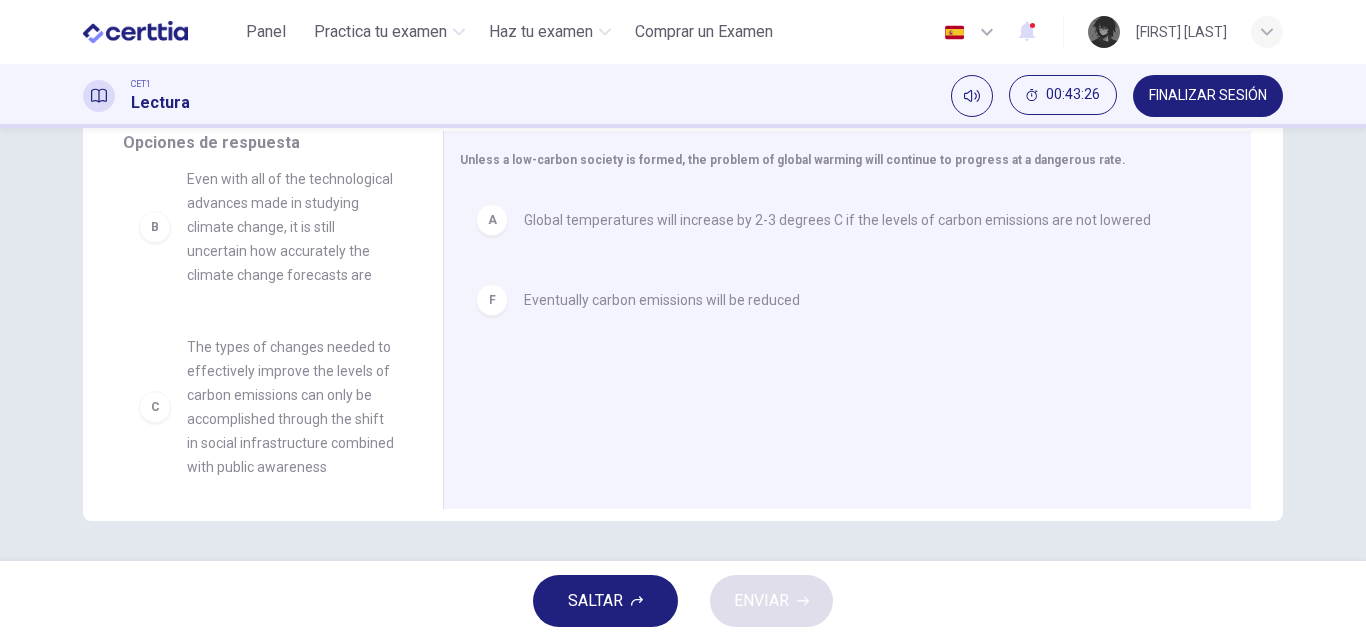 scroll, scrollTop: 0, scrollLeft: 0, axis: both 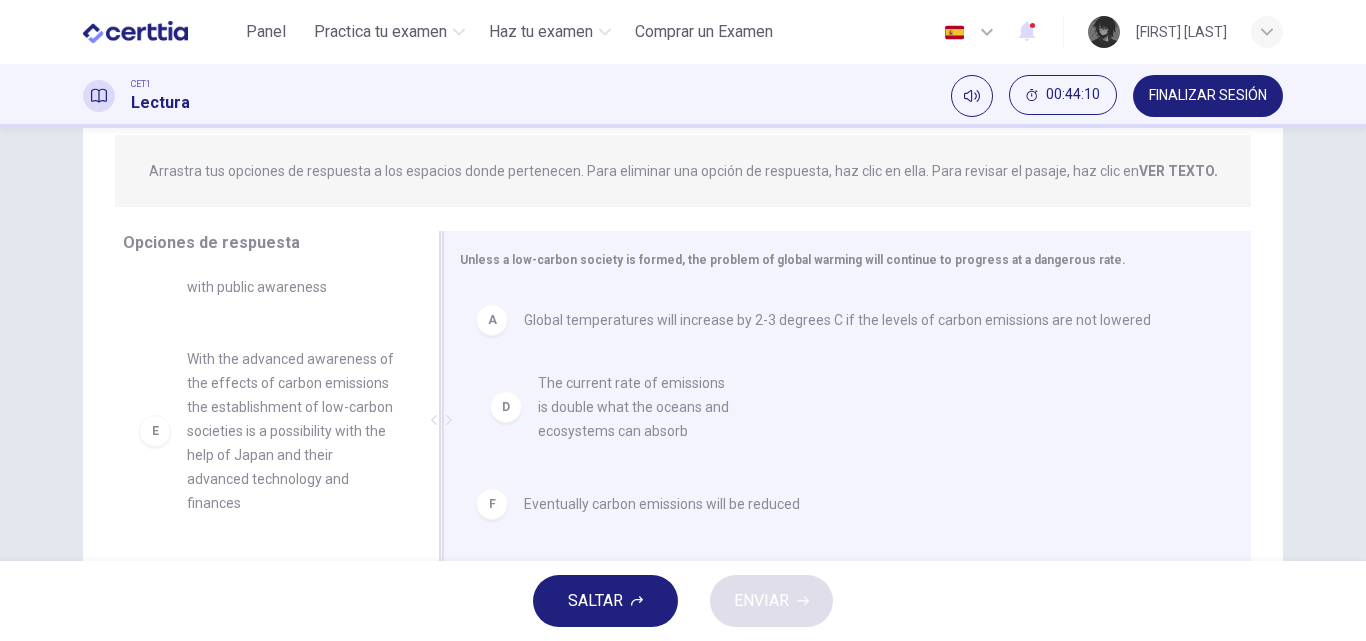 drag, startPoint x: 327, startPoint y: 440, endPoint x: 745, endPoint y: 414, distance: 418.80783 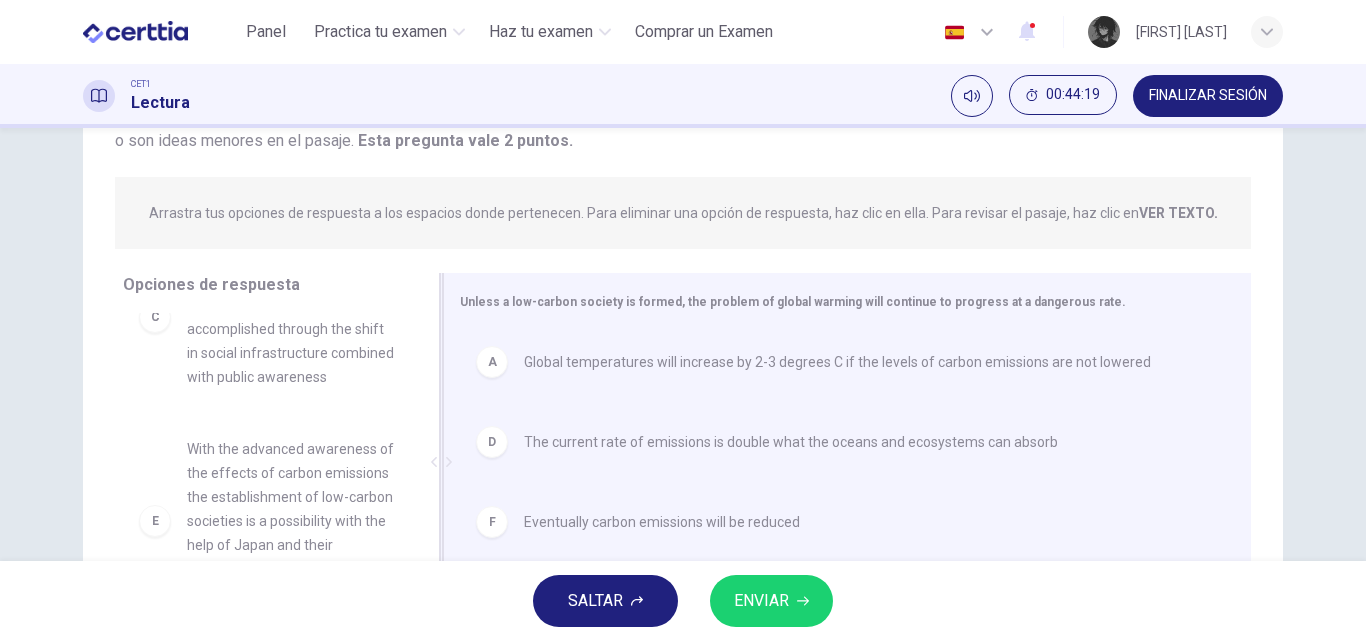 scroll, scrollTop: 300, scrollLeft: 0, axis: vertical 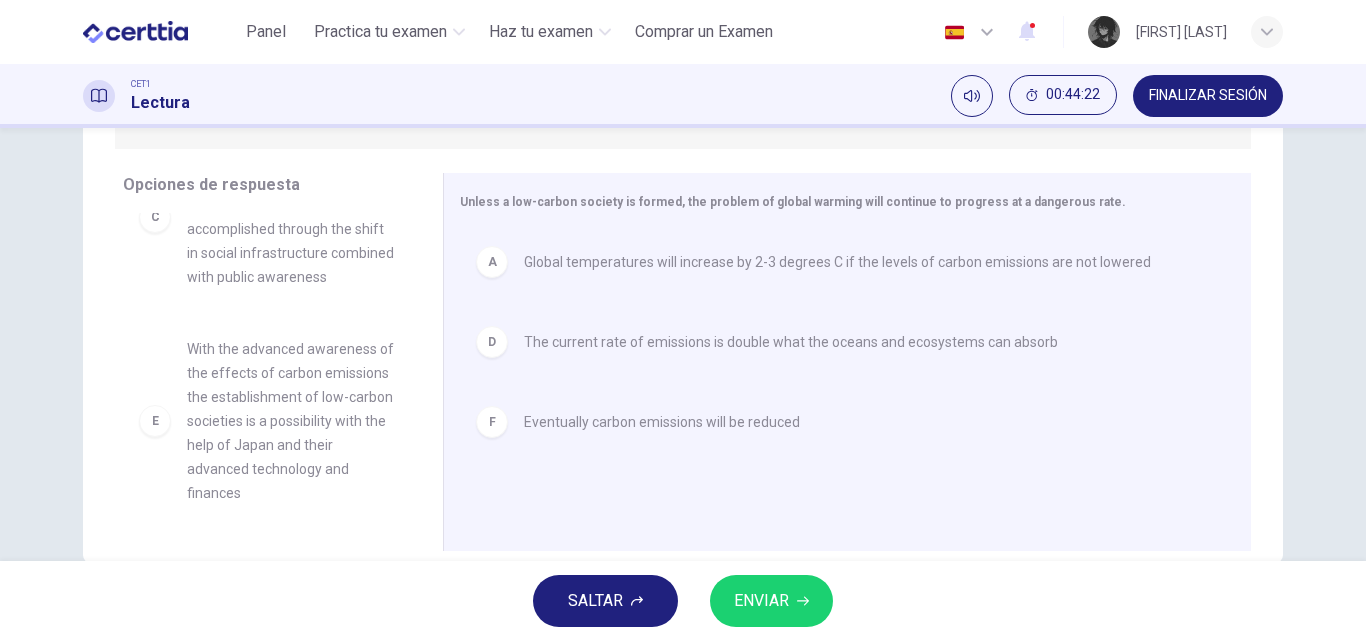 click on "ENVIAR" at bounding box center (761, 601) 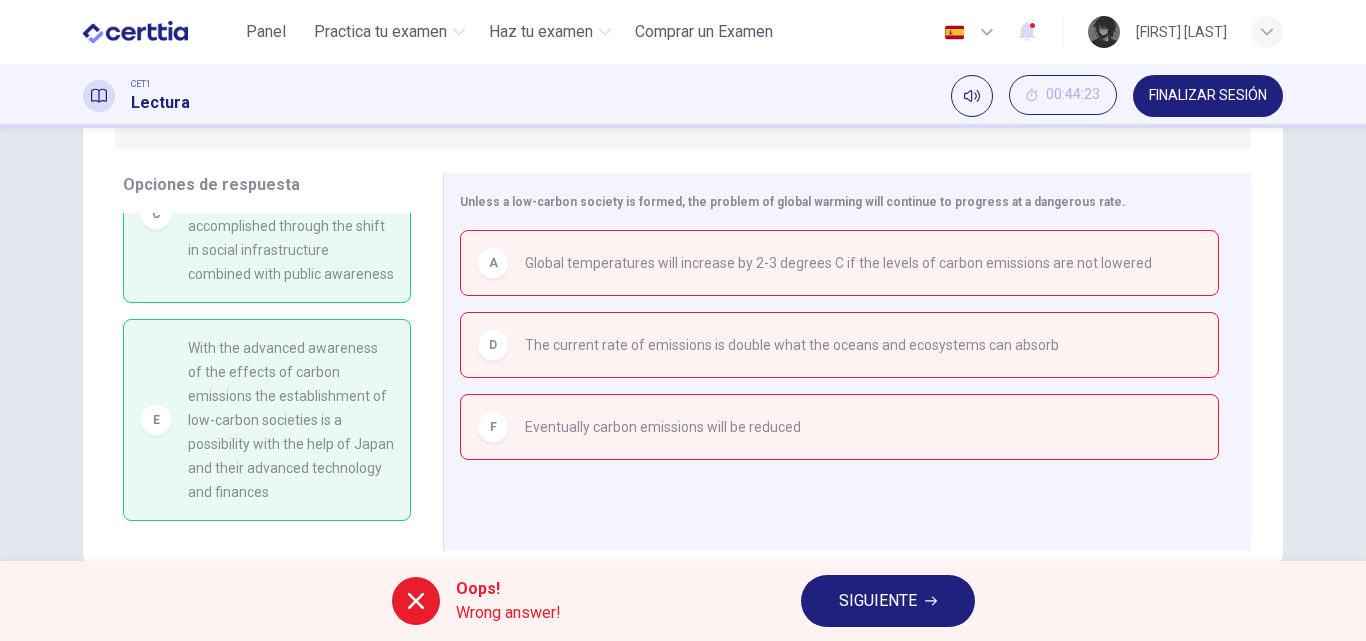 scroll, scrollTop: 306, scrollLeft: 0, axis: vertical 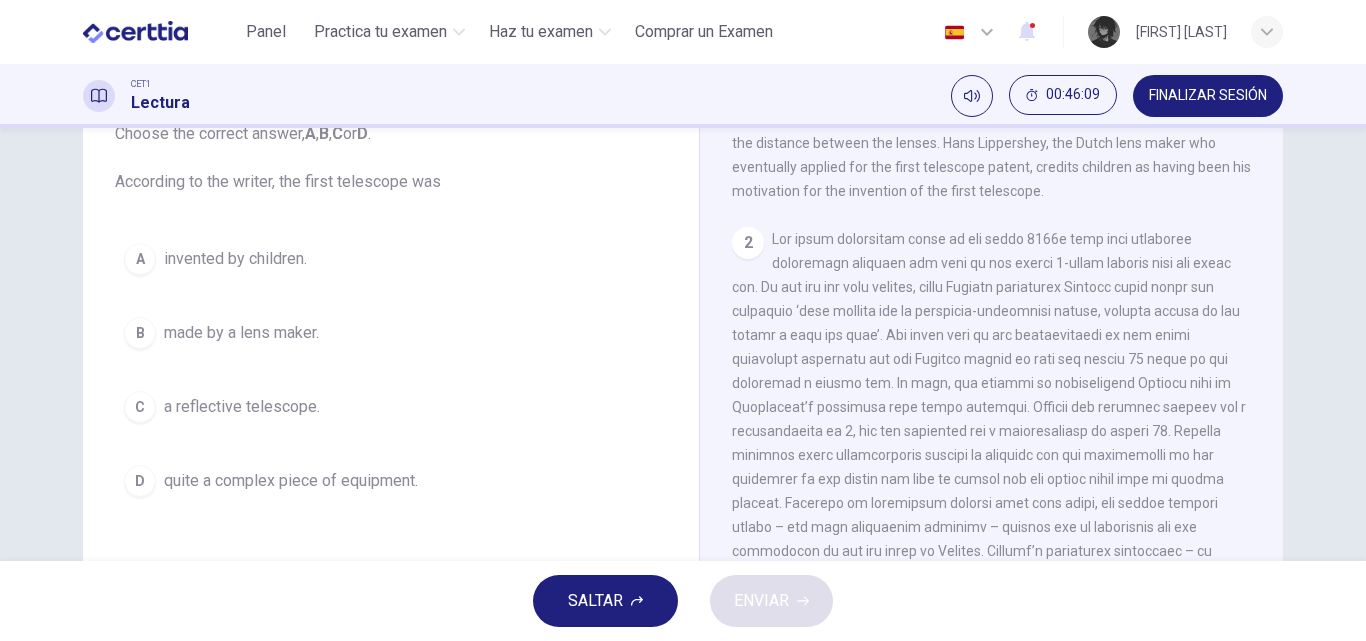 click on "B made by a lens maker." at bounding box center (391, 333) 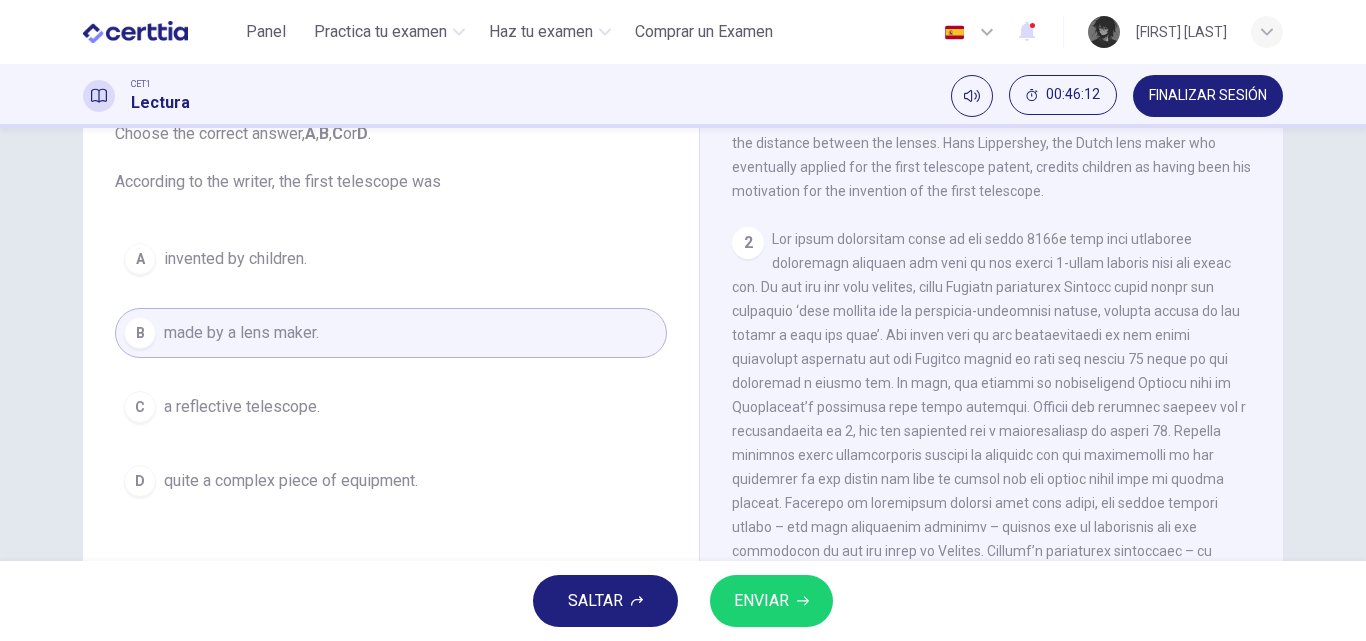 click on "ENVIAR" at bounding box center (761, 601) 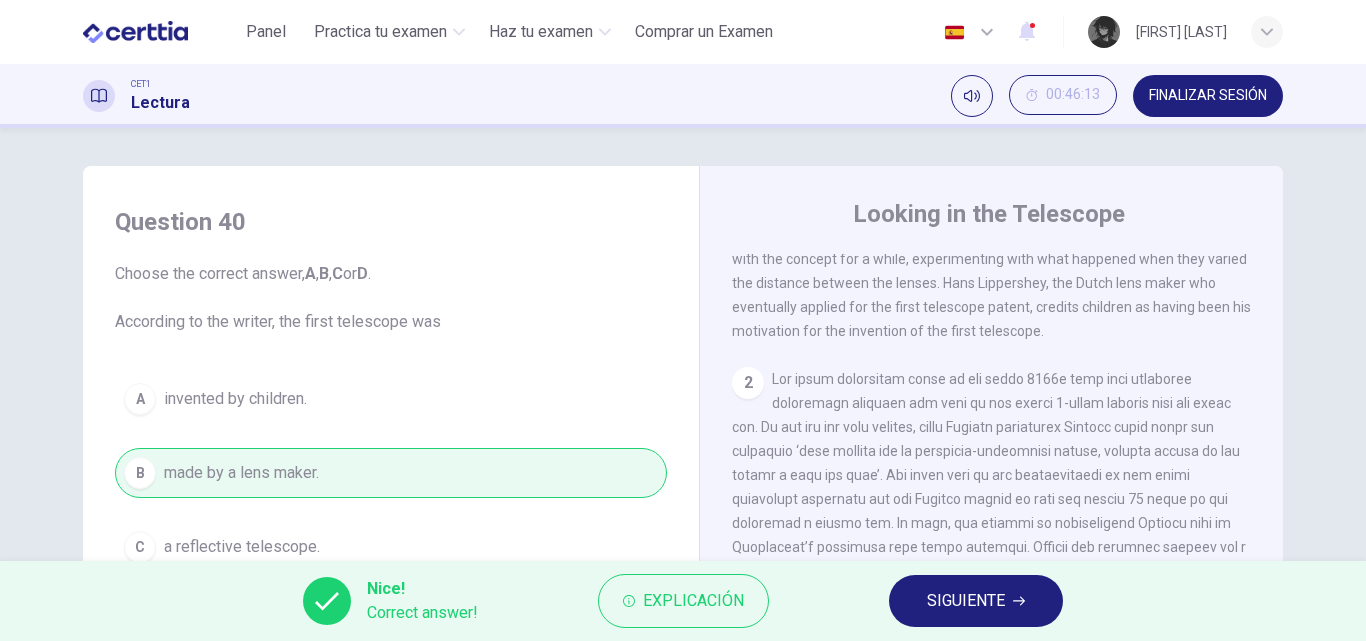 scroll, scrollTop: 0, scrollLeft: 0, axis: both 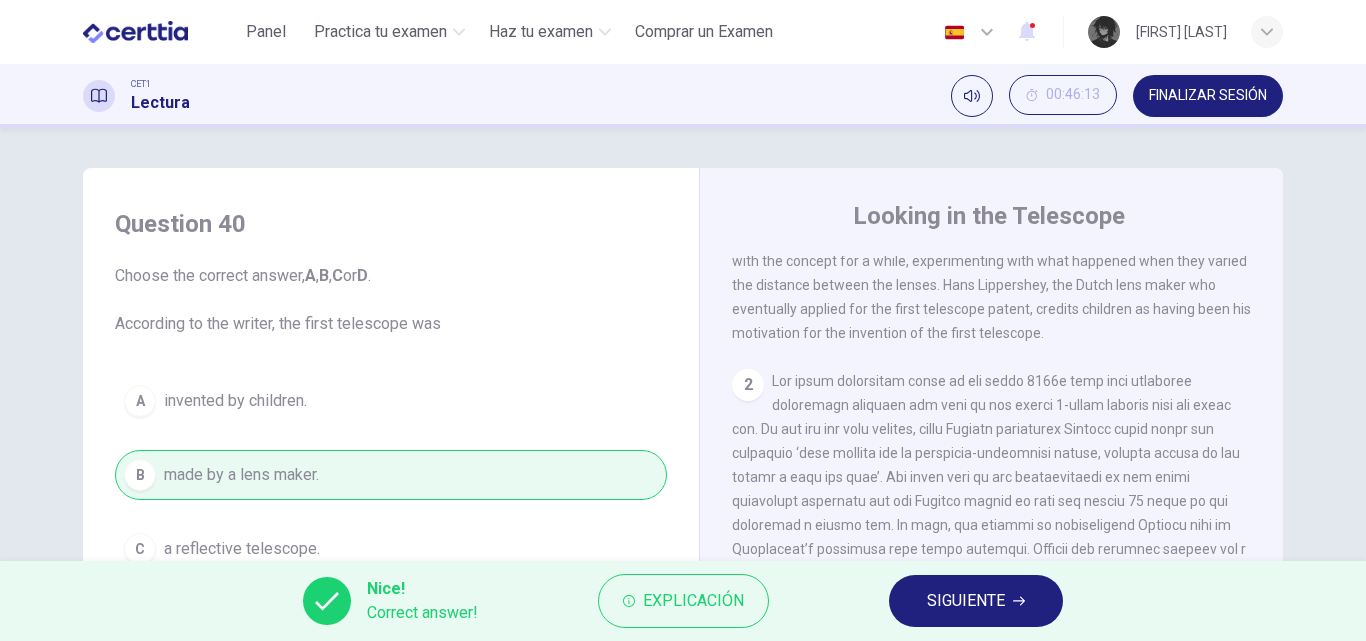 click on "SIGUIENTE" at bounding box center [966, 601] 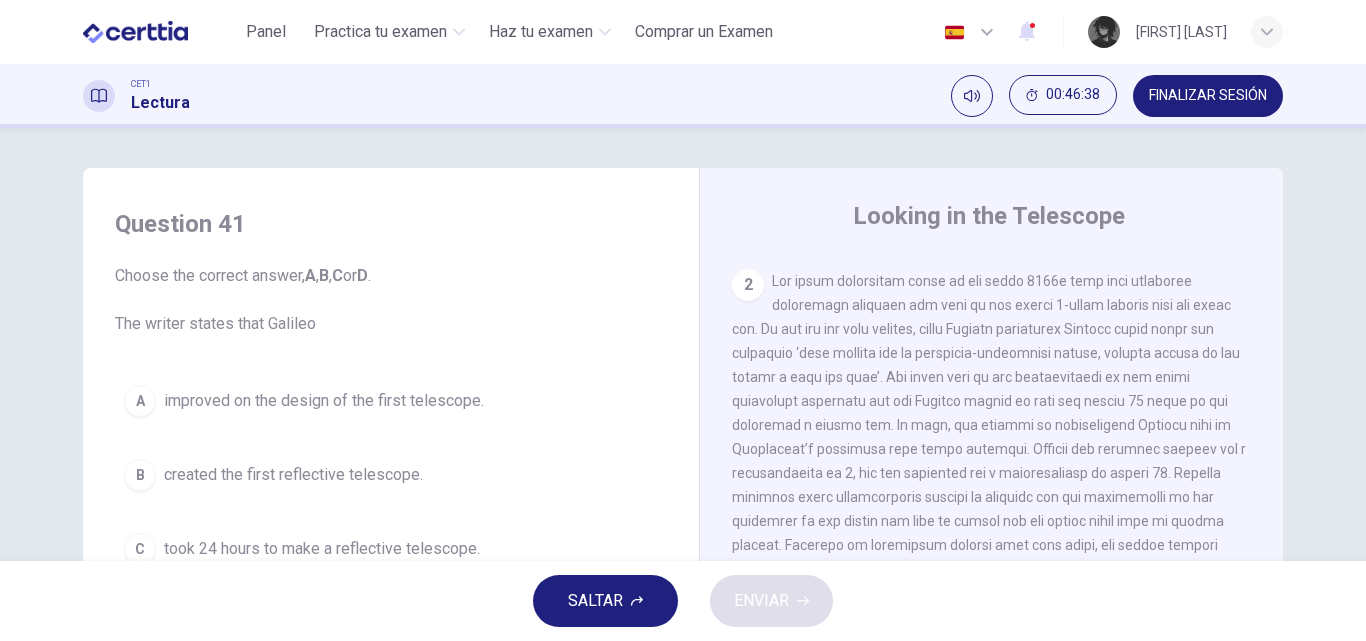scroll, scrollTop: 700, scrollLeft: 0, axis: vertical 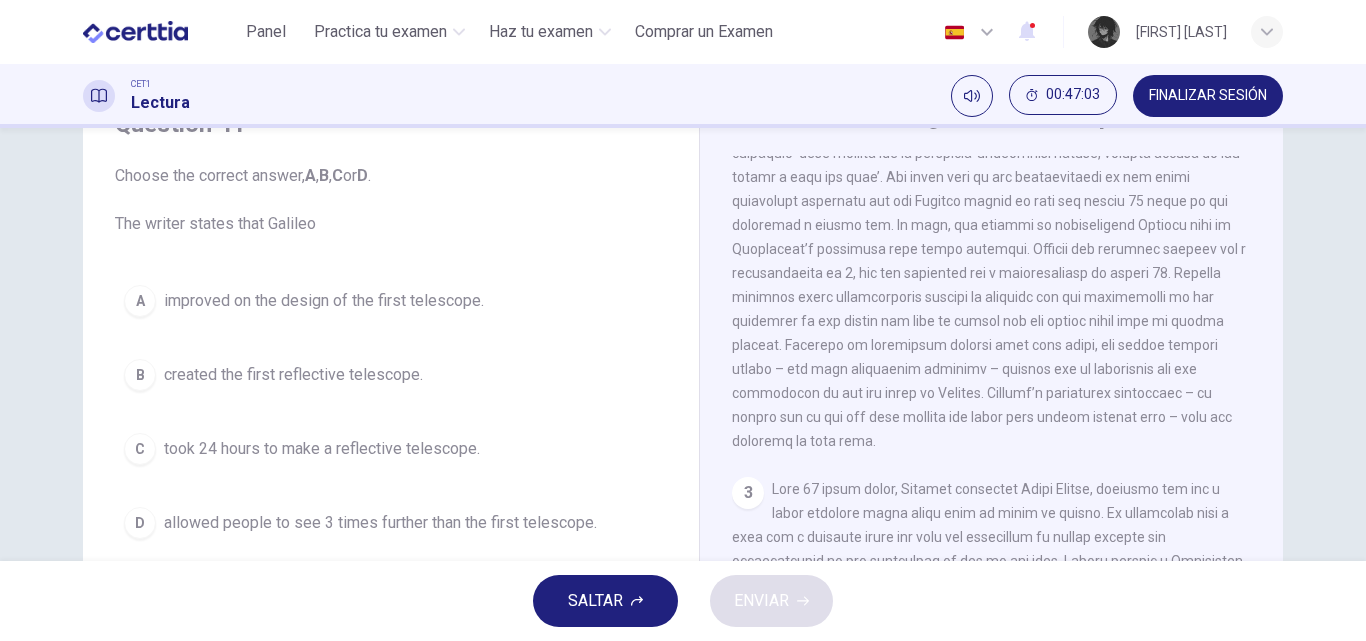 click on "C took 24 hours to make a reflective telescope." at bounding box center [391, 449] 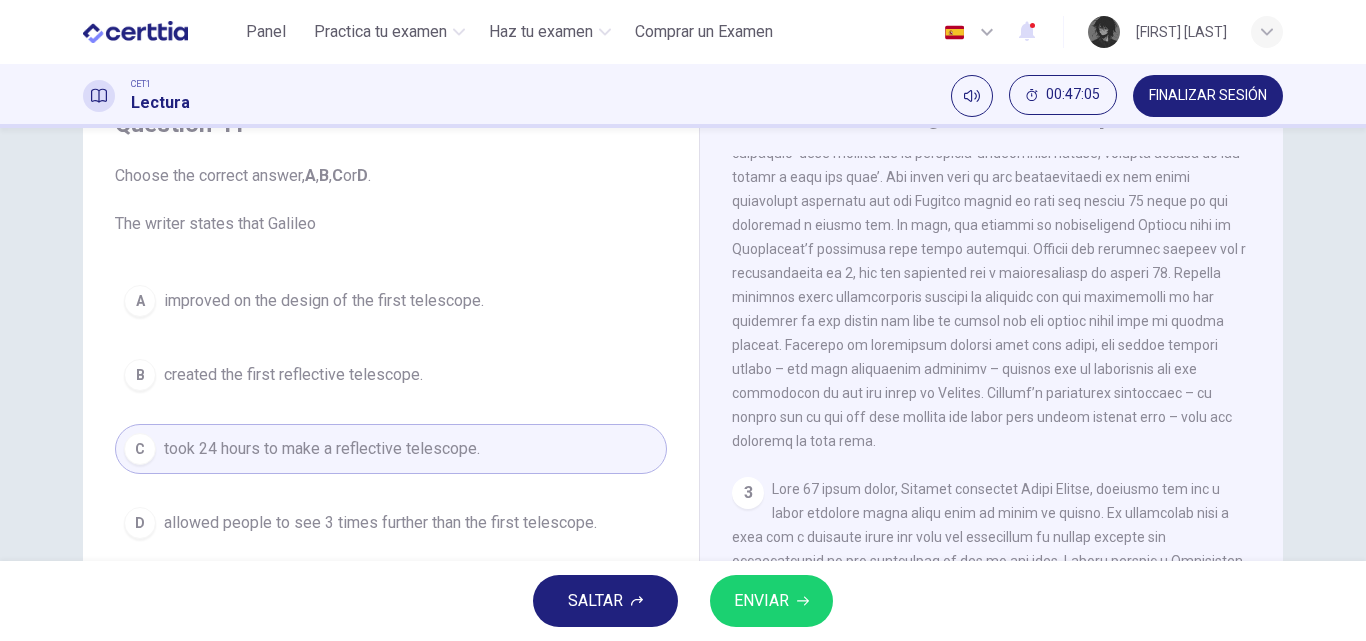 click on "ENVIAR" at bounding box center (761, 601) 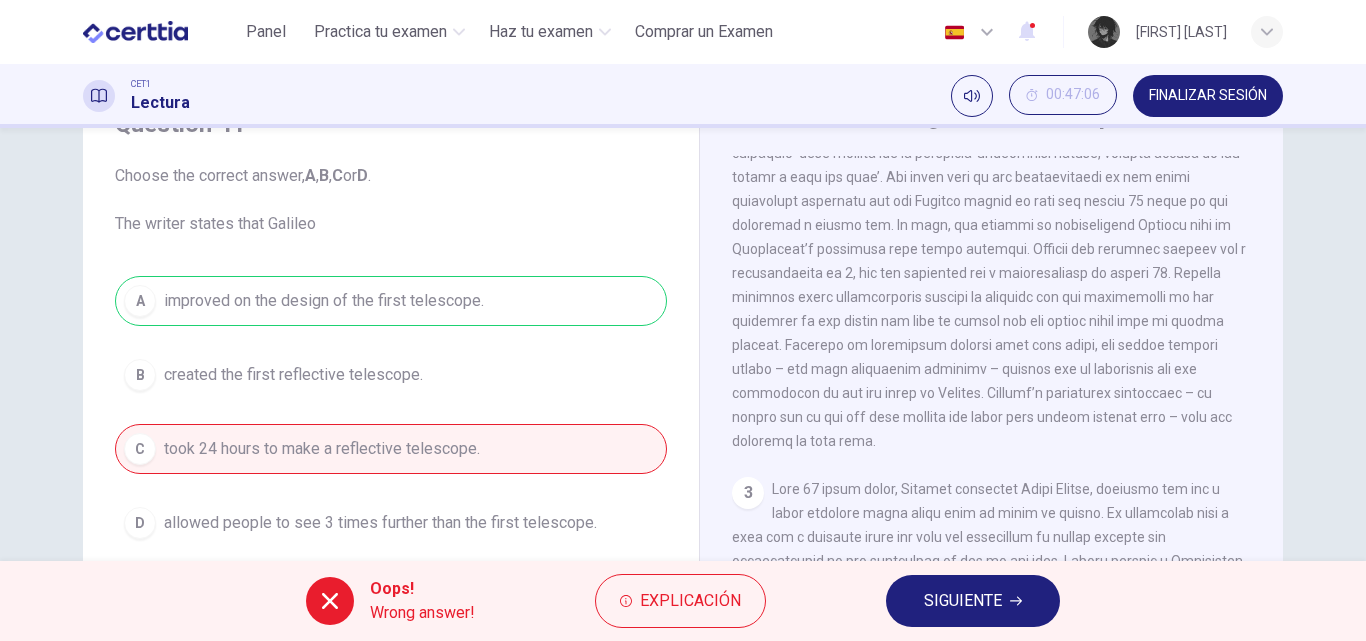 click on "SIGUIENTE" at bounding box center (963, 601) 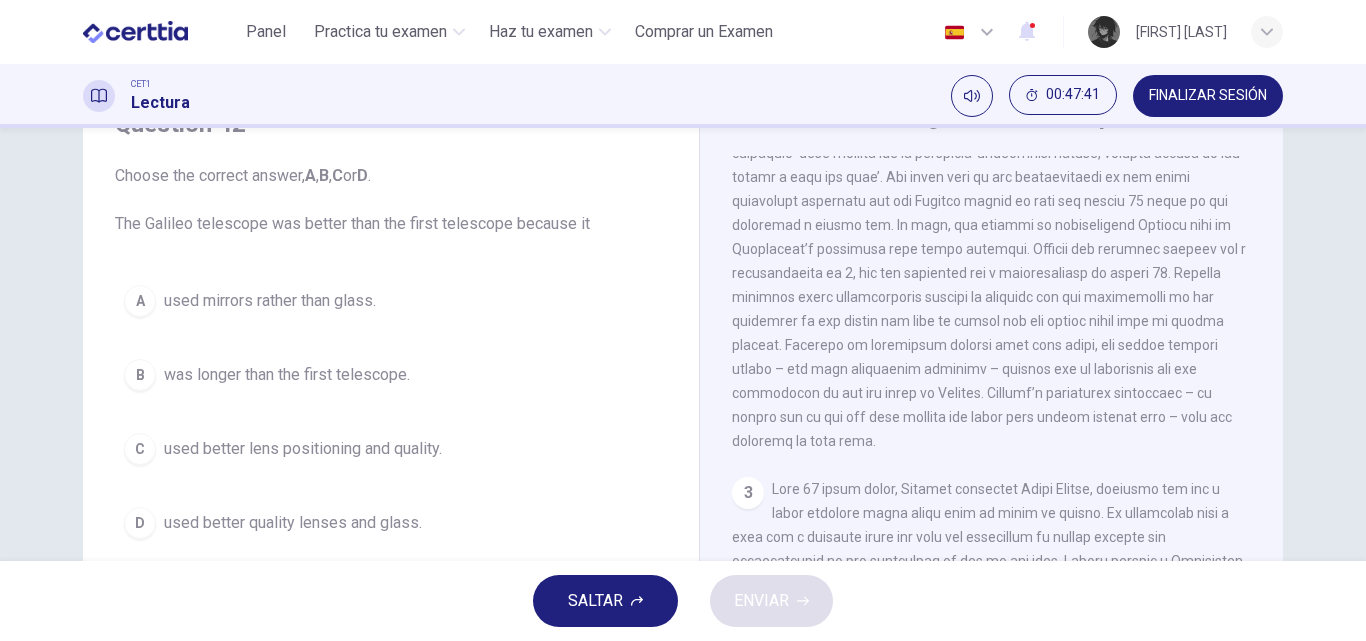 click on "C used better lens positioning and quality." at bounding box center (391, 449) 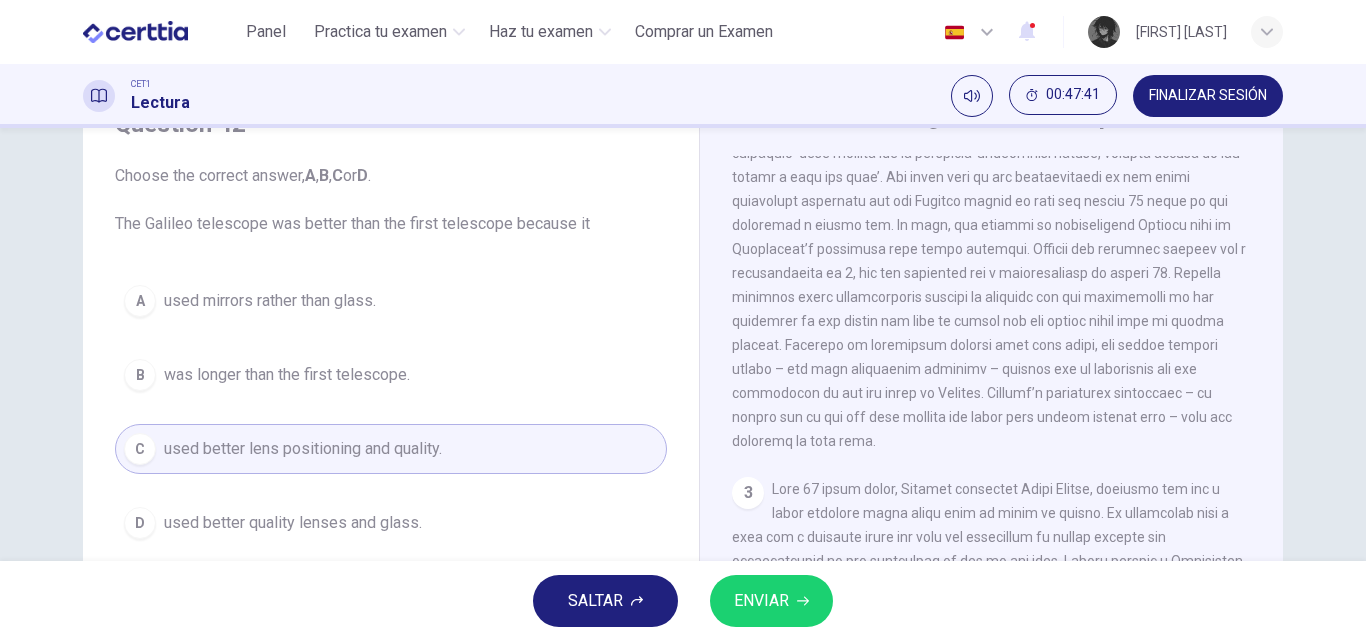 click 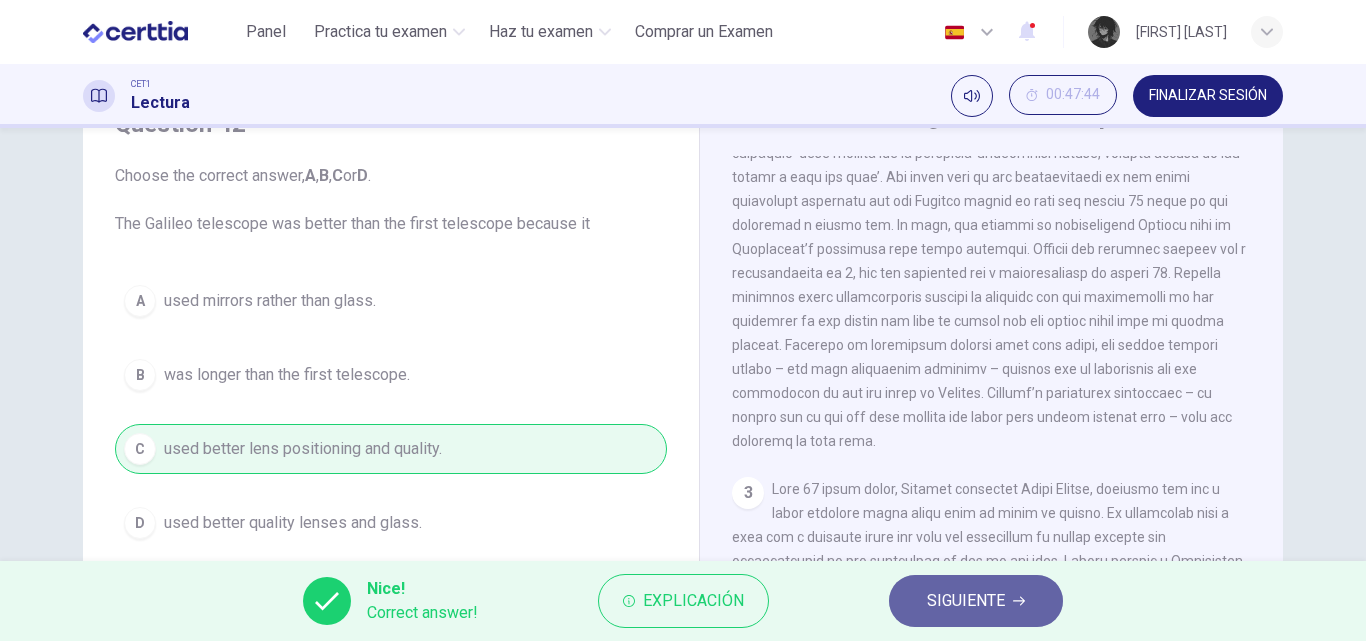 click on "SIGUIENTE" at bounding box center (976, 601) 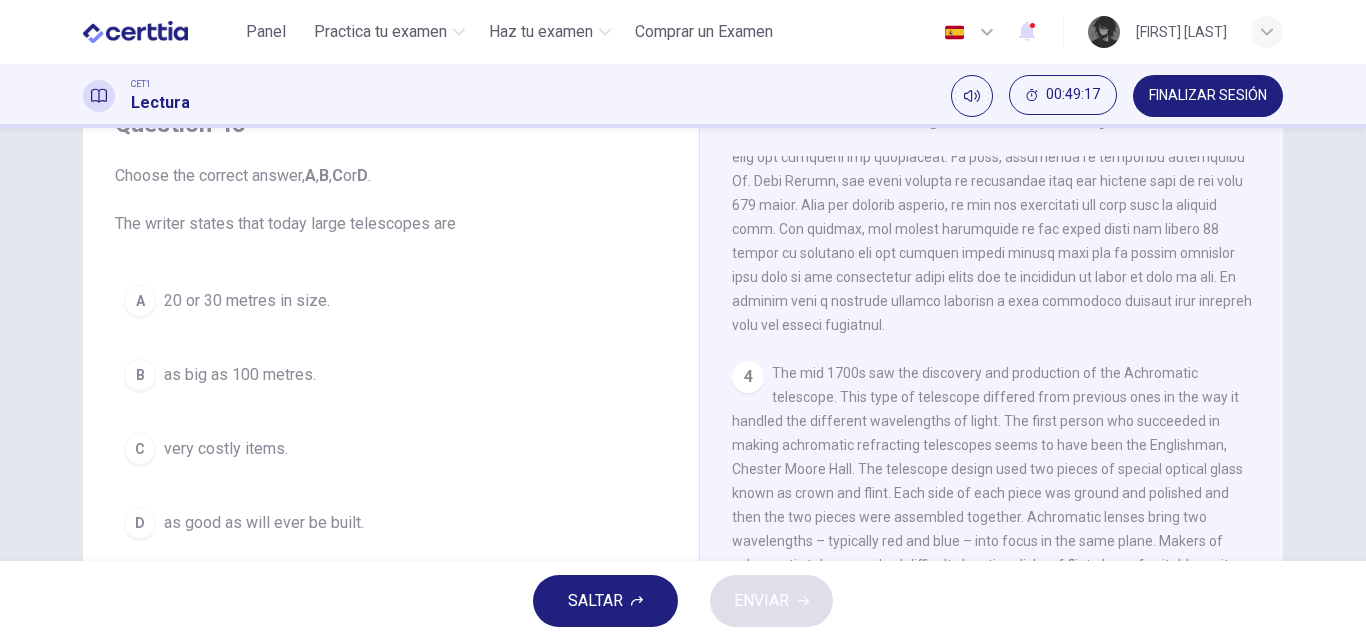 scroll, scrollTop: 1459, scrollLeft: 0, axis: vertical 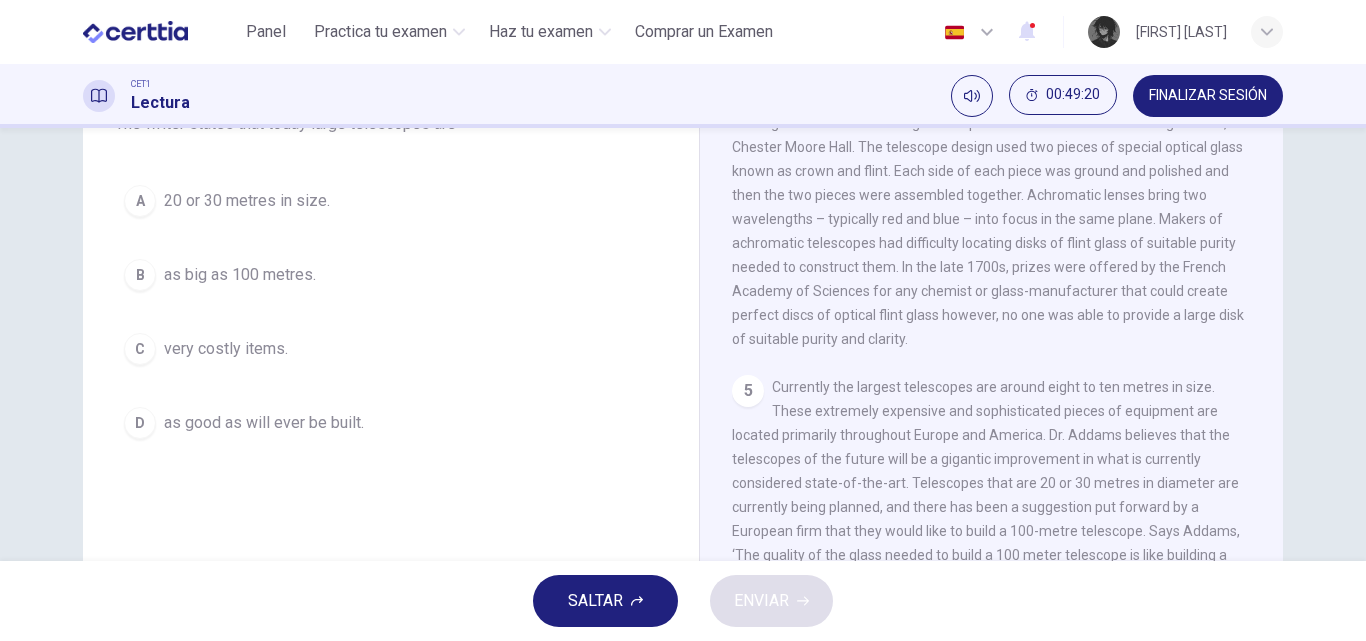 click on "as good as will ever be built." at bounding box center (264, 423) 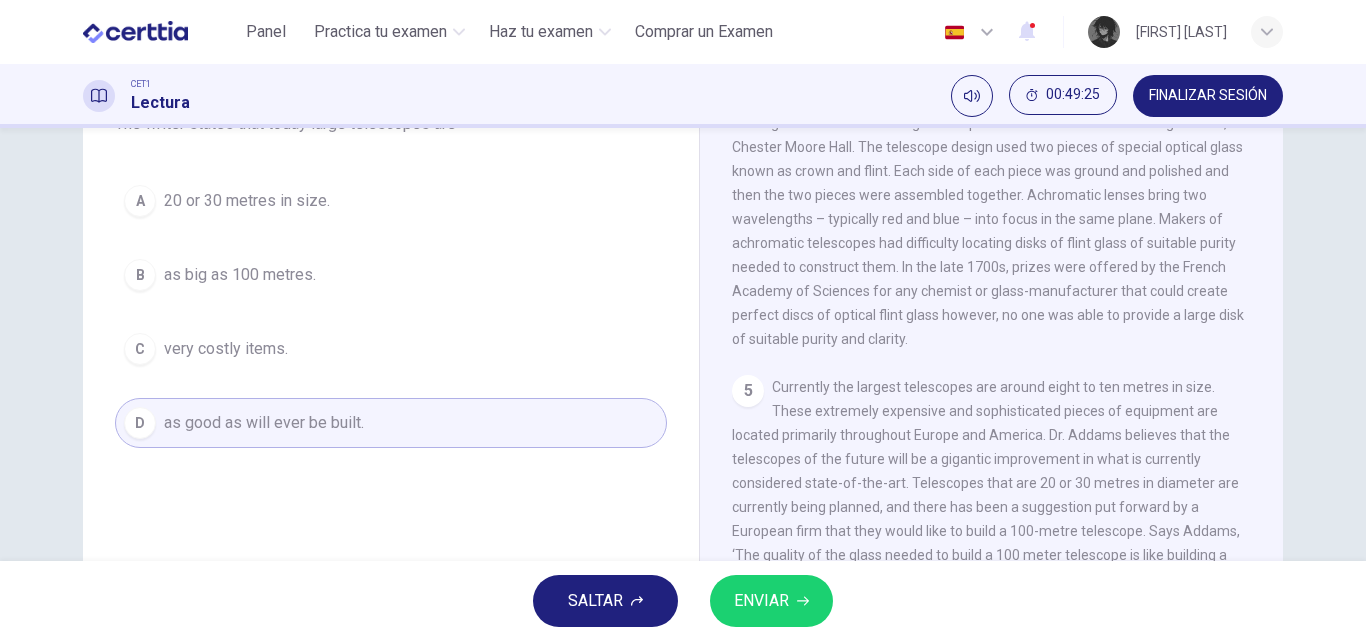 click on "B as big as 100 metres." at bounding box center [391, 275] 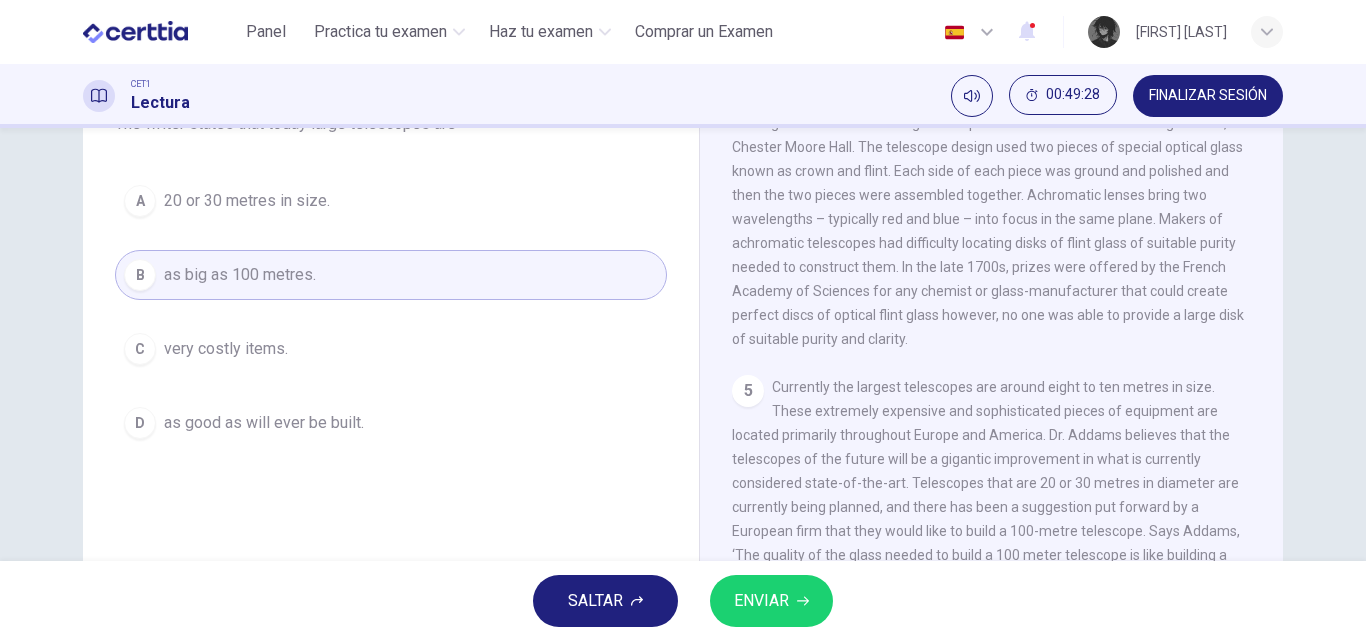 click on "ENVIAR" at bounding box center (771, 601) 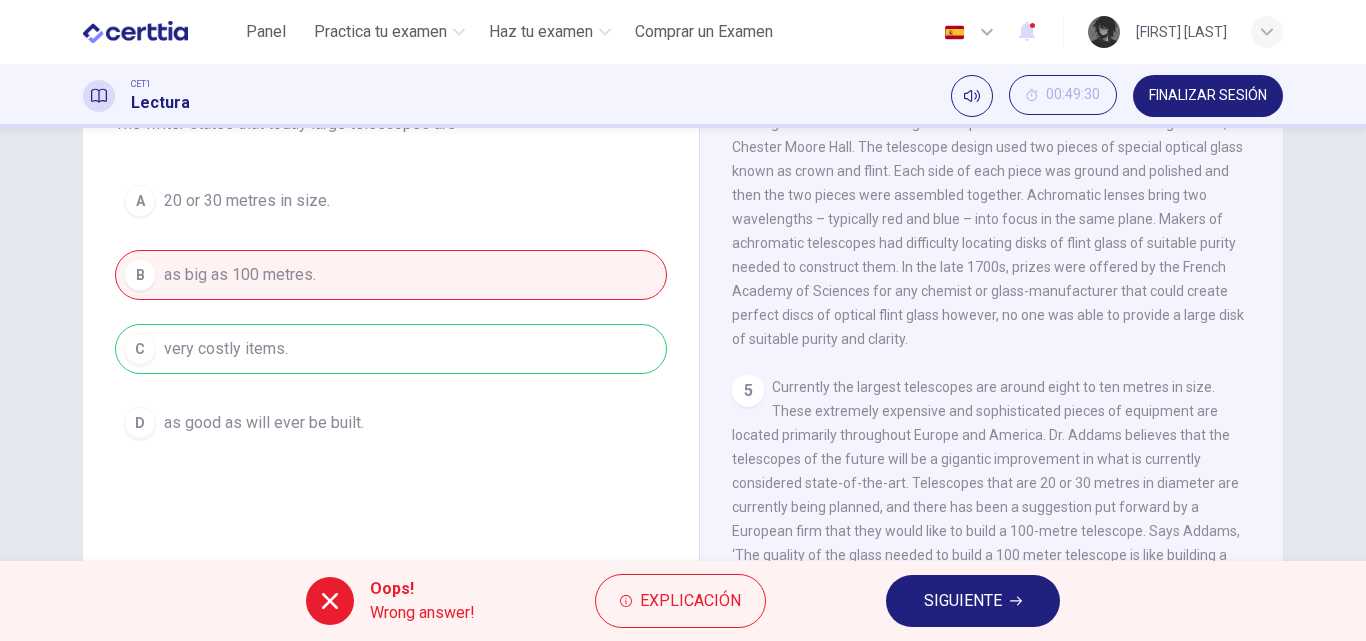 click on "SIGUIENTE" at bounding box center [973, 601] 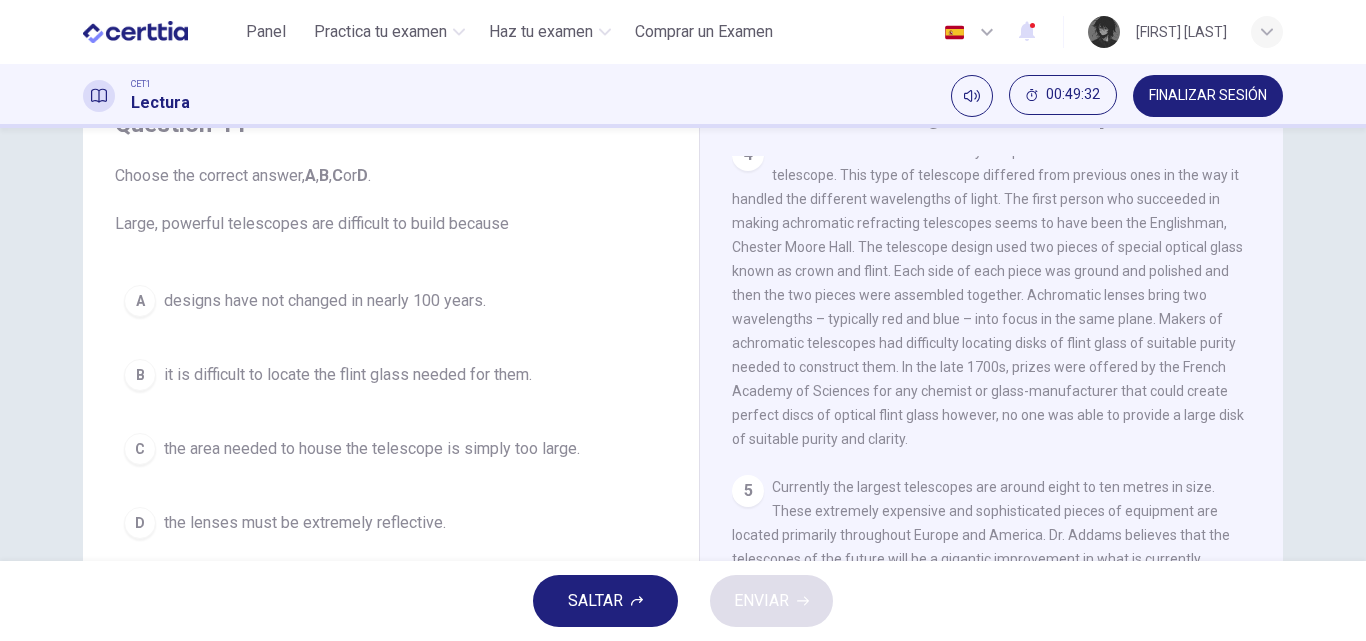 scroll, scrollTop: 200, scrollLeft: 0, axis: vertical 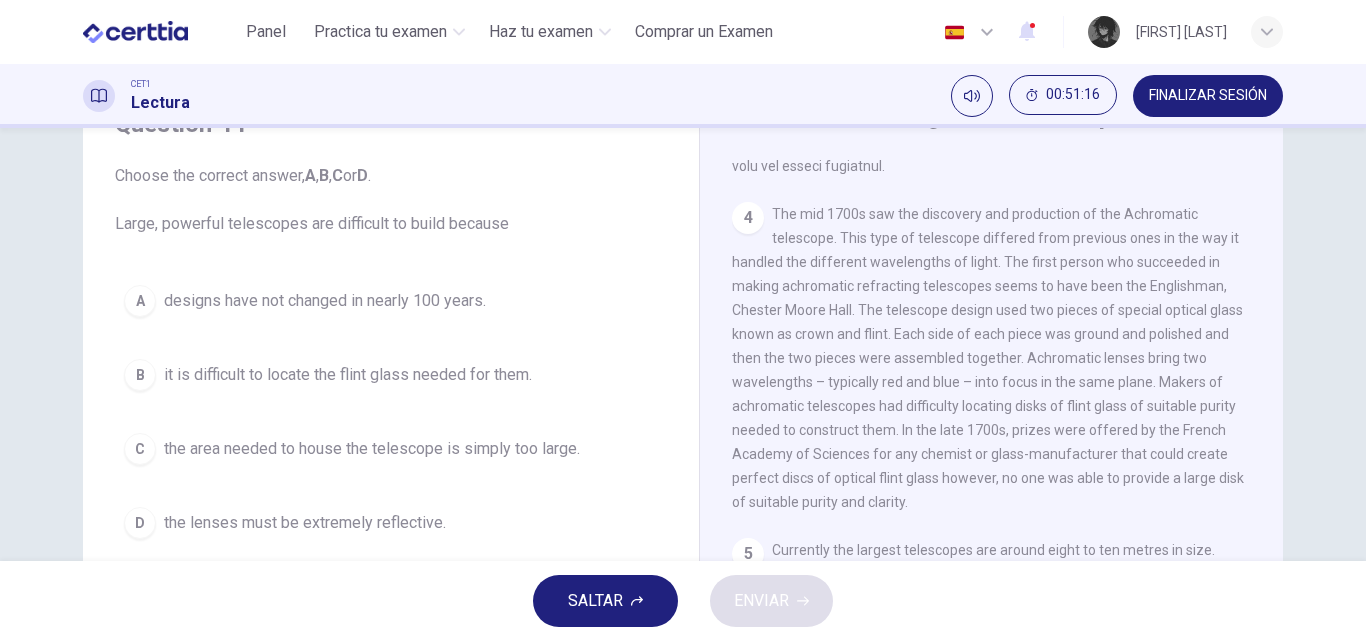 click on "designs have not changed in nearly 100 years." at bounding box center (325, 301) 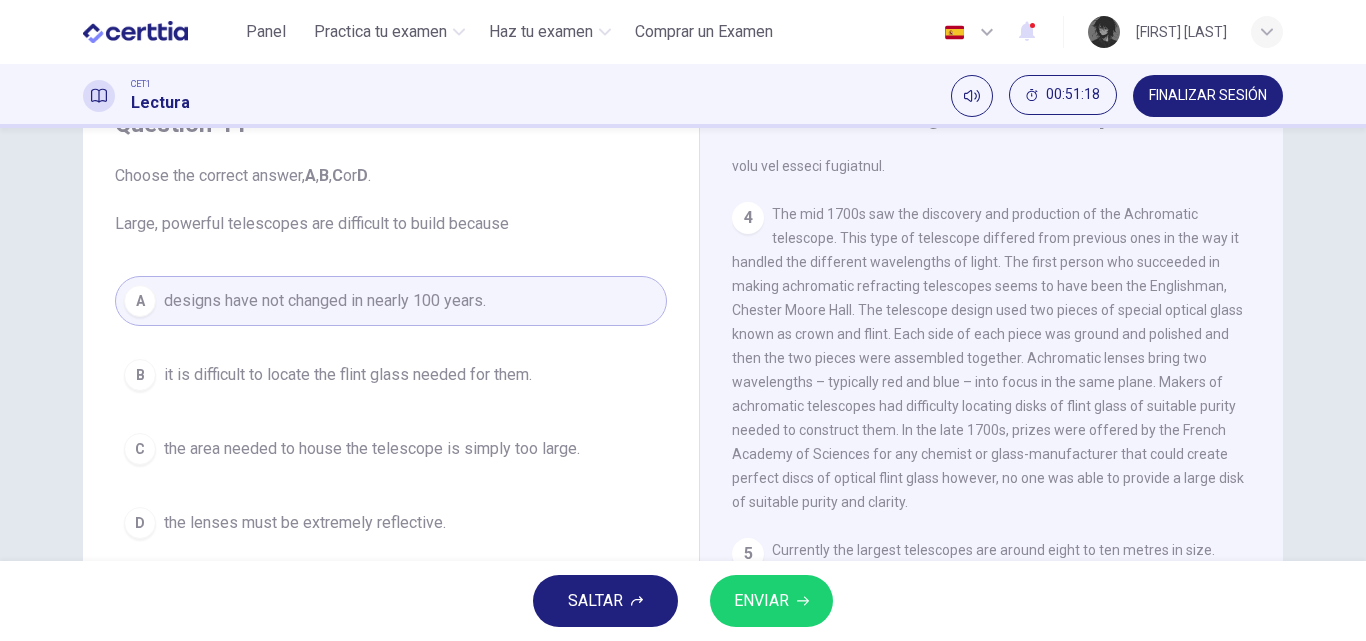 click on "ENVIAR" at bounding box center (761, 601) 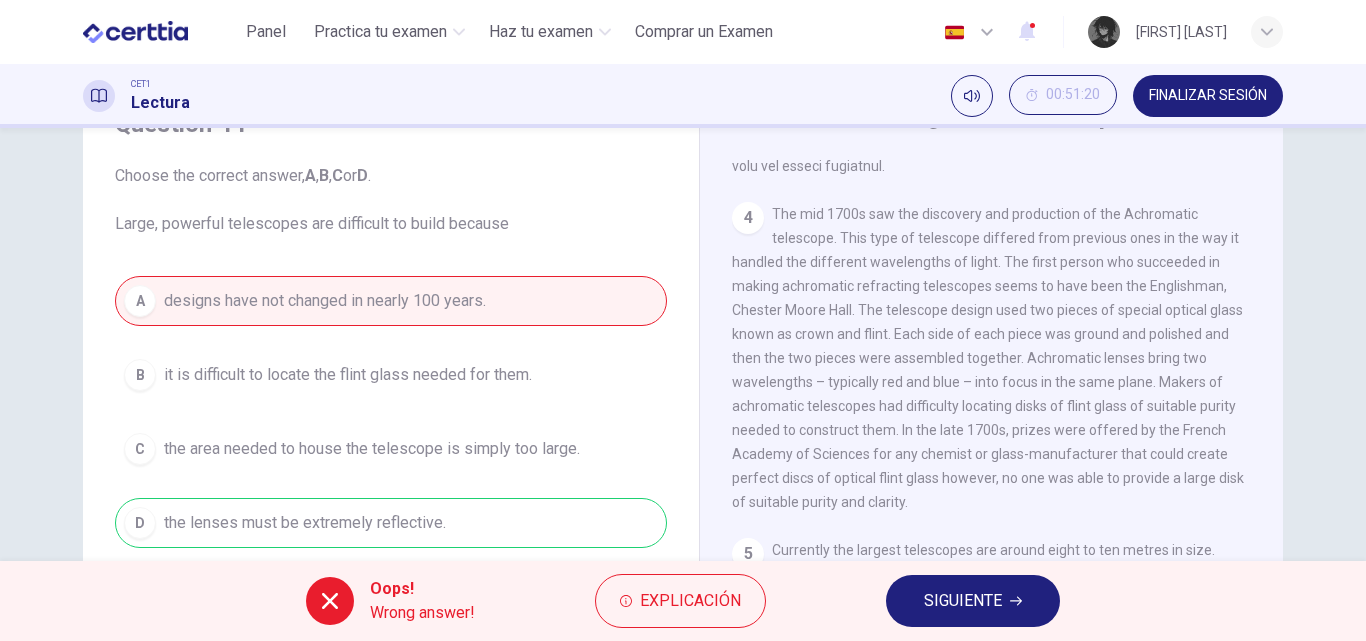 click on "SIGUIENTE" at bounding box center (963, 601) 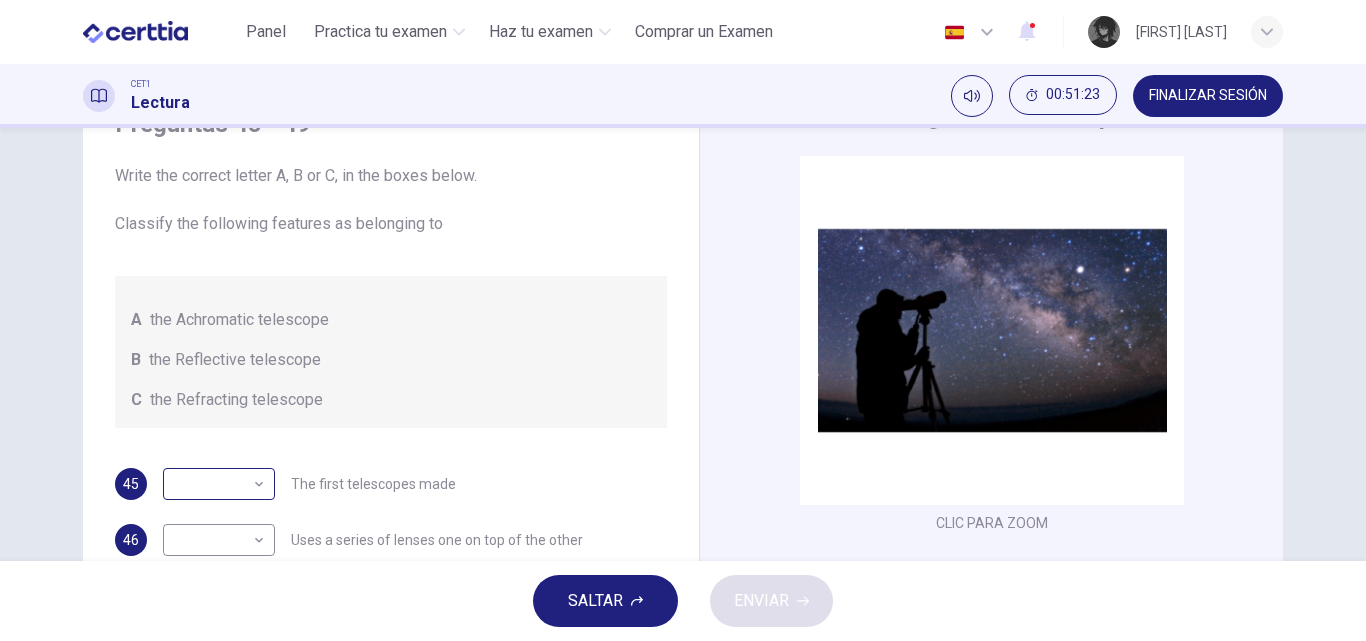 click on "Este sitio utiliza cookies, como se explica en nuestra  Política de Privacidad . Si acepta el uso de cookies, haga clic en el botón Aceptar y continúe navegando por nuestro sitio.   Política de Privacidad Aceptar Panel Practica tu examen Haz tu examen Comprar un Examen Español ** ​ [FIRST] [LAST]  CET1 Lectura 00:51:23 FINALIZAR SESIÓN Preguntas 45 - 49 Write the correct letter A, B or C, in the boxes below.
Classify the following features as belonging to A the Achromatic telescope B the Reflective telescope C the Refracting telescope 45 ​ ​ The first telescopes made 46 ​ ​ Uses a series of lenses one on top of the other 47 ​ ​ Highly polished lenses 48 ​ ​ First use of mirrors to collect light 49 ​ ​ Two pieces of glass stuck together Looking in the Telescope CLIC PARA ZOOM Clic para zoom 1 2 3 4 5 SALTAR ENVIAR Certtia | Plataforma de certificación de Inglés por Internet SEP Panel Practica tu examen Haz tu examen Paga Tu Examen   Notificaciones 2 © Copyright  2025" at bounding box center [683, 320] 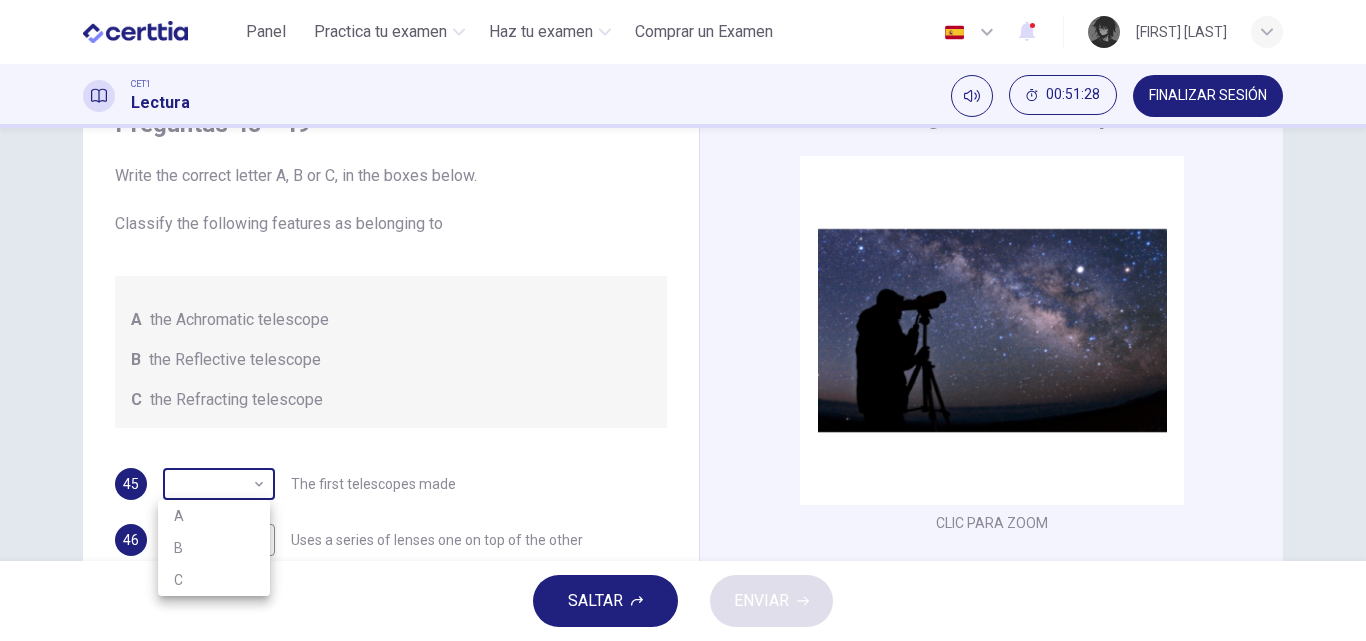click at bounding box center (683, 320) 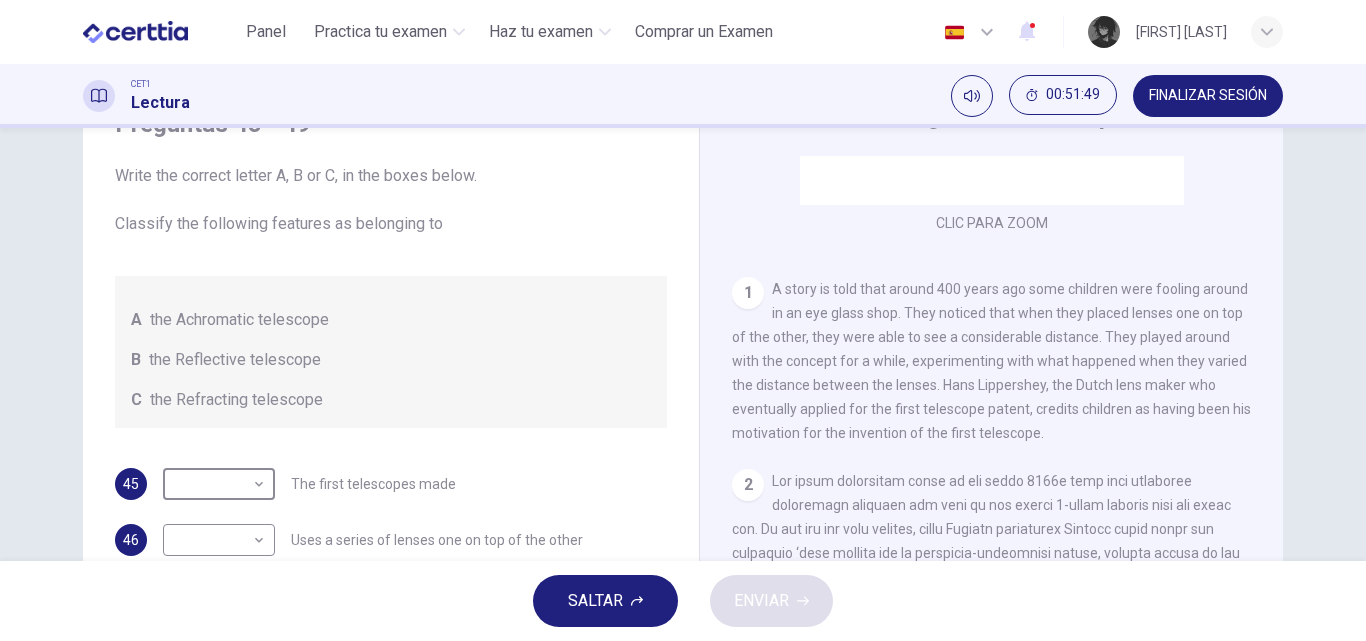 scroll, scrollTop: 400, scrollLeft: 0, axis: vertical 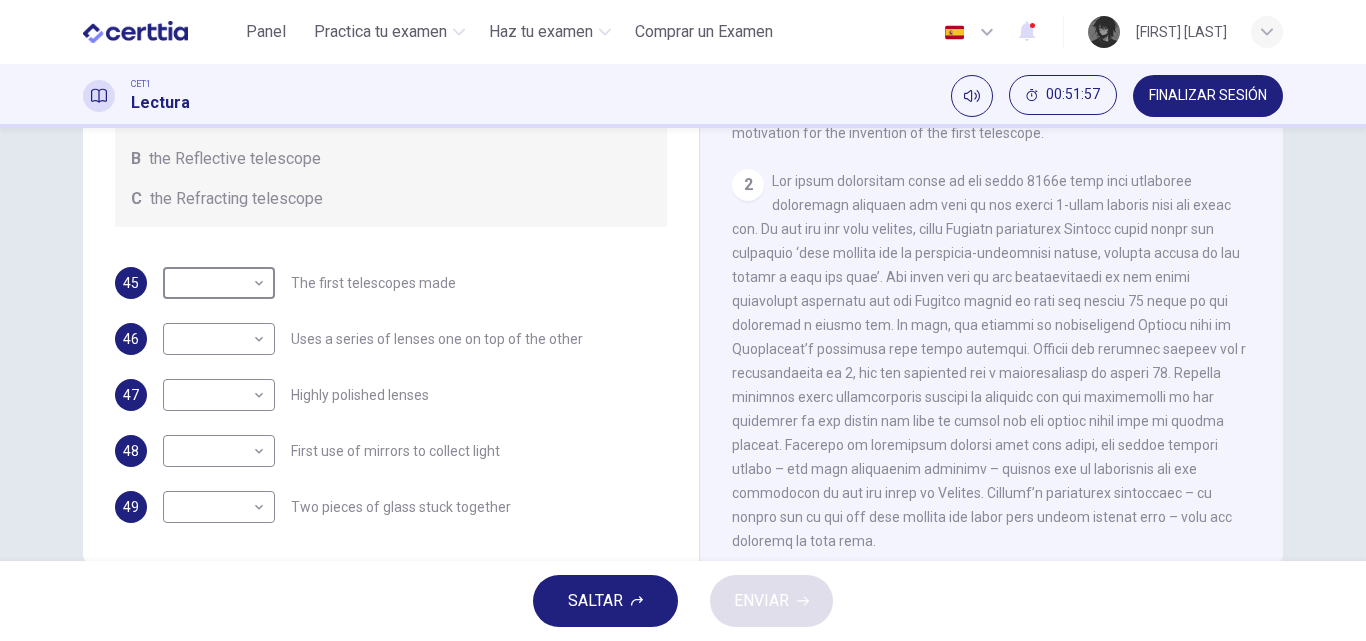 click on "FINALIZAR SESIÓN" at bounding box center (1208, 96) 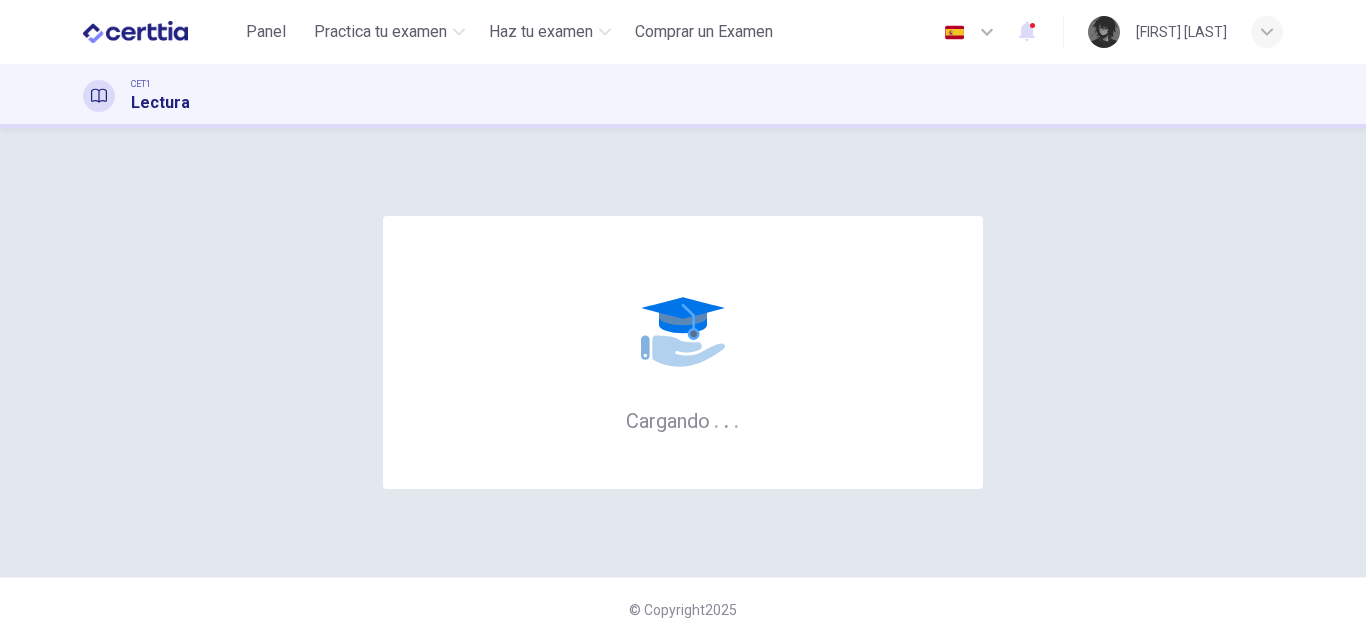scroll, scrollTop: 0, scrollLeft: 0, axis: both 